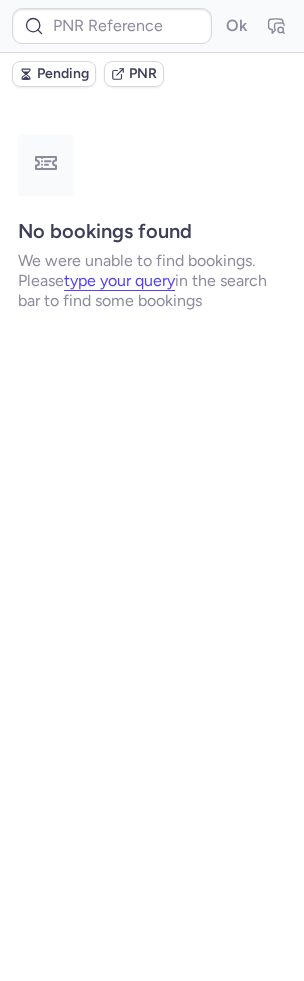 scroll, scrollTop: 0, scrollLeft: 0, axis: both 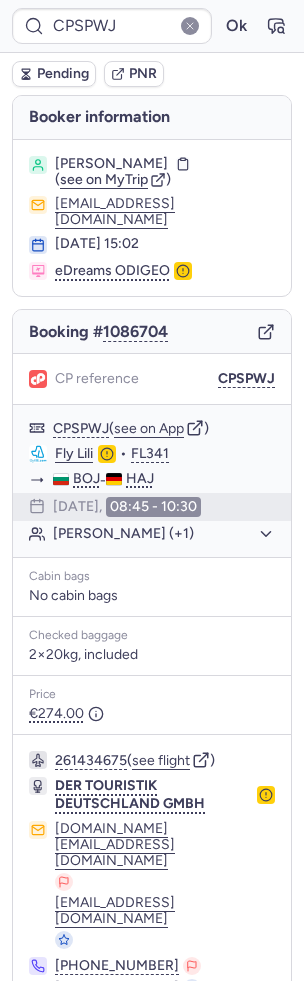 type on "CPECAU" 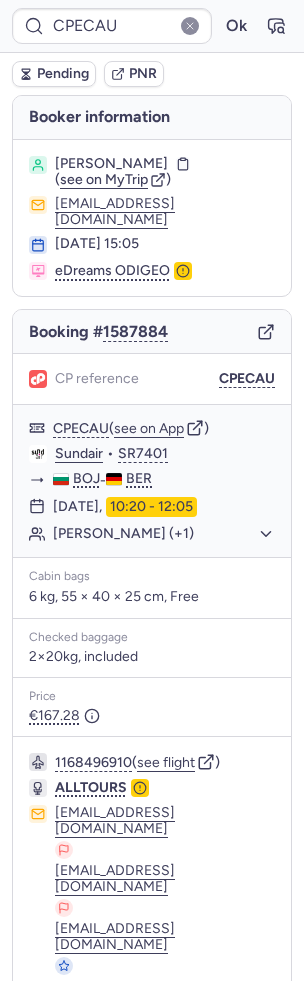 click 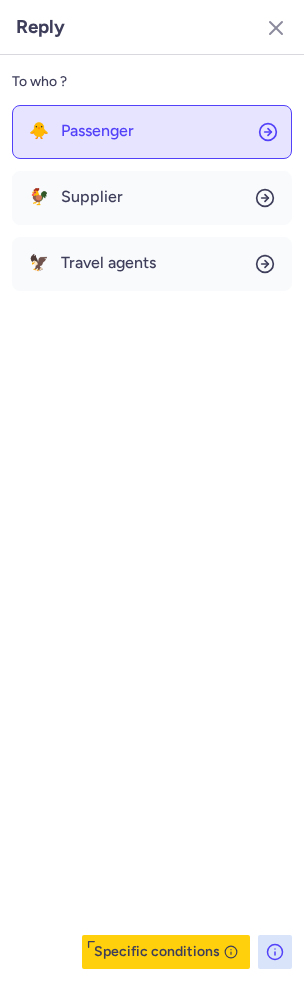 click on "Passenger" at bounding box center [97, 131] 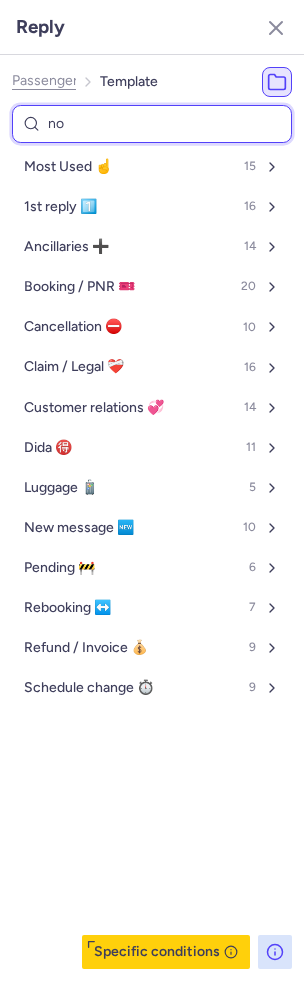 type on "non" 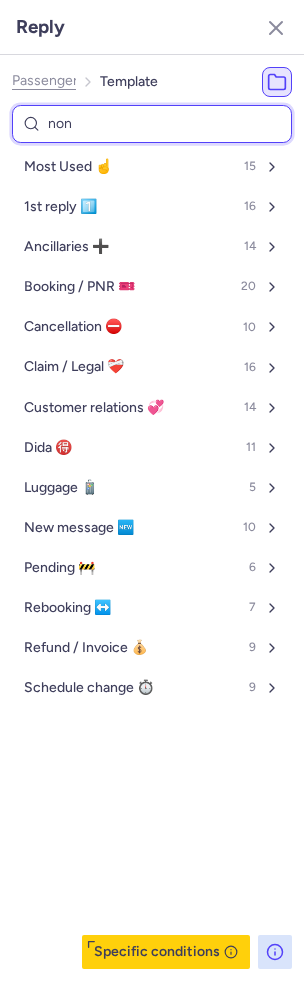 select on "en" 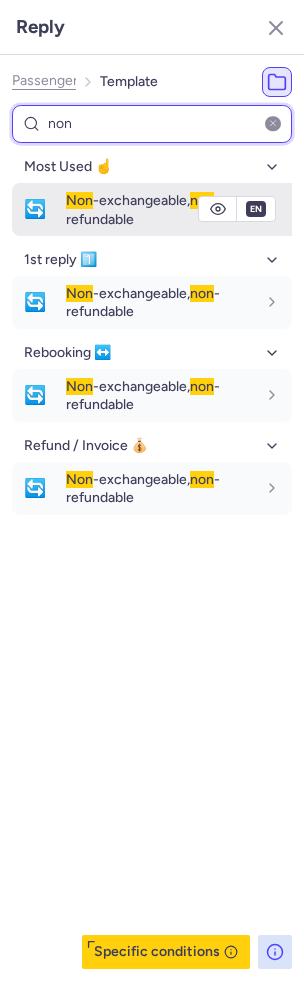type on "non" 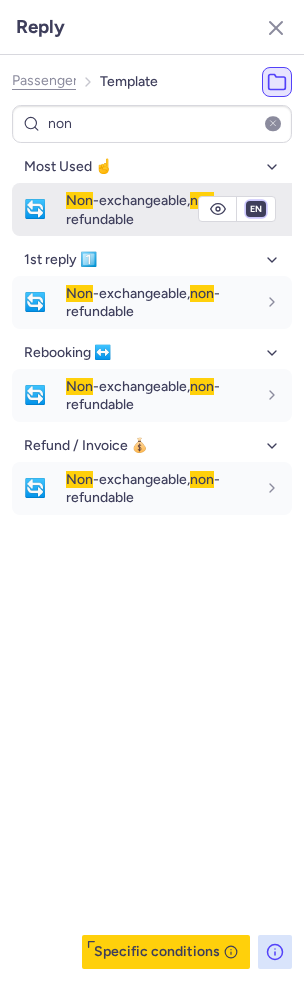 click on "fr en de nl pt es it ru" at bounding box center [256, 209] 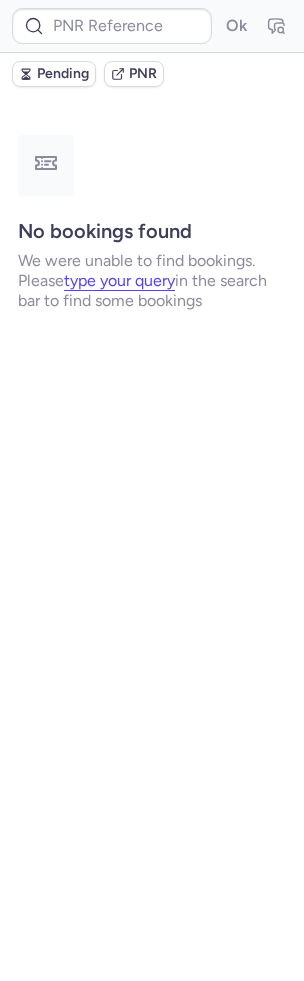 type on "CP4I5F" 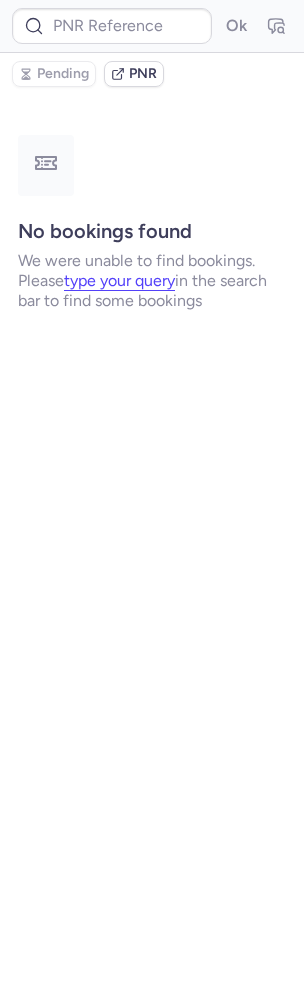 type on "CP9MCL" 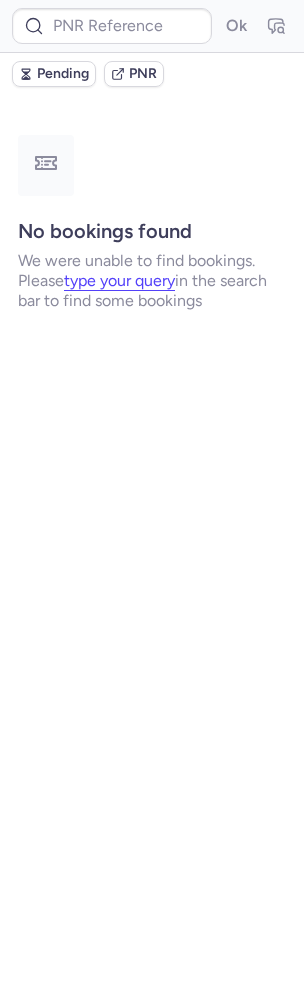 type on "CPH2KJ" 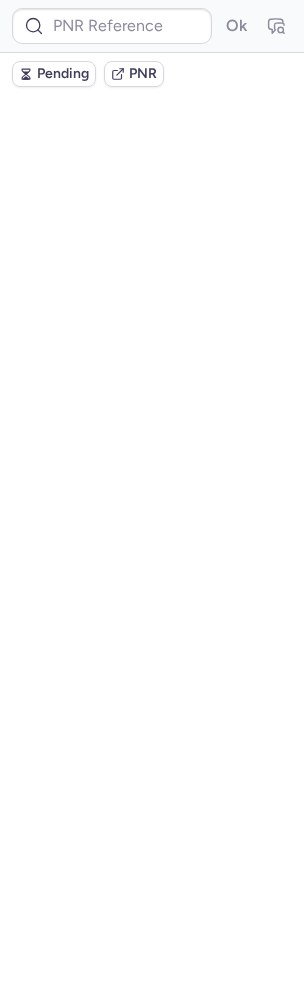 scroll, scrollTop: 0, scrollLeft: 0, axis: both 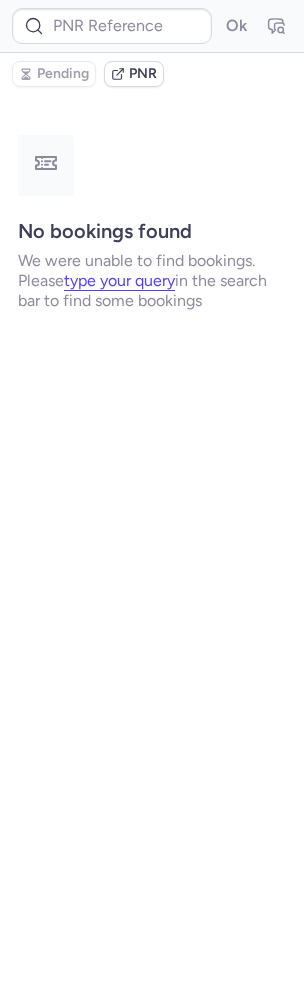 type on "CPBLPU" 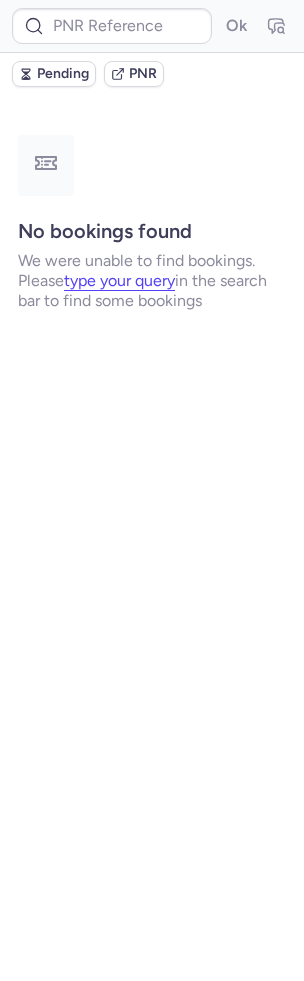 type on "7328980" 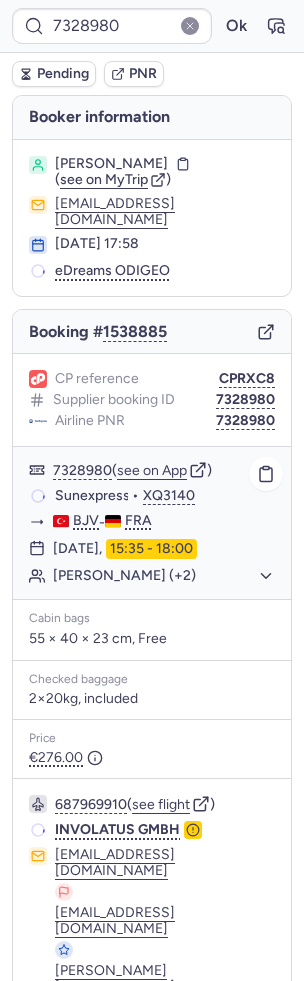scroll, scrollTop: 82, scrollLeft: 0, axis: vertical 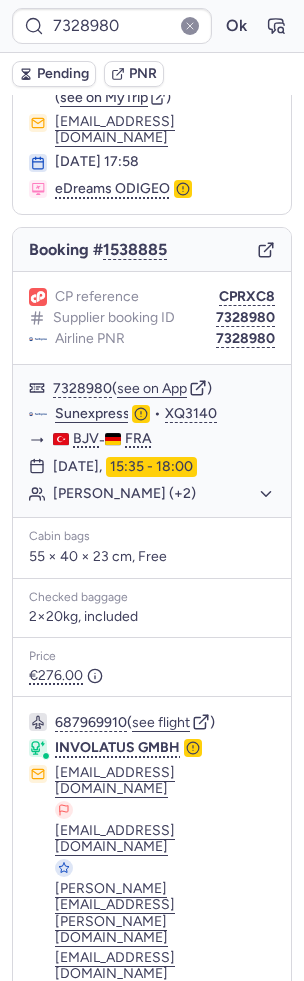 click on "Specific conditions" at bounding box center (160, 1097) 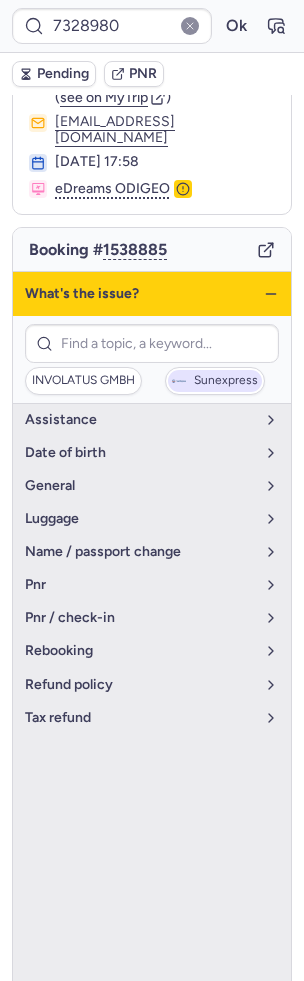 click on "Sunexpress" at bounding box center (215, 381) 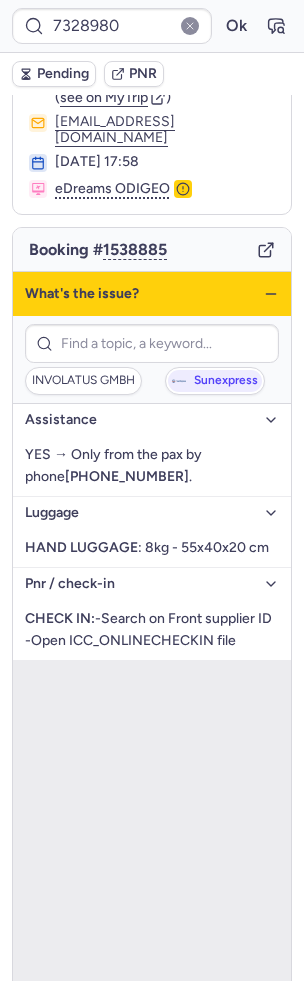 click 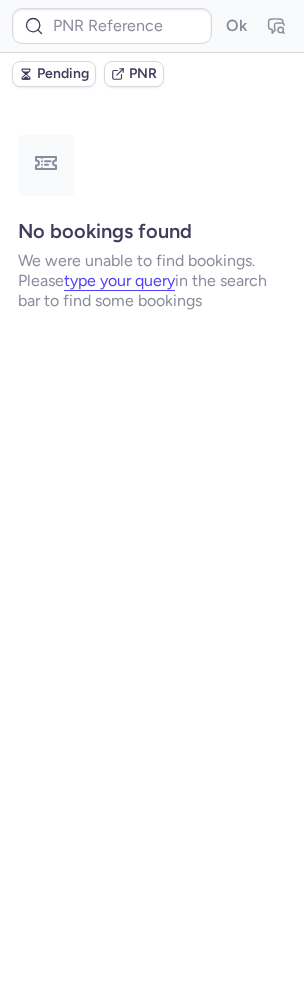 scroll, scrollTop: 0, scrollLeft: 0, axis: both 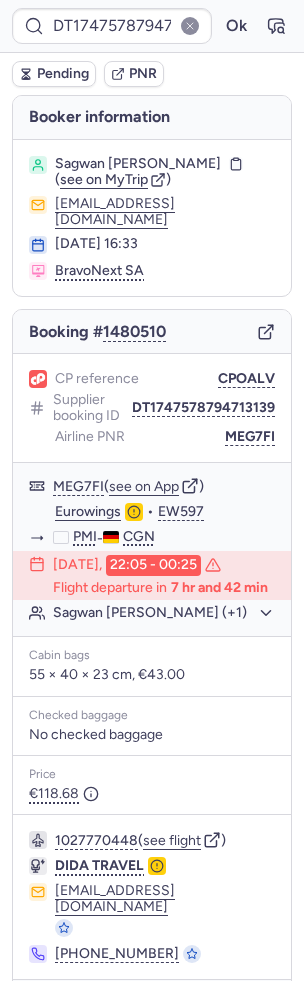 type on "CPFGEX" 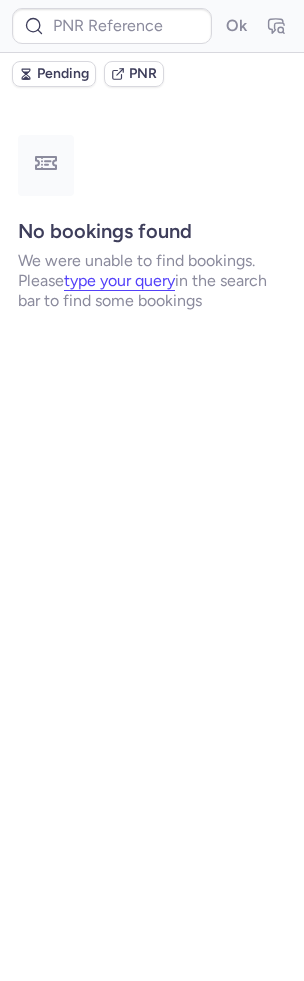 type on "DT1748848392506003" 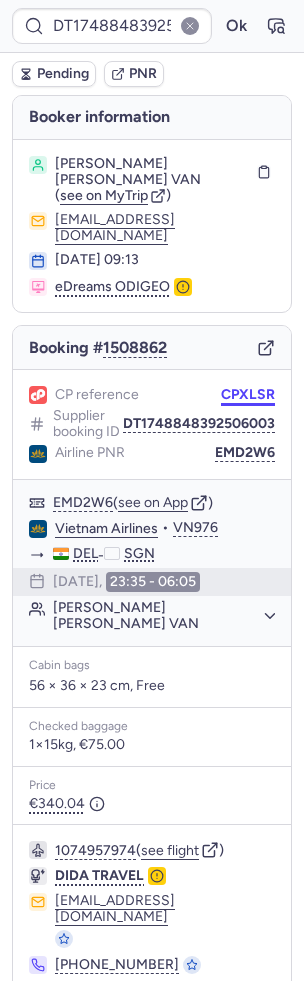 click on "CPXLSR" at bounding box center [248, 395] 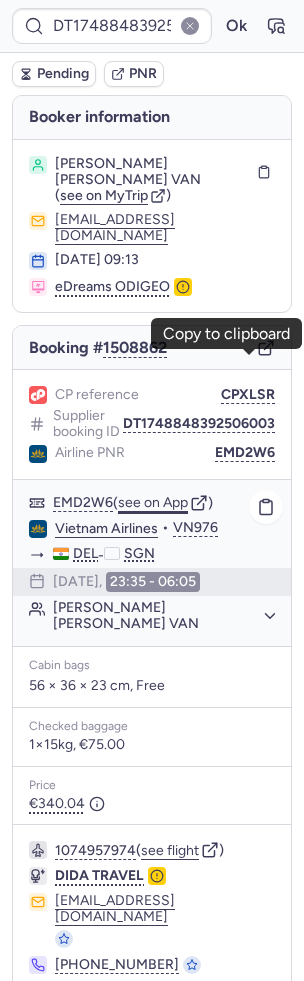 click on "see on App" 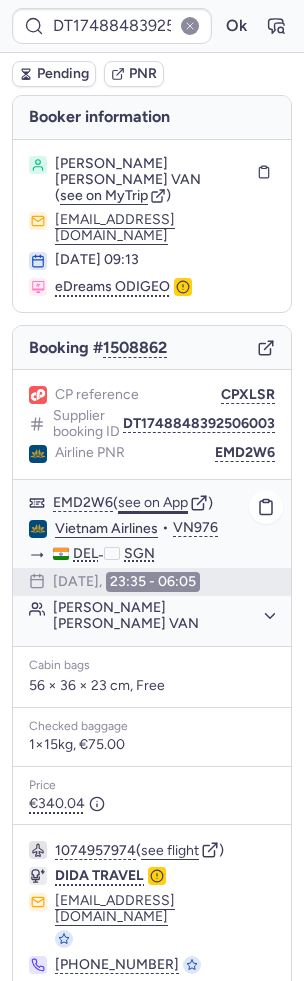type 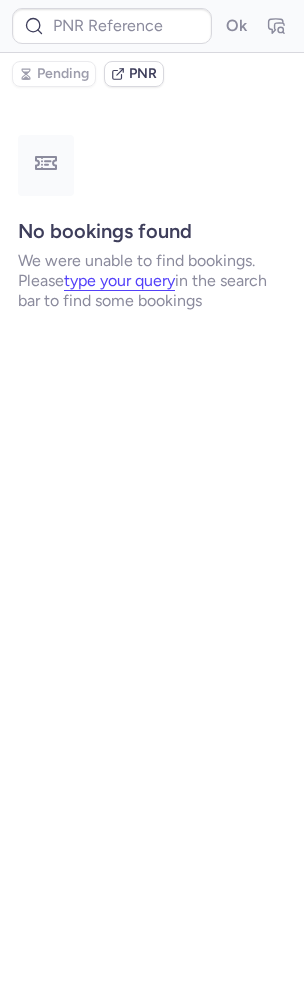 type on "CP2FB3" 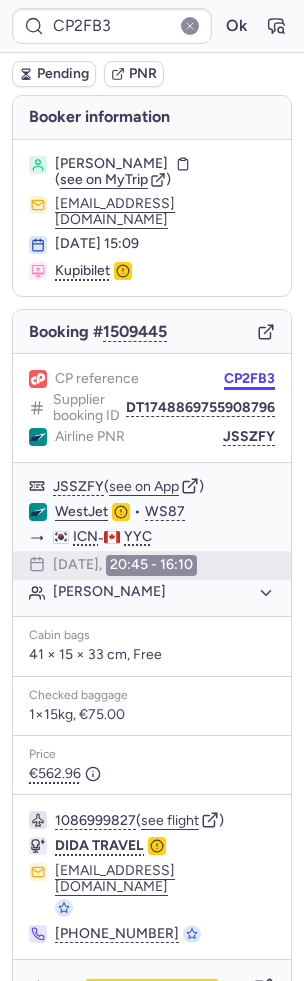 click on "CP2FB3" at bounding box center [249, 379] 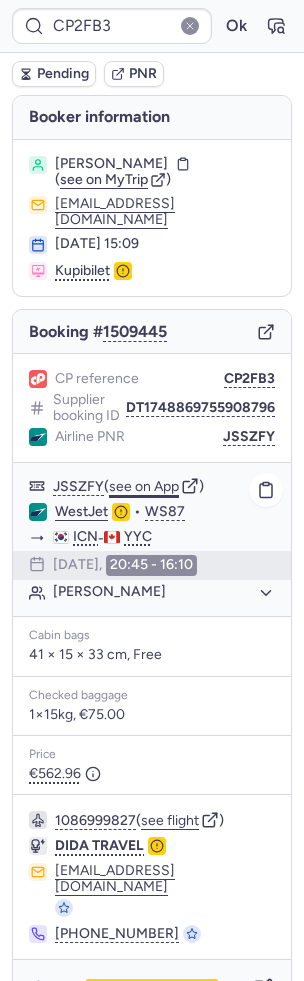 click on "see on App" 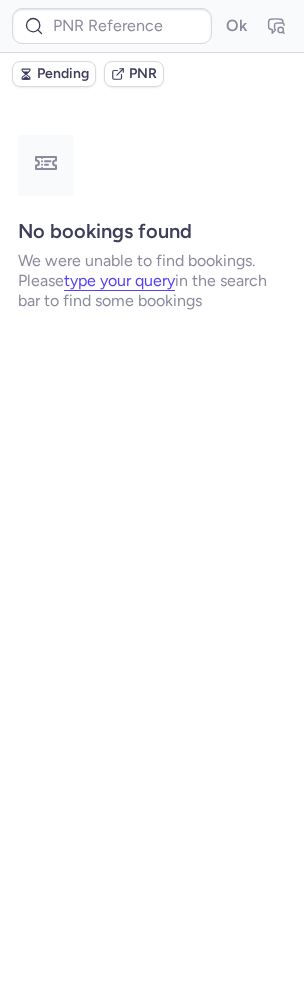 type on "DT1748928974842549" 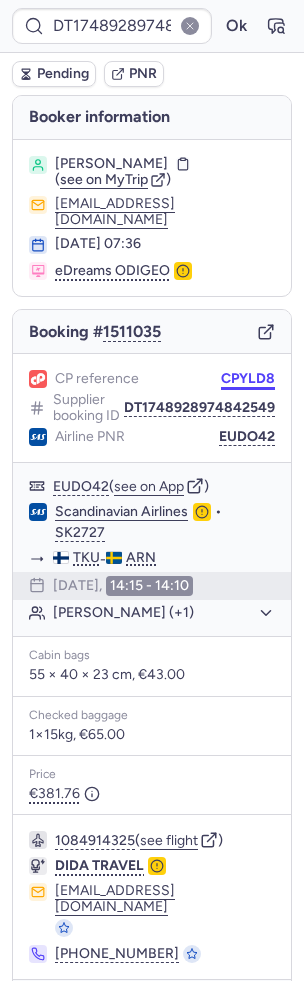 click on "CPYLD8" at bounding box center [248, 379] 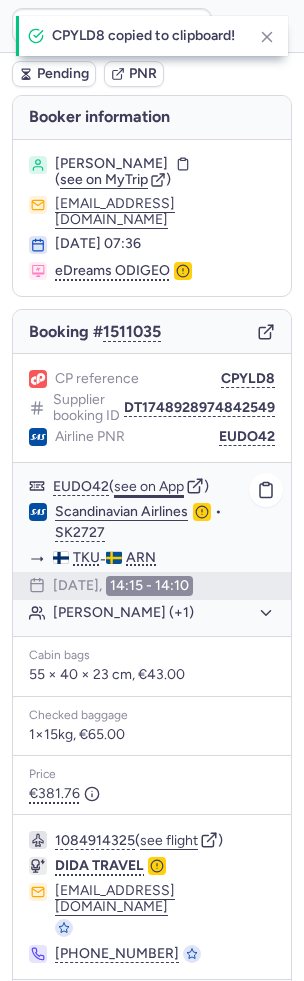 click on "see on App" 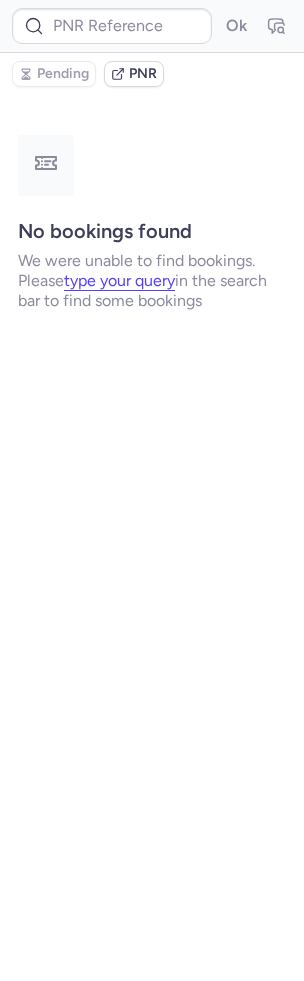 type on "CPUIYP" 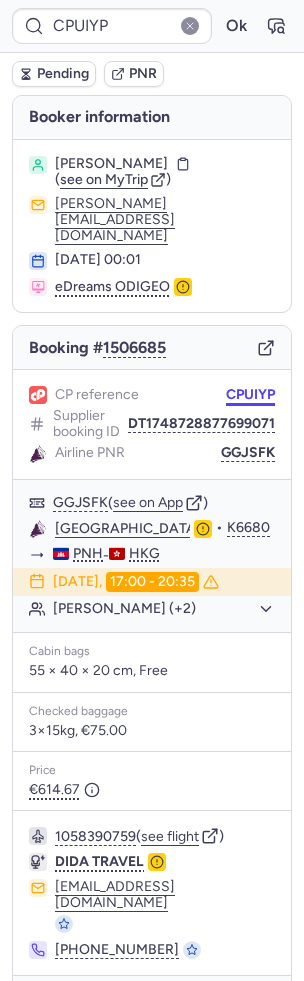 click on "CP reference CPUIYP" 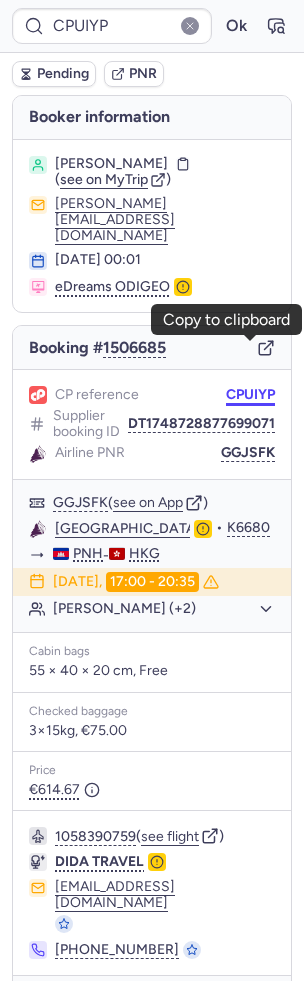click on "CPUIYP" at bounding box center (250, 395) 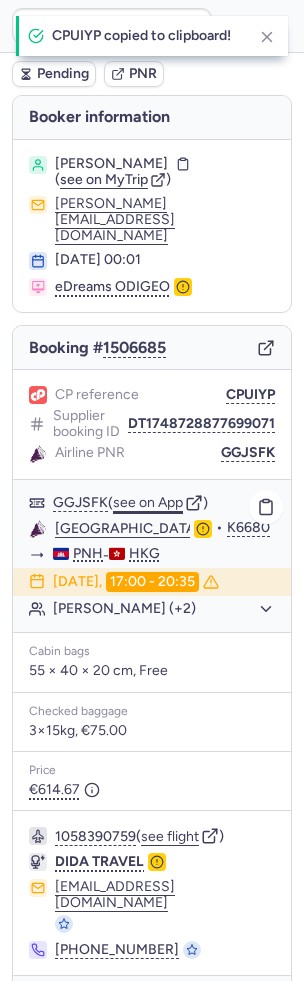 click on "see on App" 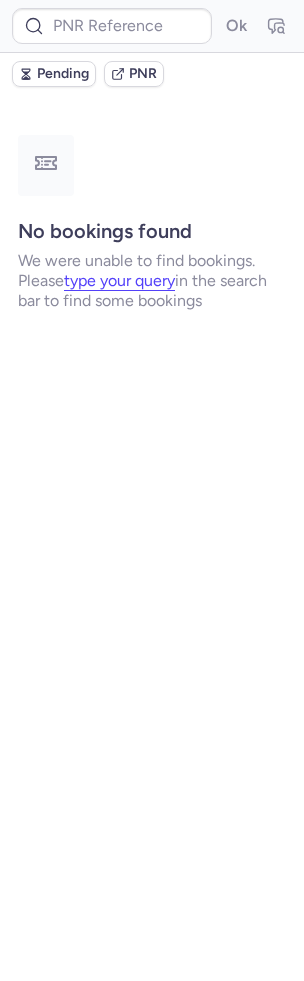 type on "DT1748983425607414" 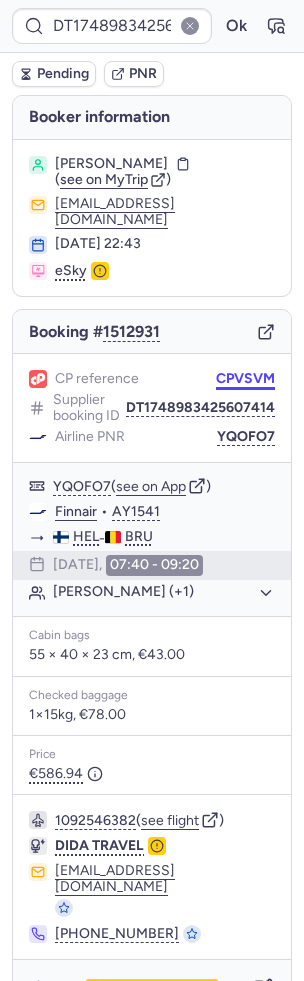 click on "CPVSVM" at bounding box center [245, 379] 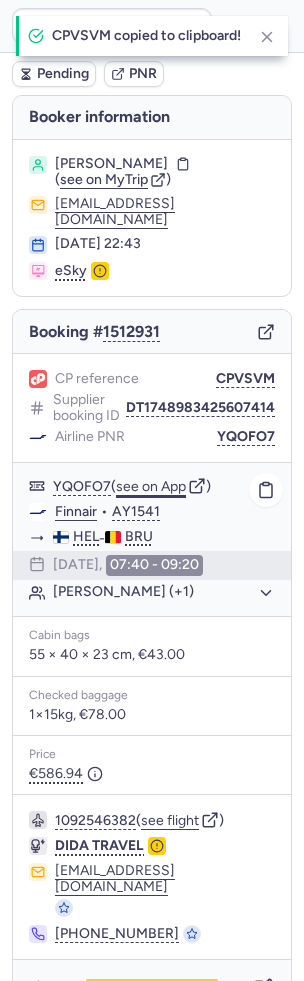 click on "see on App" 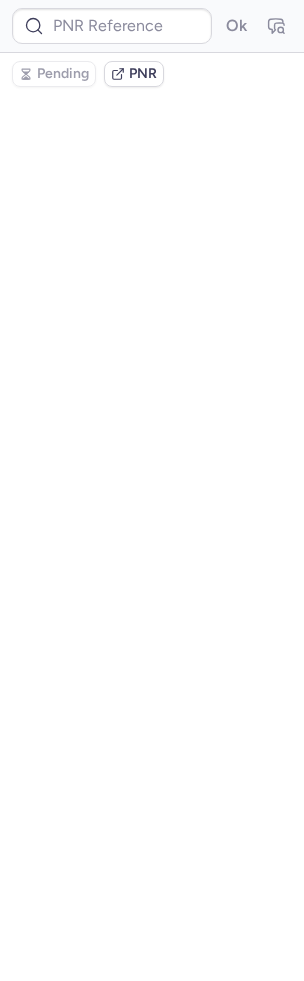 type on "CPL7N8" 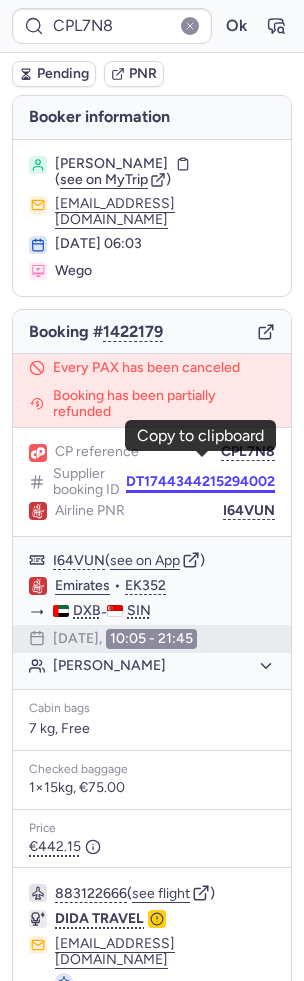 click on "DT1744344215294002" at bounding box center [200, 482] 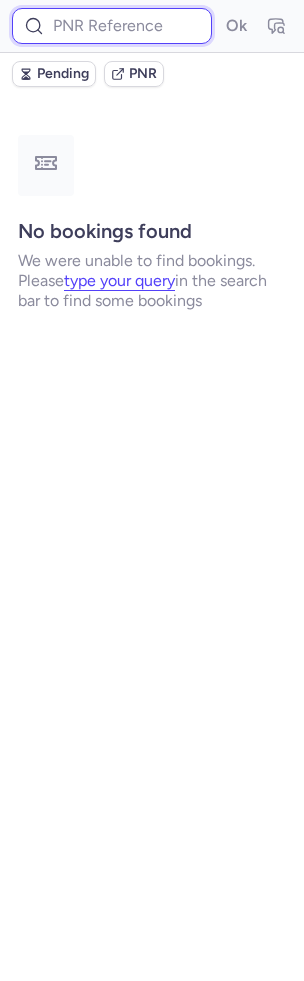 click at bounding box center (112, 26) 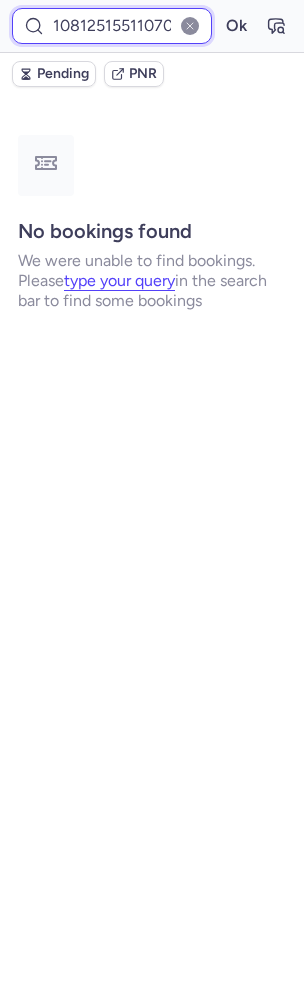 type on "10812515511070" 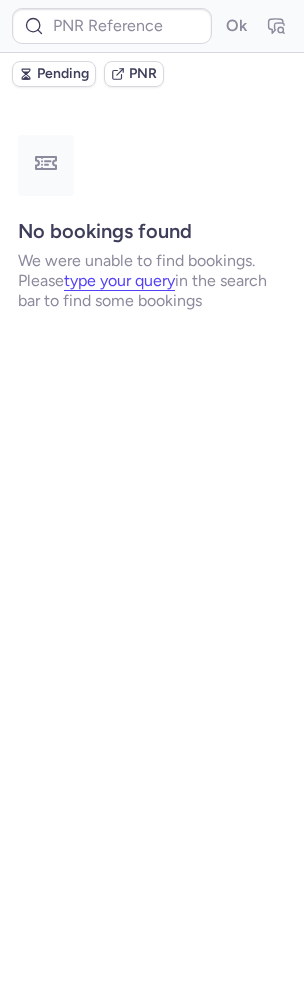 type on "DT1749154670929064" 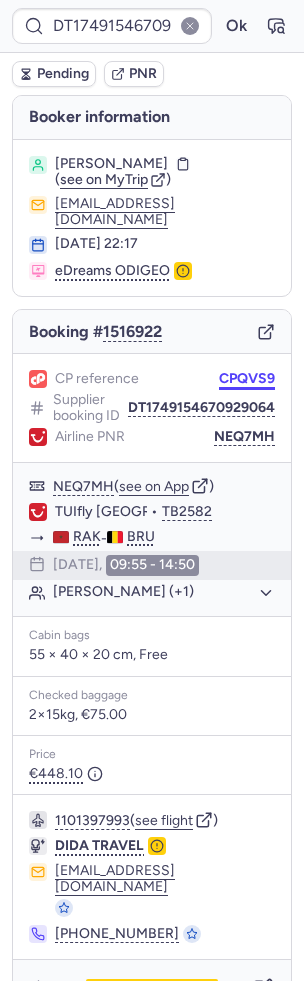 click on "CPQVS9" at bounding box center (247, 379) 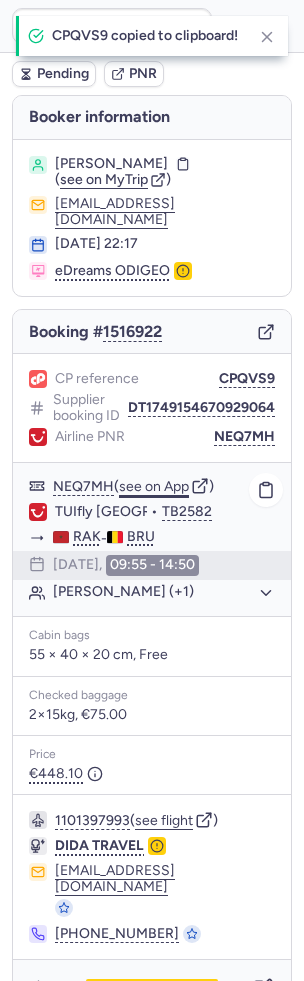 click on "see on App" 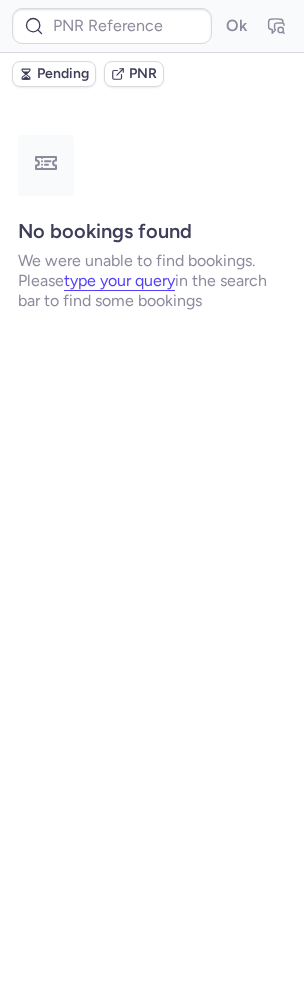 type on "DT1749237565202676" 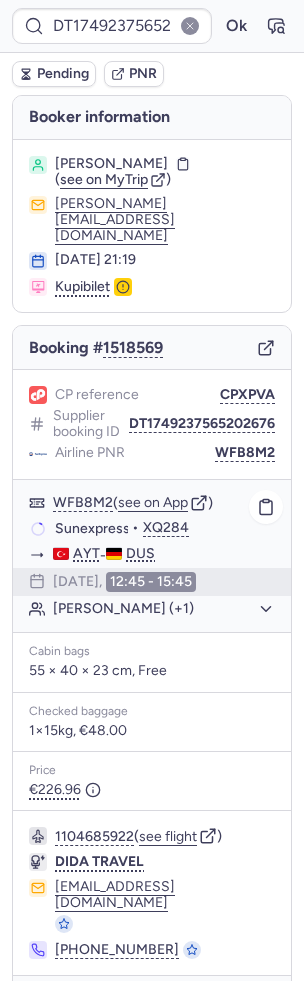 click on "WFB8M2  ( see on App )" 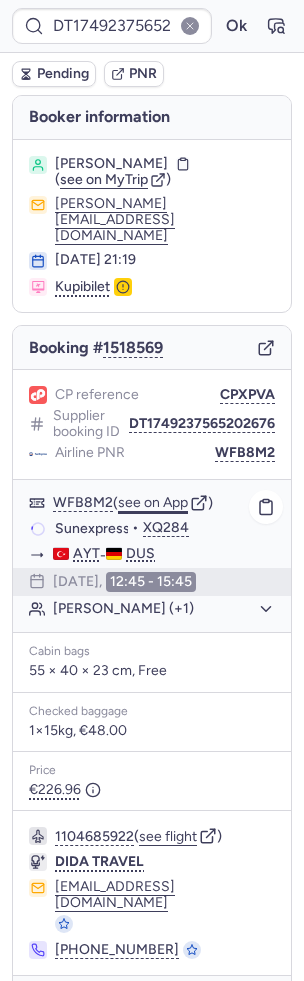 click on "see on App" 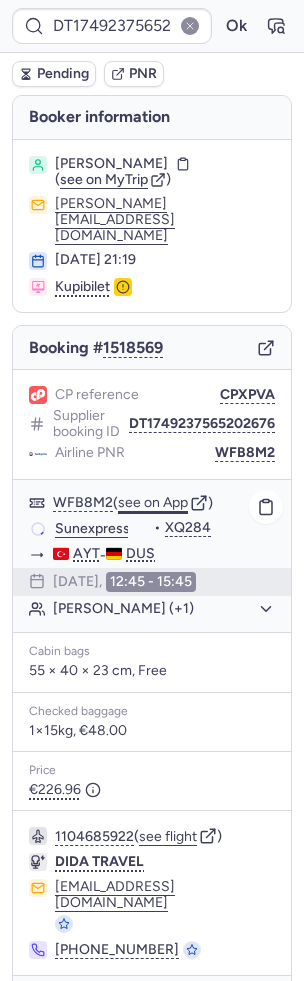 type 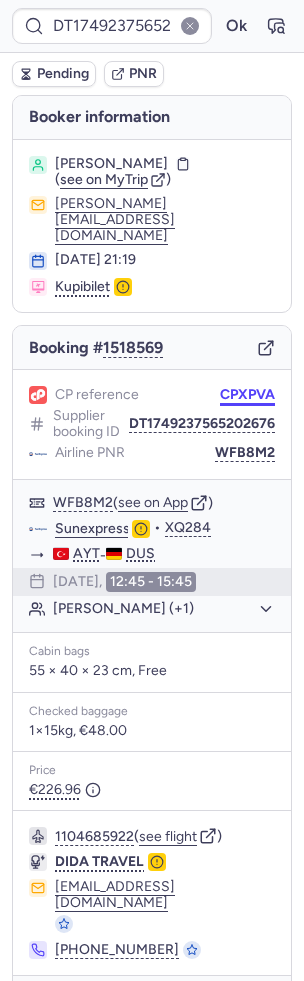 click on "CPXPVA" at bounding box center [247, 395] 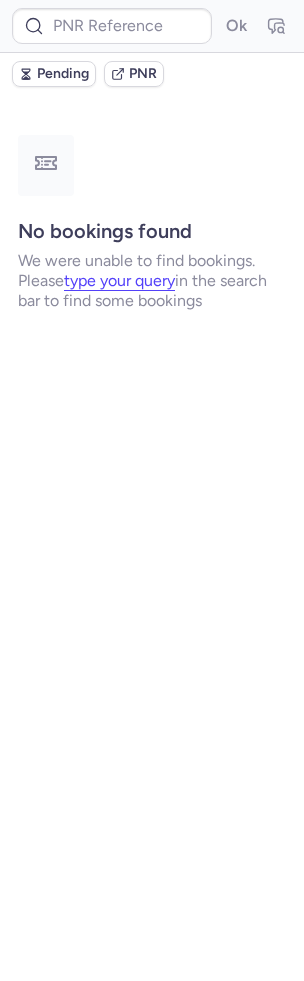 type on "DT1749280909404910" 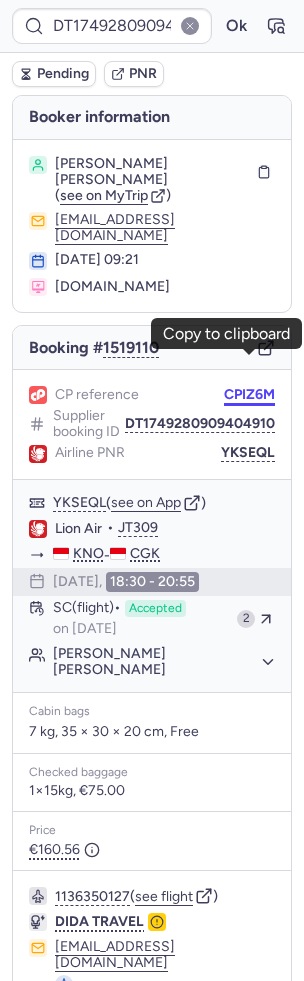 click on "CPIZ6M" at bounding box center [249, 395] 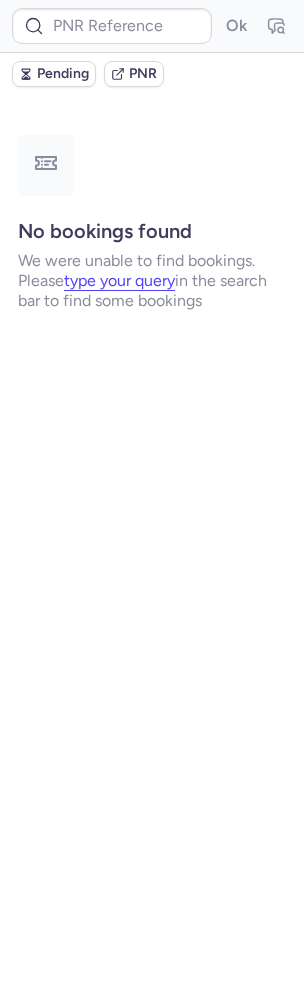 type on "DT1749461036902146" 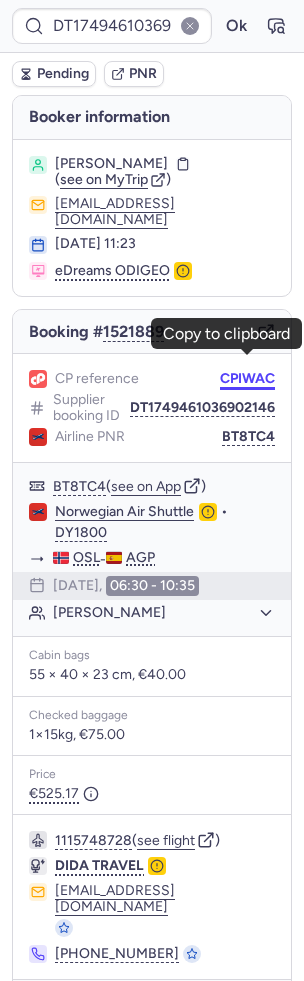 click on "CPIWAC" at bounding box center [247, 379] 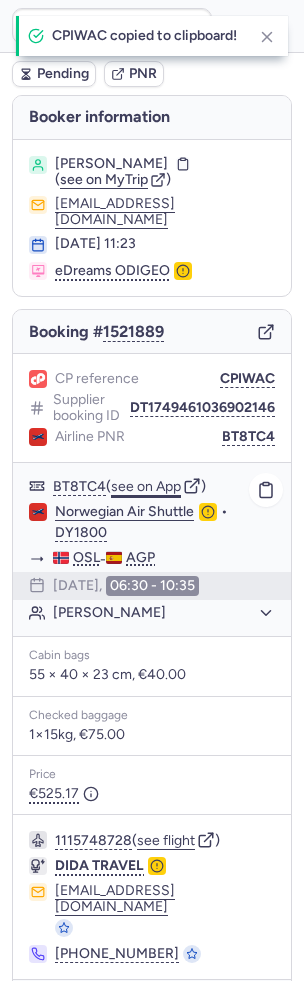 click on "see on App" 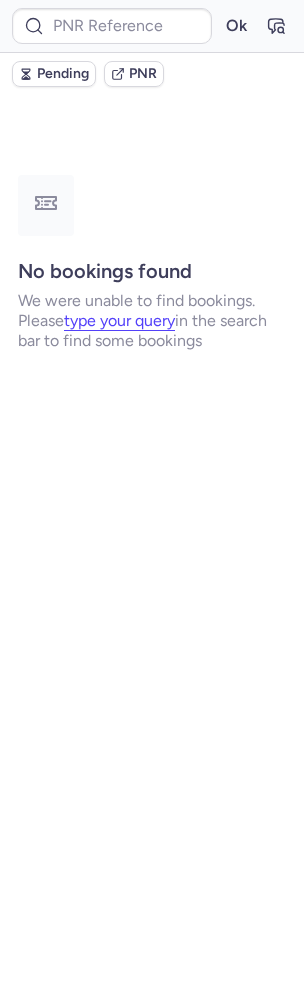 type on "DT1749461036902146" 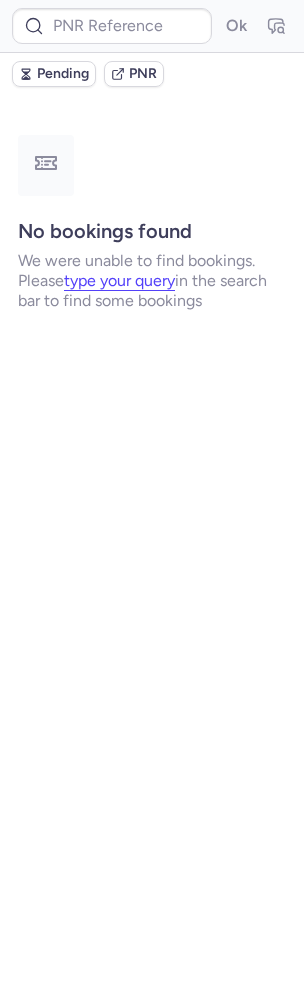 type on "DT1749300298986990" 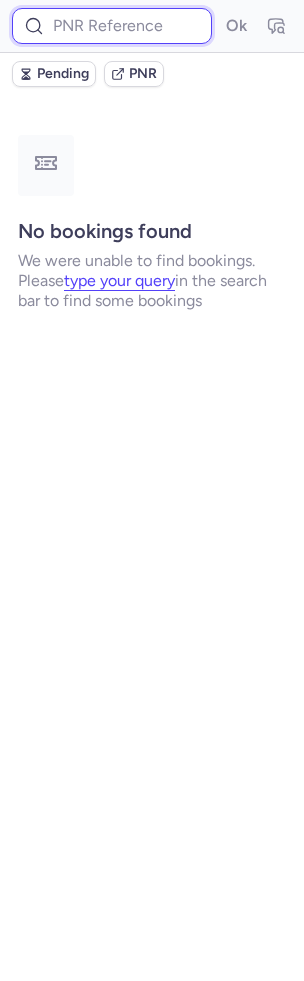 click at bounding box center (112, 26) 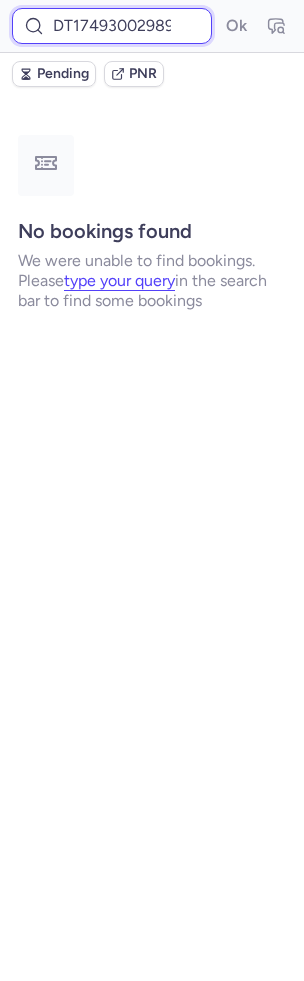 scroll, scrollTop: 0, scrollLeft: 48, axis: horizontal 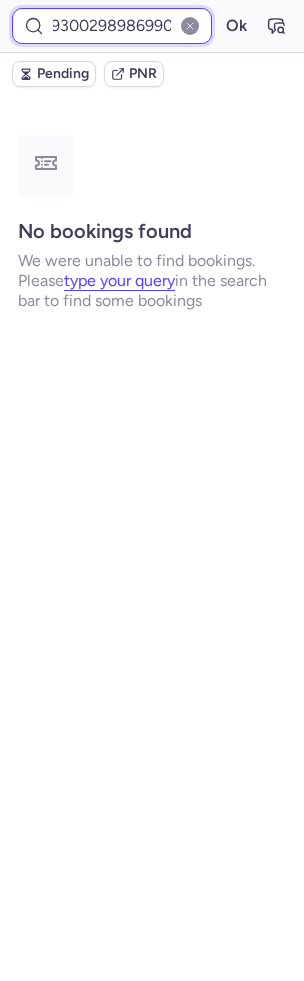 type on "DT1749300298986990" 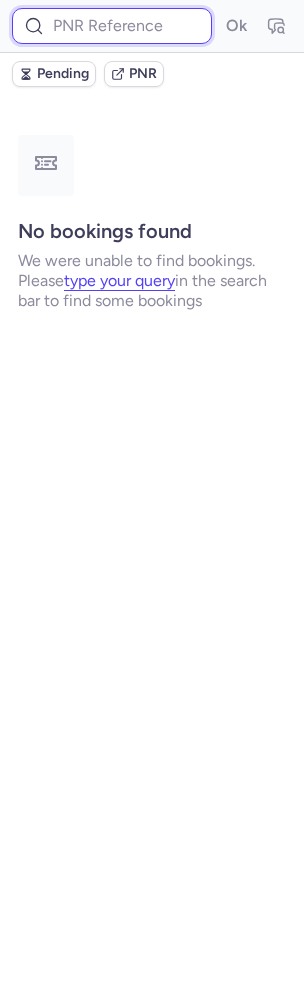 scroll, scrollTop: 0, scrollLeft: 0, axis: both 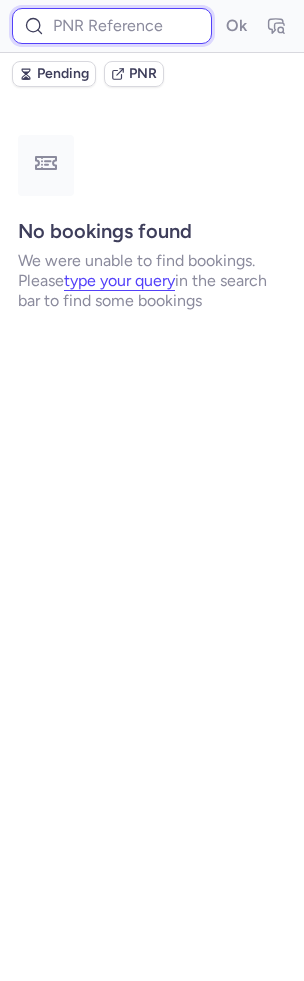 paste on "DT1749300298986990" 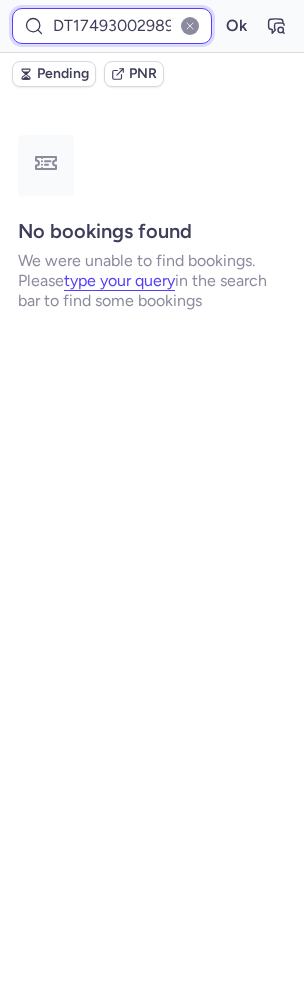 scroll, scrollTop: 0, scrollLeft: 48, axis: horizontal 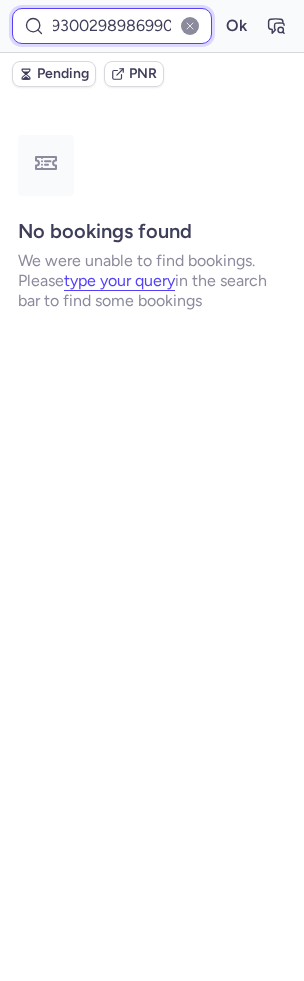type on "DT1749300298986990" 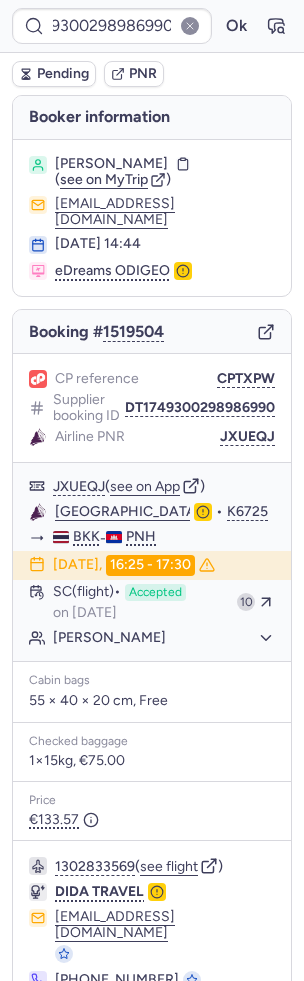 scroll, scrollTop: 0, scrollLeft: 0, axis: both 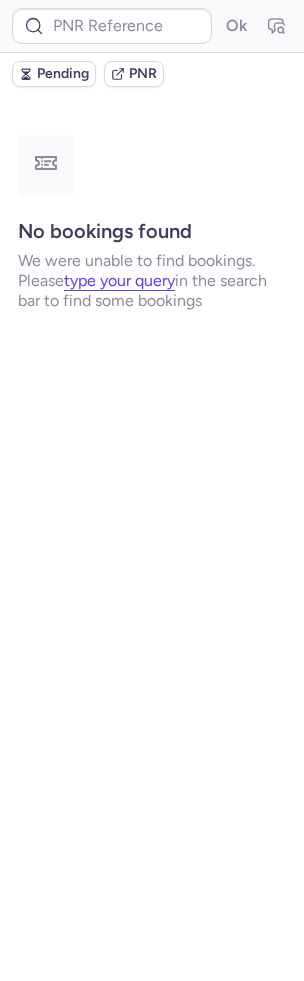 type on "DT1749764509793050" 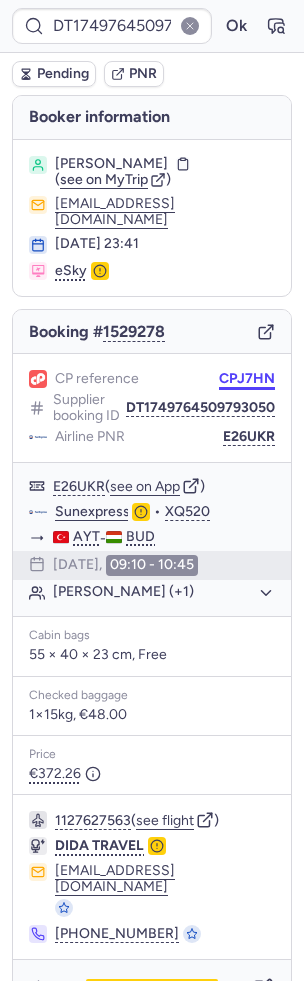 click on "CPJ7HN" at bounding box center [247, 379] 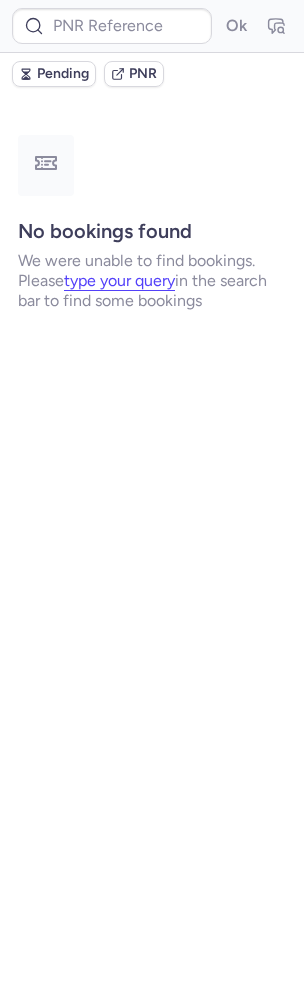type on "DT1750016620028984" 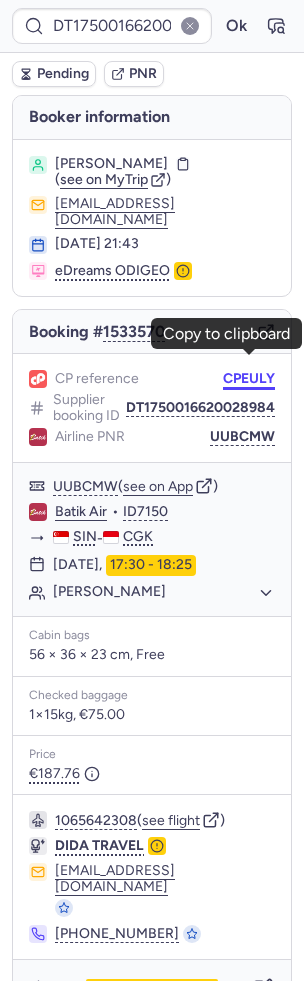 click on "CPEULY" at bounding box center [249, 379] 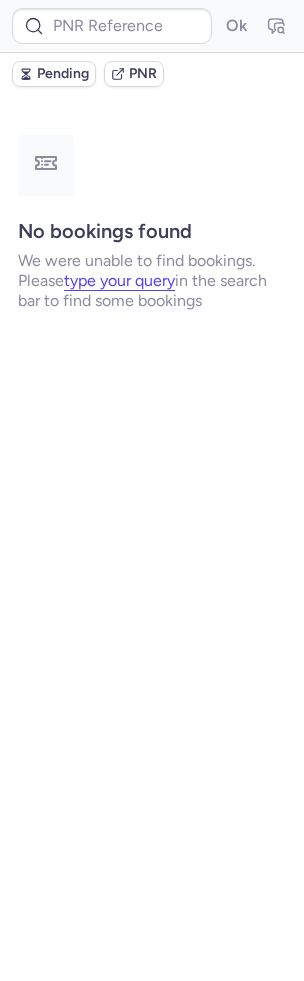 type on "DT1749981151943869" 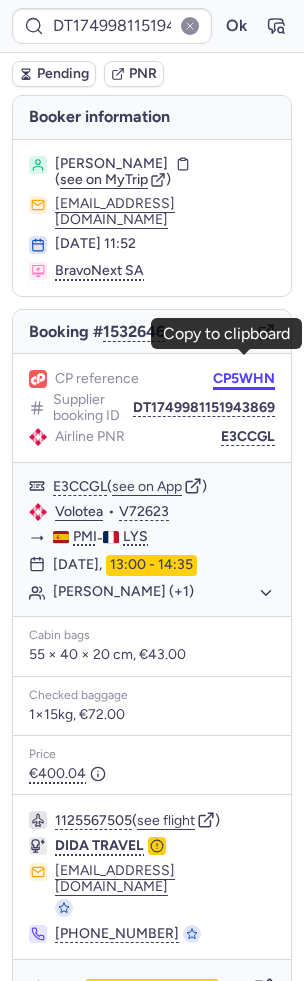 click on "CP5WHN" at bounding box center (244, 379) 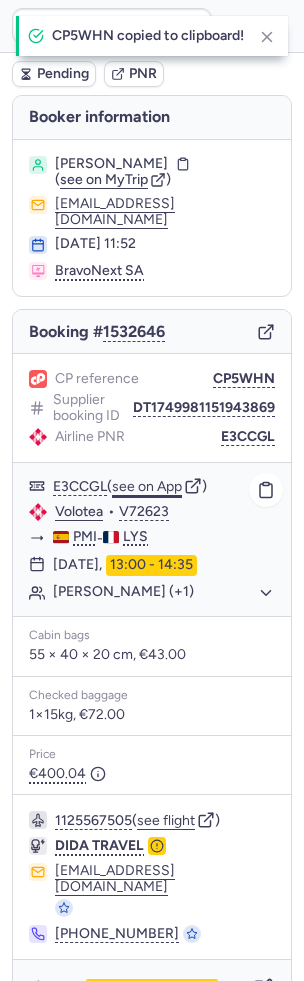 click on "see on App" 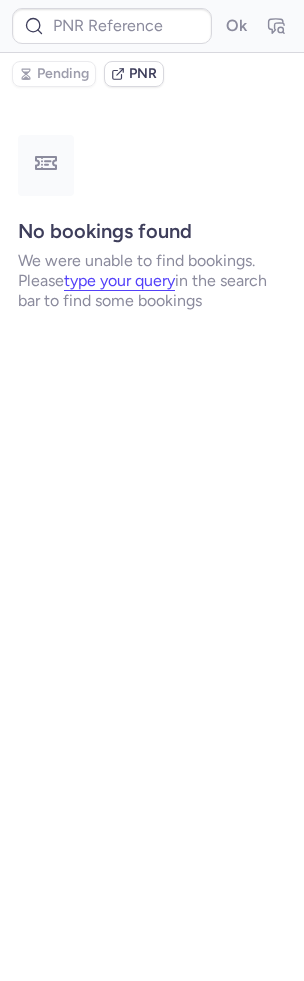 type on "CPTBEA" 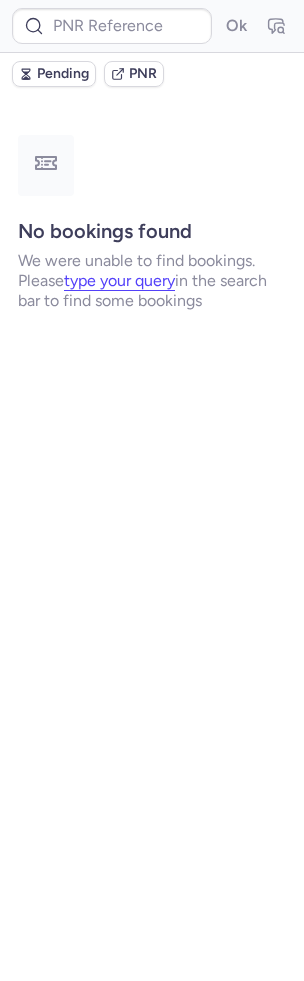 type on "DT1750429318701150" 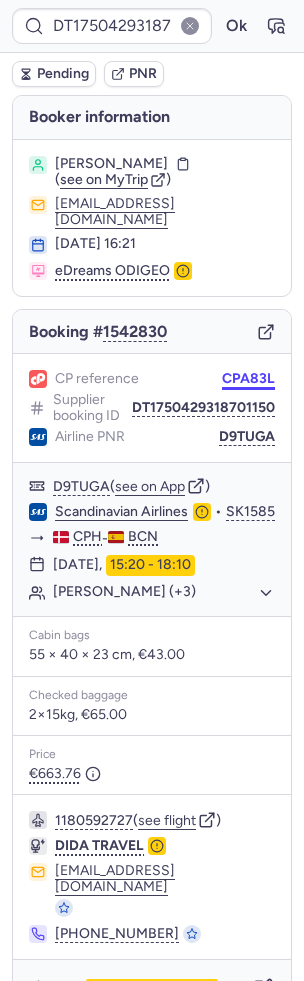 click on "CPA83L" at bounding box center (248, 379) 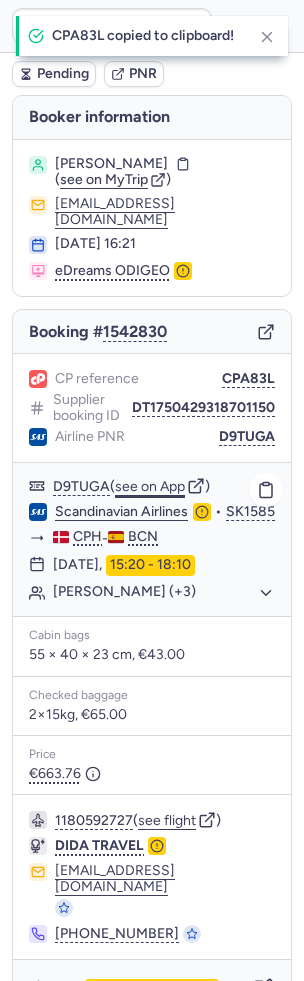 click on "see on App" 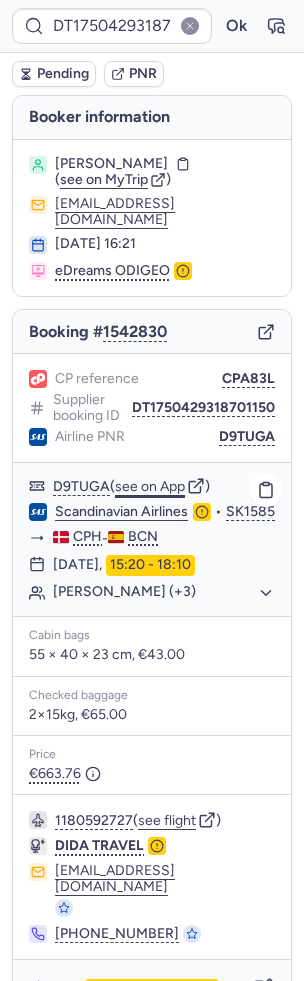 type 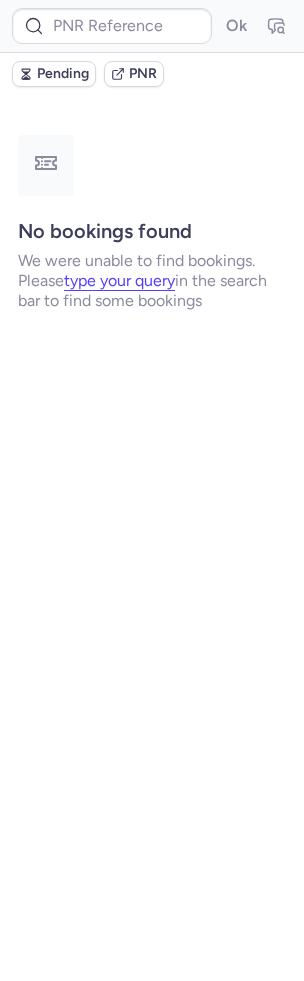 type on "DT1750579898614807" 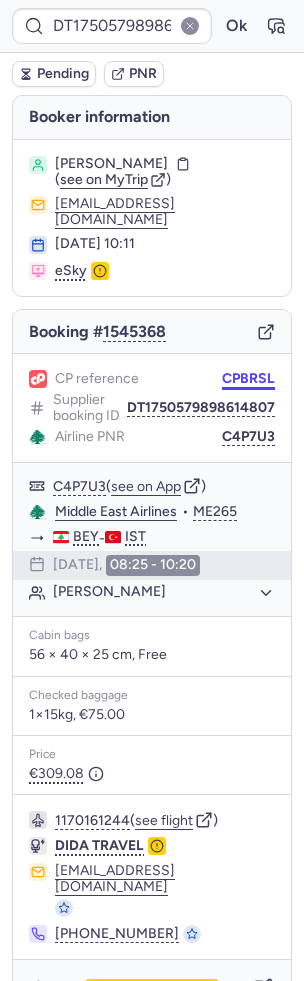 click on "CPBRSL" at bounding box center [248, 379] 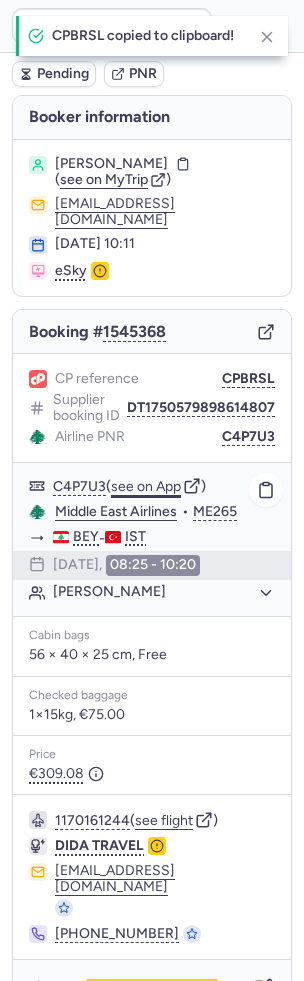 click on "see on App" 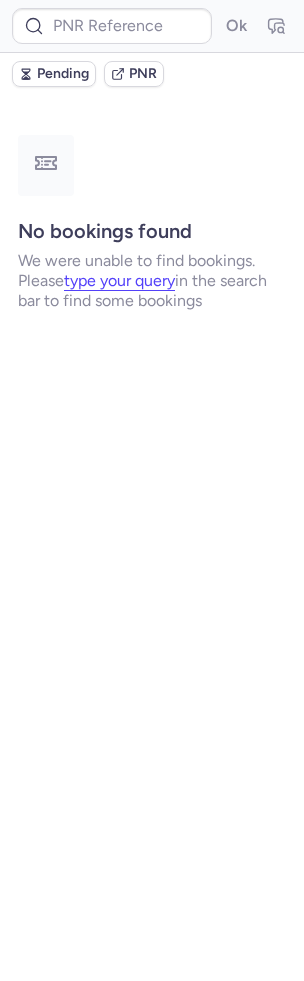 type on "DT1750830046323279" 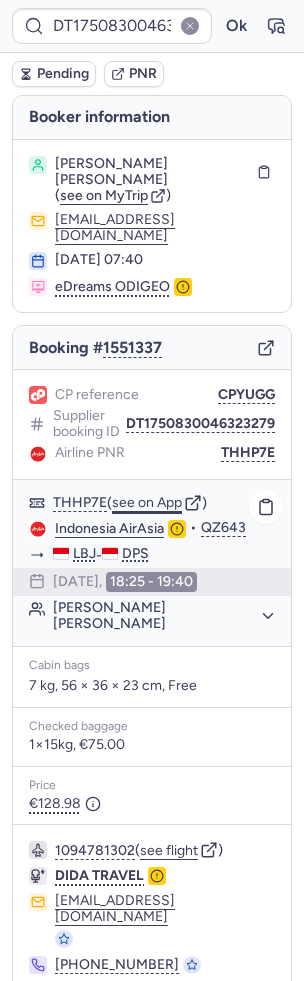 click on "see on App" 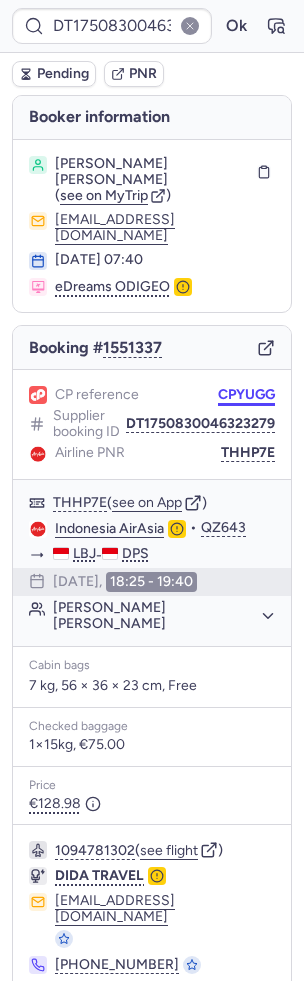 click on "CPYUGG" at bounding box center [246, 395] 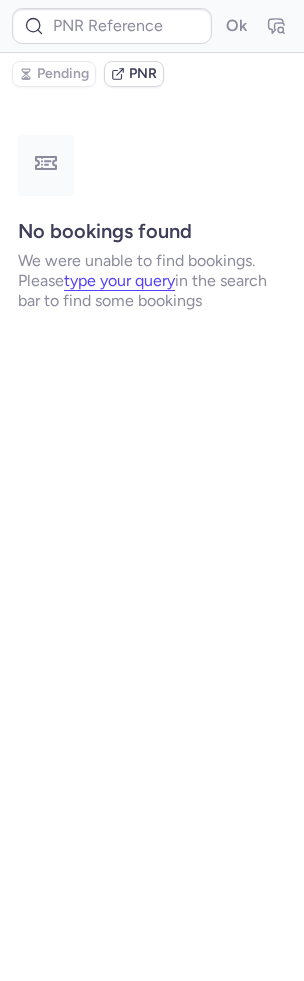 type on "DT1750790389340772" 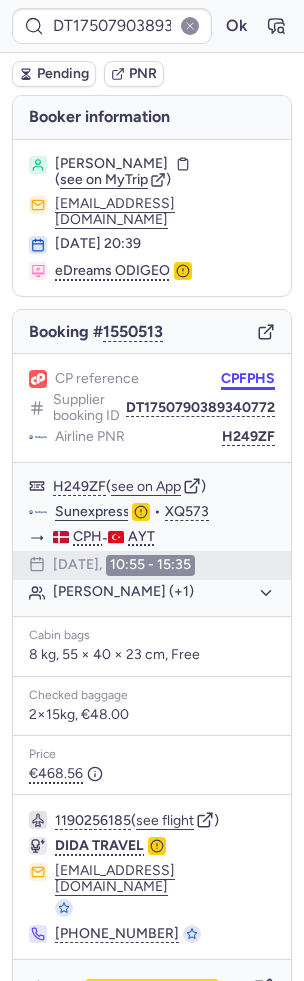 click on "CPFPHS" at bounding box center (248, 379) 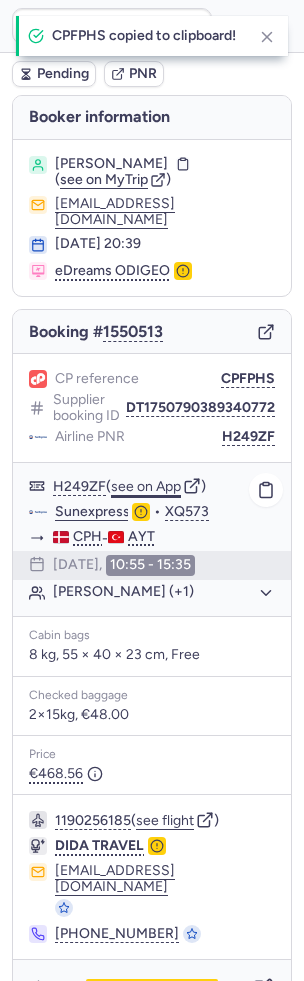 click on "see on App" 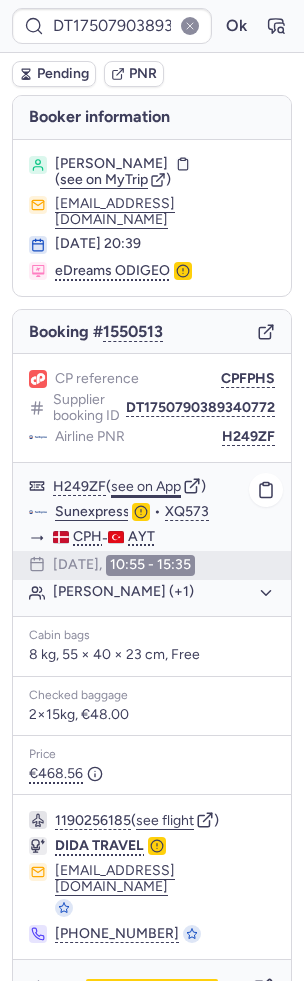 type 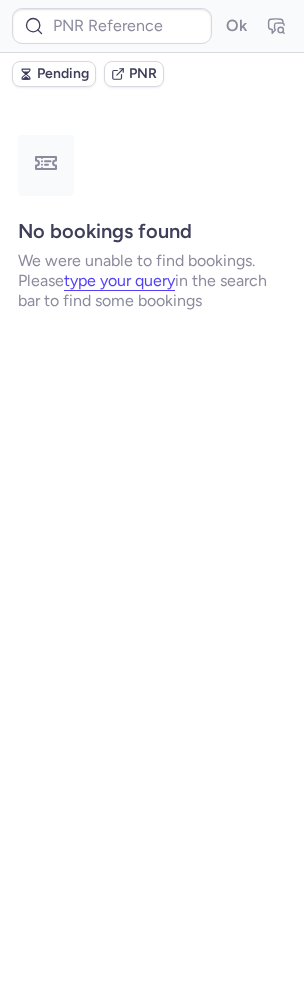 type on "DT1750924400469557" 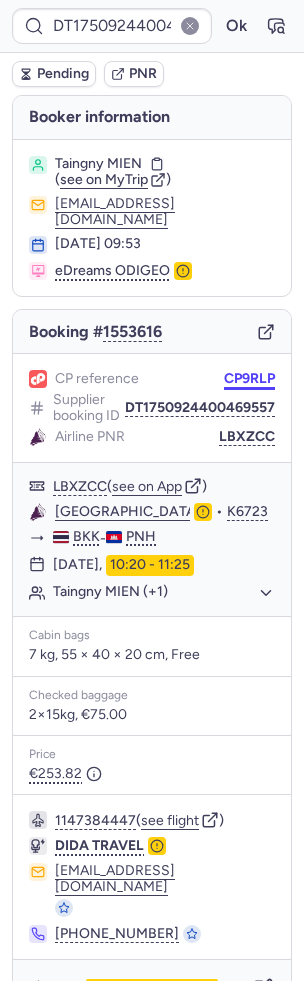 click on "CP9RLP" at bounding box center [249, 379] 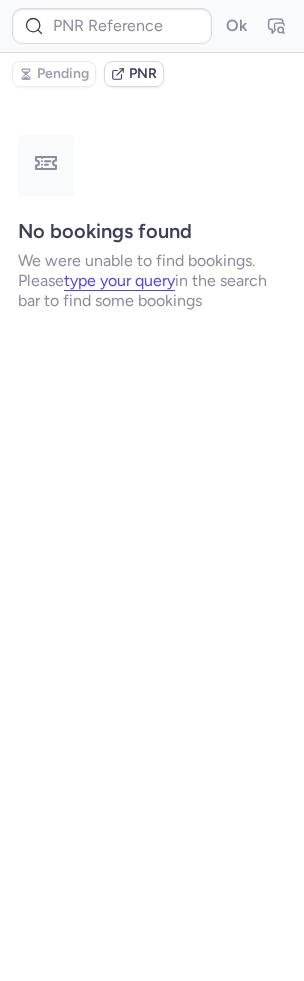 type on "CPBETB" 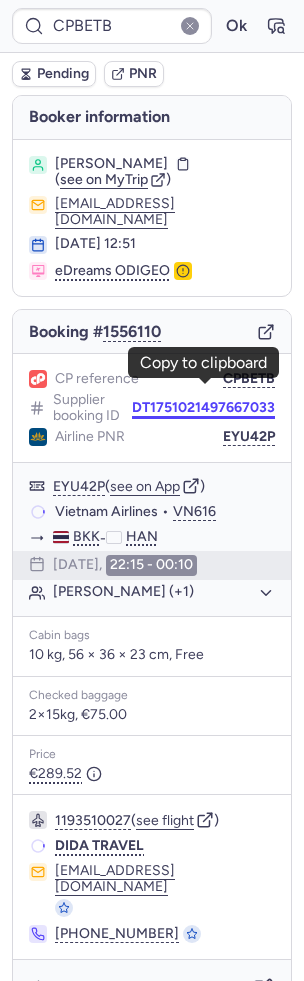 click on "DT1751021497667033" at bounding box center [203, 408] 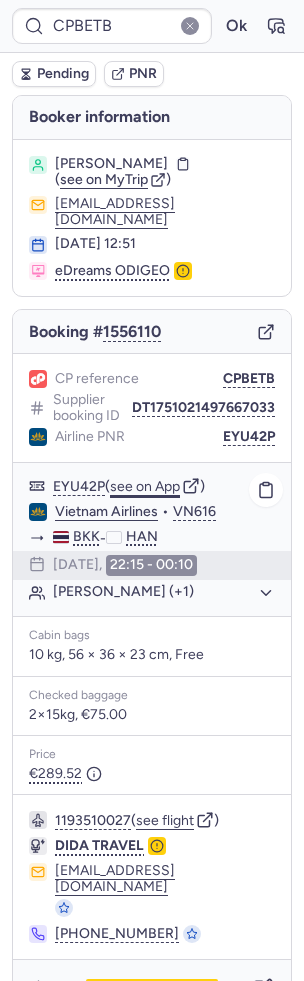 click on "see on App" 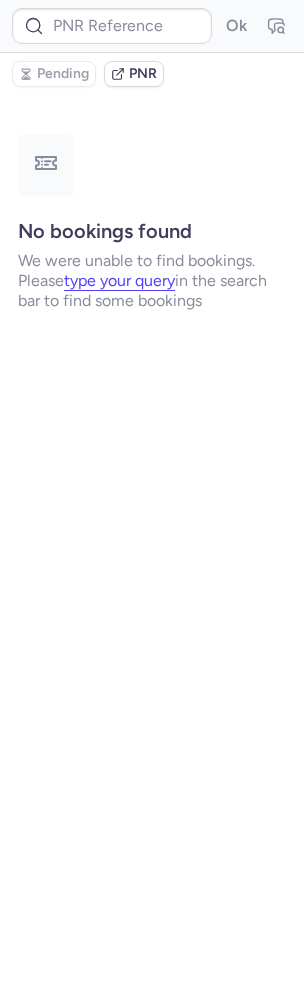 type on "CP9YNP" 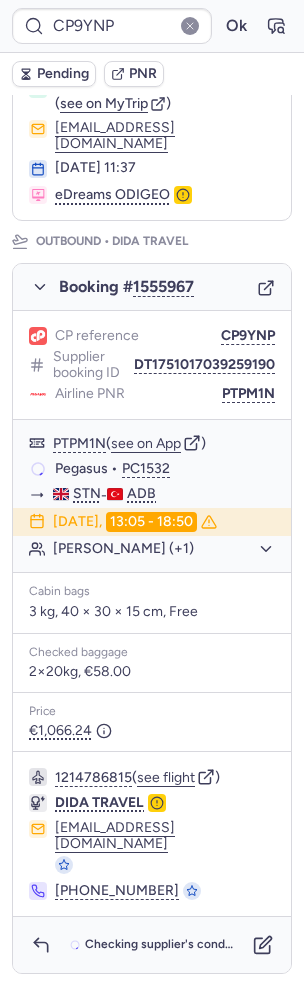 scroll, scrollTop: 26, scrollLeft: 0, axis: vertical 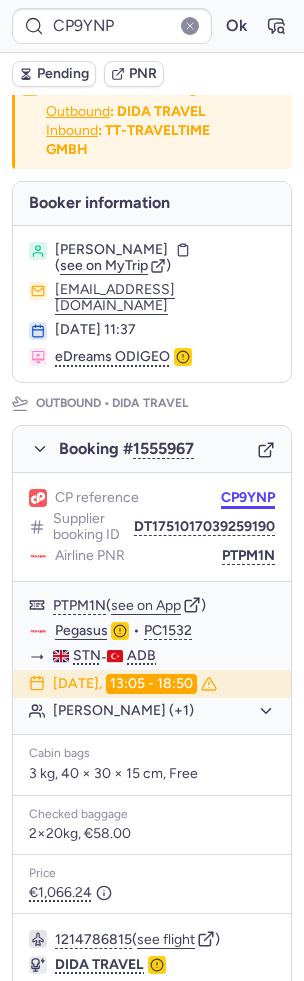 click on "CP9YNP" at bounding box center (248, 498) 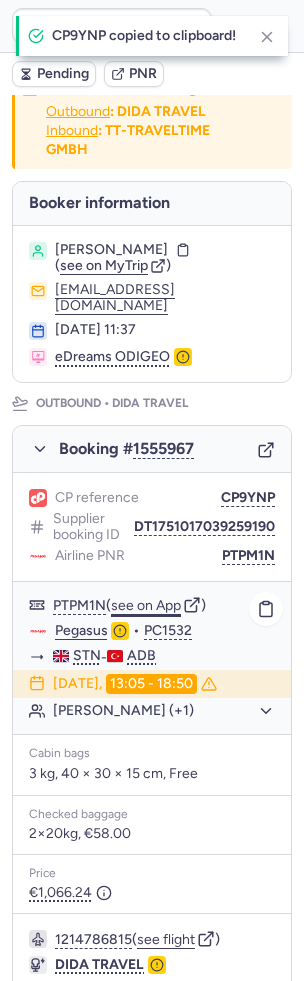 click on "see on App" 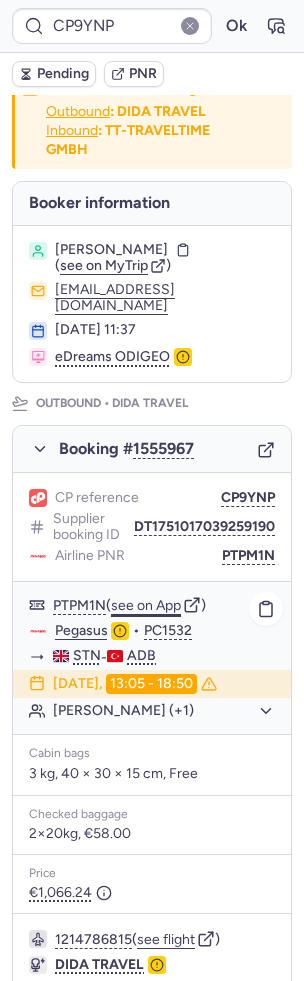 click on "see on App" 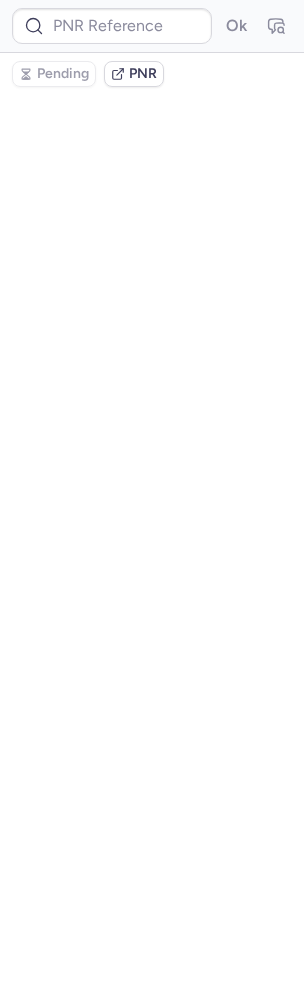 scroll, scrollTop: 0, scrollLeft: 0, axis: both 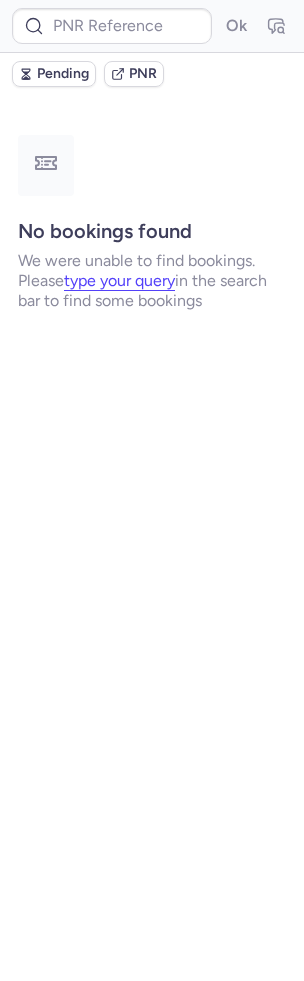 type on "DT1750879912340137" 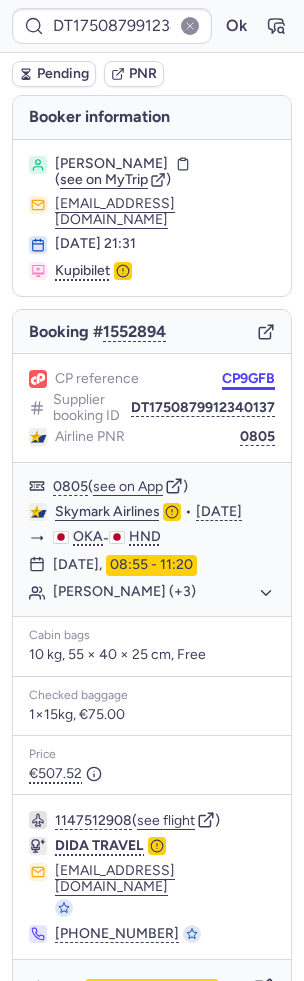 click on "CP9GFB" at bounding box center (248, 379) 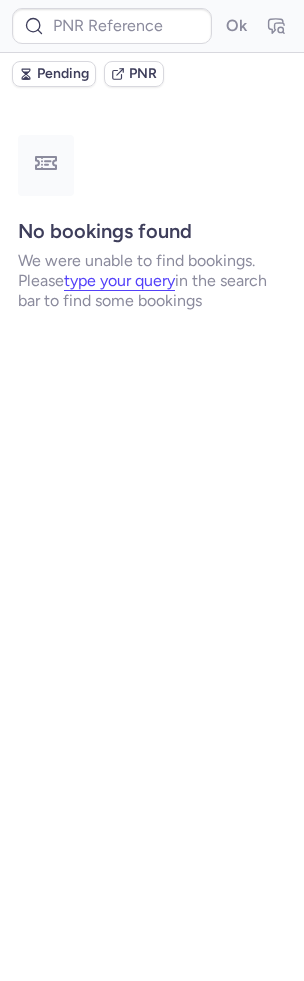 type on "DT1751100272231690" 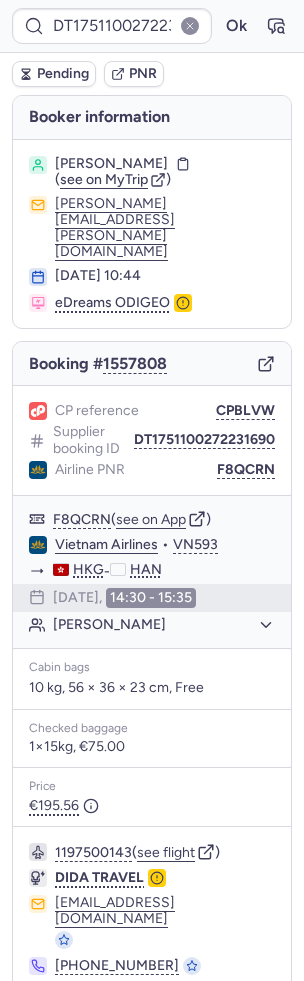 click on "CP reference CPBLVW Supplier booking ID DT1751100272231690 Airline PNR F8QCRN" at bounding box center (152, 440) 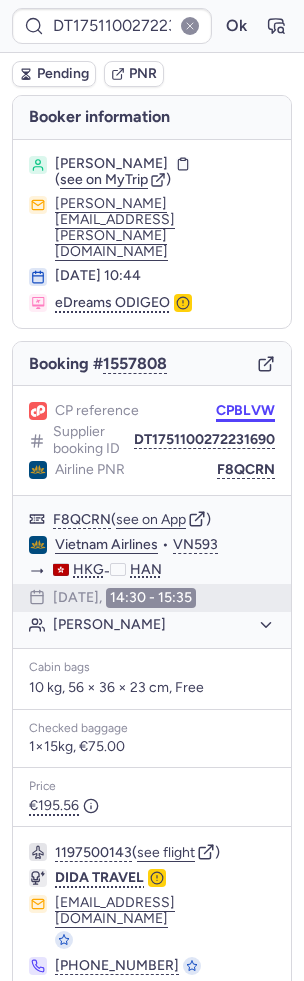 click on "CPBLVW" at bounding box center (245, 411) 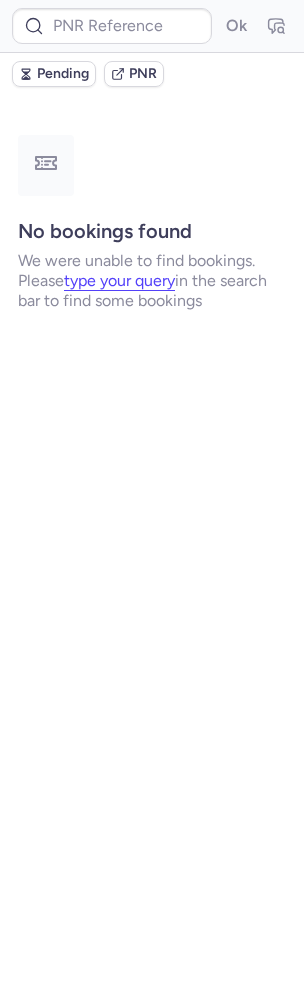 type on "DT1750992619402648" 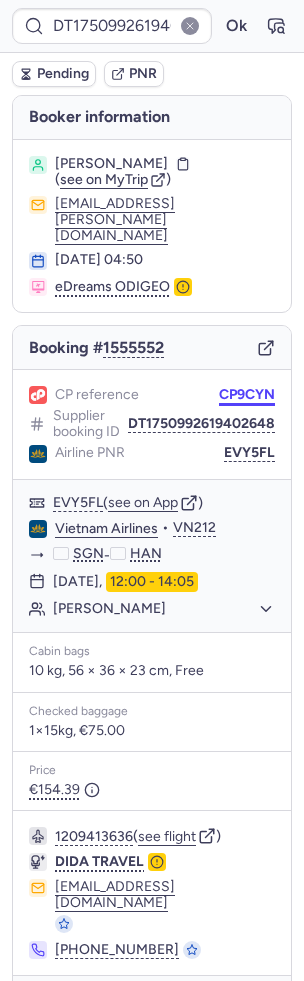 click on "CP9CYN" at bounding box center (247, 395) 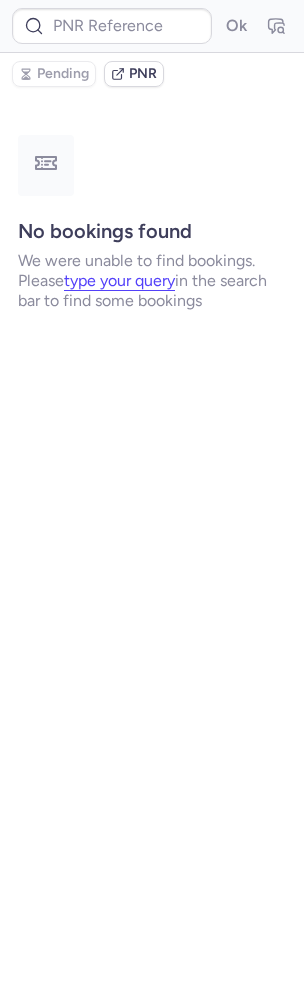 type on "DT1751108604162499" 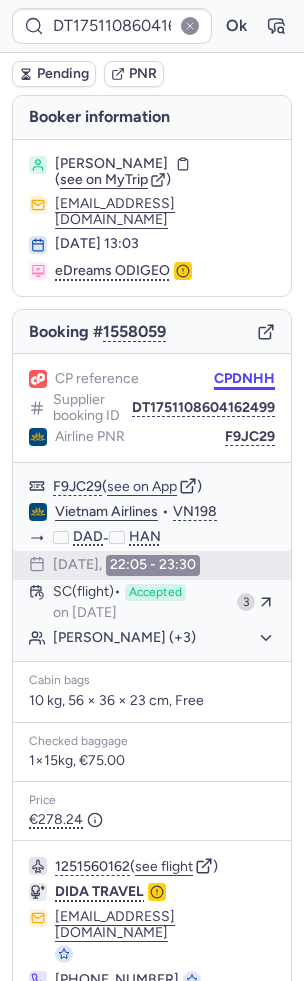 click on "CPDNHH" at bounding box center [244, 379] 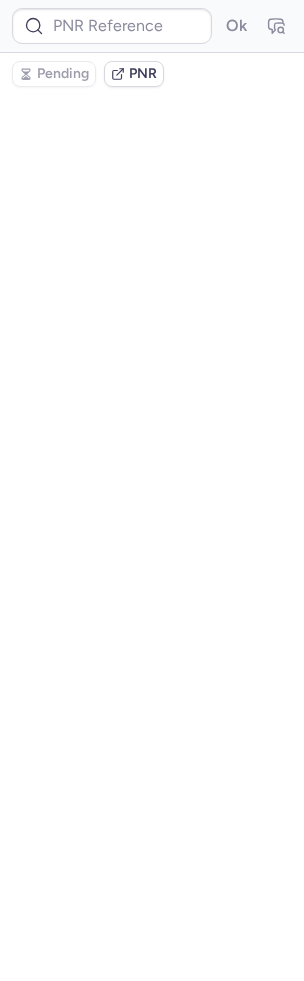 type on "DT1751107910955781" 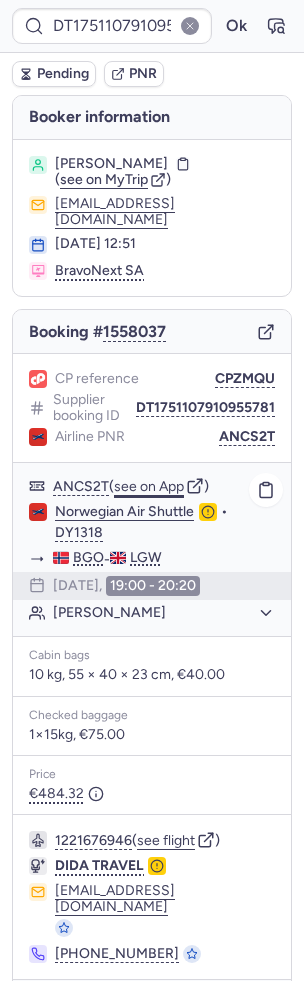 click on "see on App" 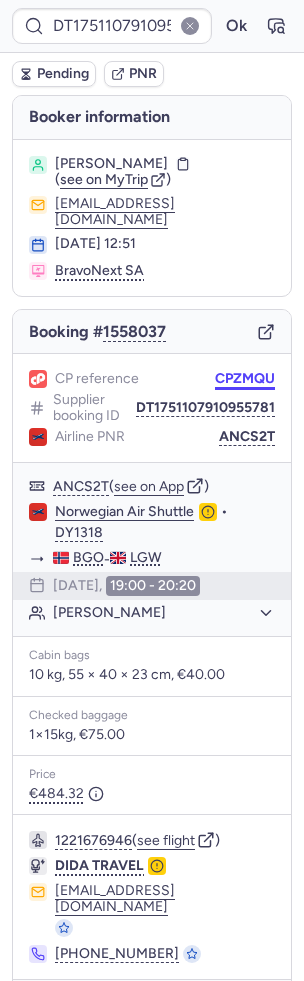 click on "CPZMQU" at bounding box center [245, 379] 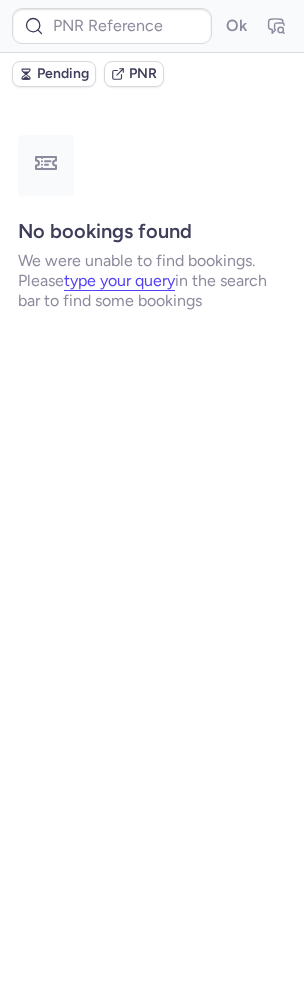 type on "DT1751172095640426" 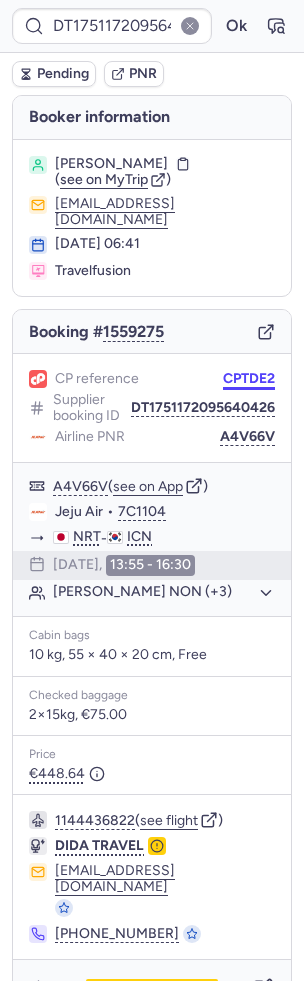 click on "CPTDE2" at bounding box center [249, 379] 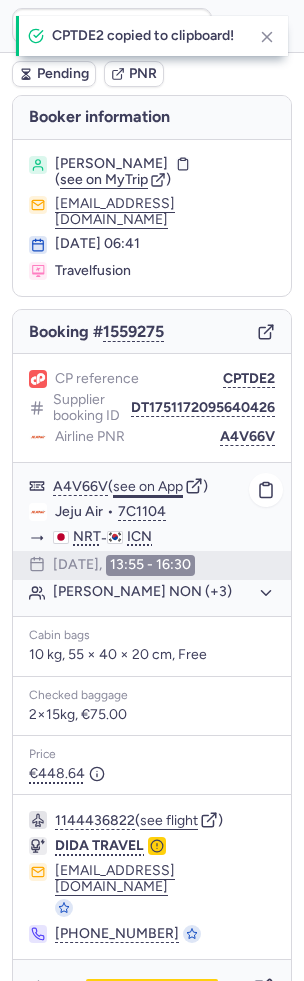 click on "see on App" 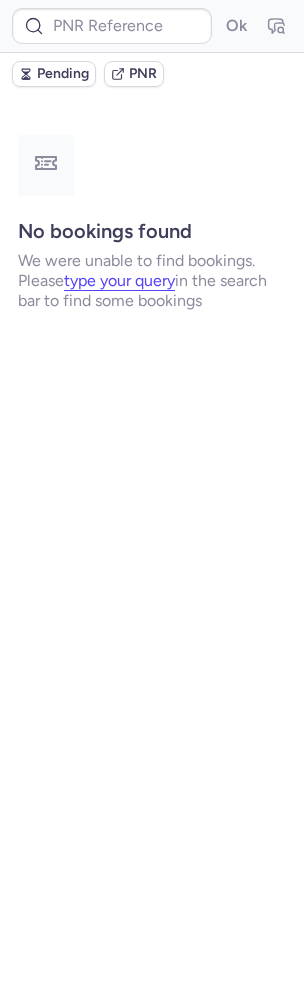 type on "DT1751125666668131" 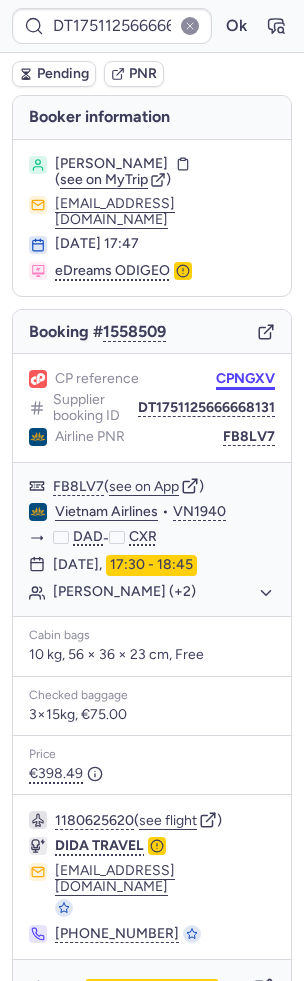 click on "CPNGXV" at bounding box center (245, 379) 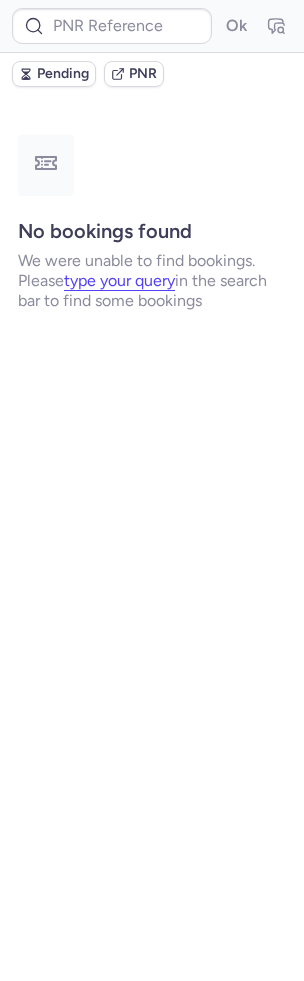 type on "DT1751241548365560" 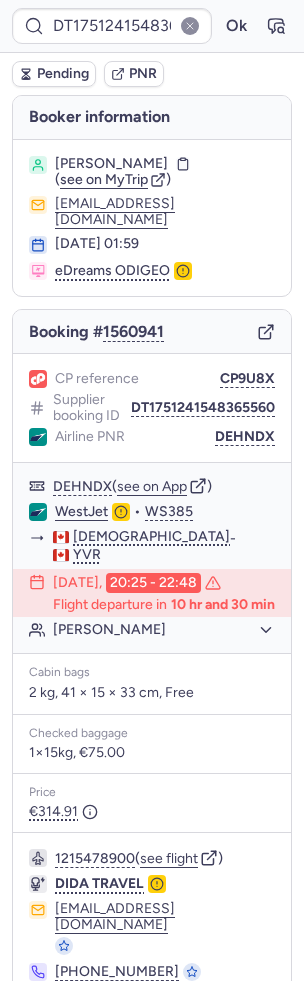 click on "CP reference CP9U8X Supplier booking ID DT1751241548365560 Airline PNR DEHNDX" at bounding box center (152, 408) 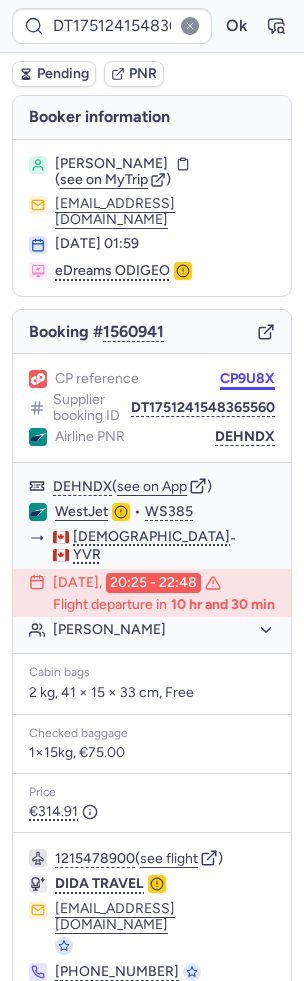 click on "CP9U8X" at bounding box center [247, 379] 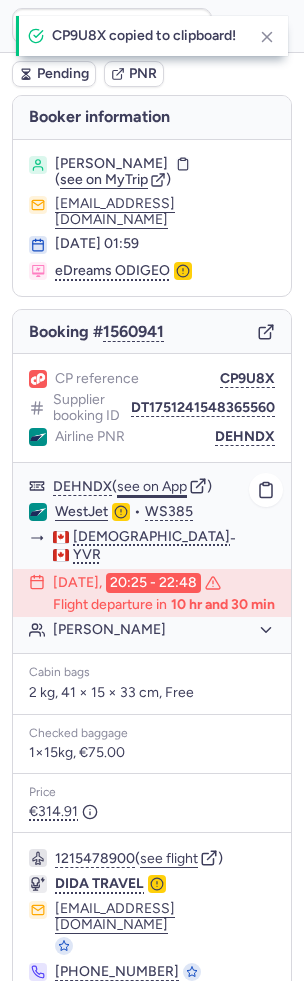 click on "see on App" 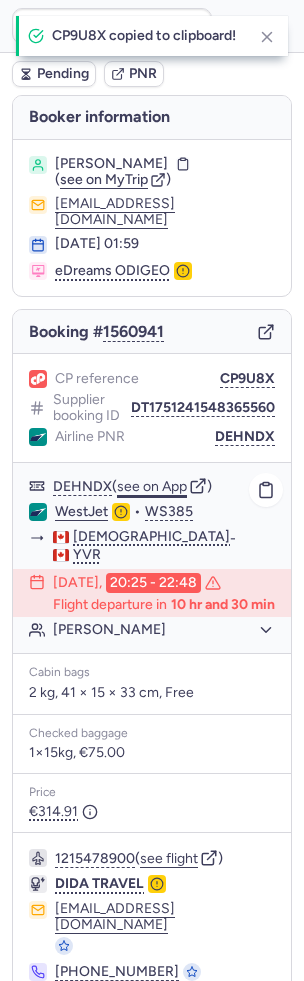 type 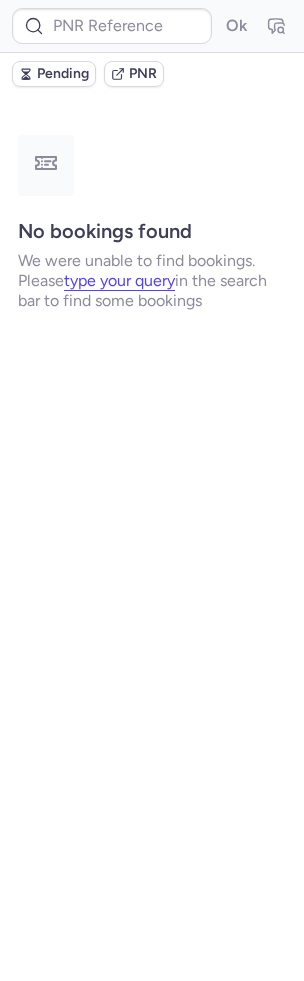 type on "DT1751278697486336" 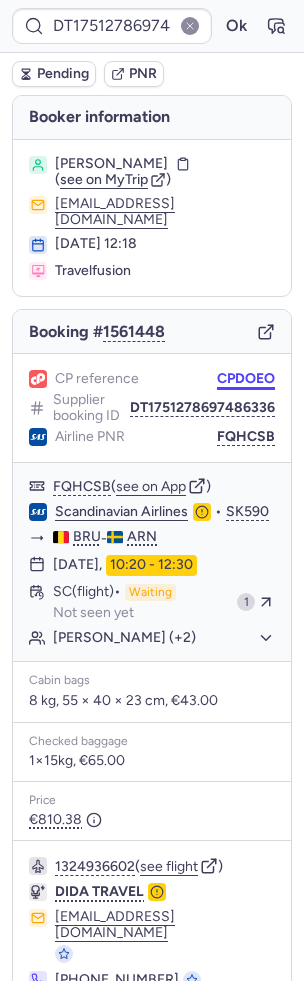 click on "CPDOEO" at bounding box center [246, 379] 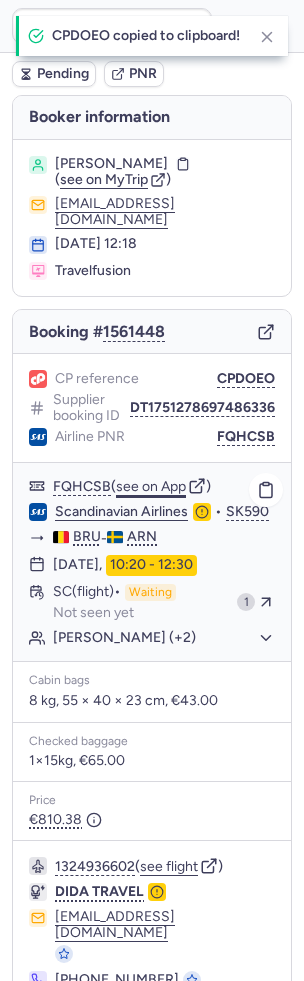click on "see on App" 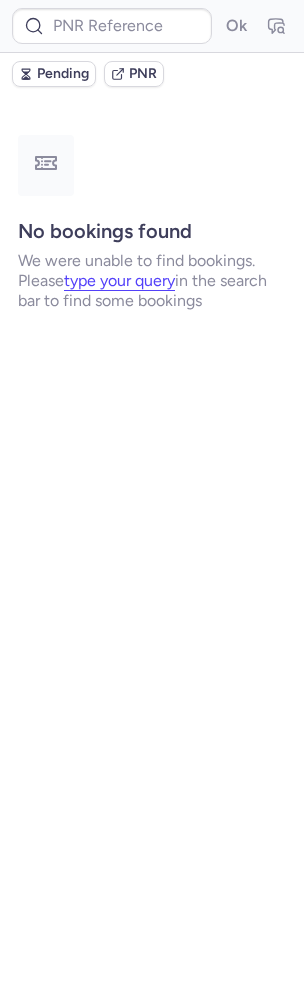 type on "DT1751315975461463" 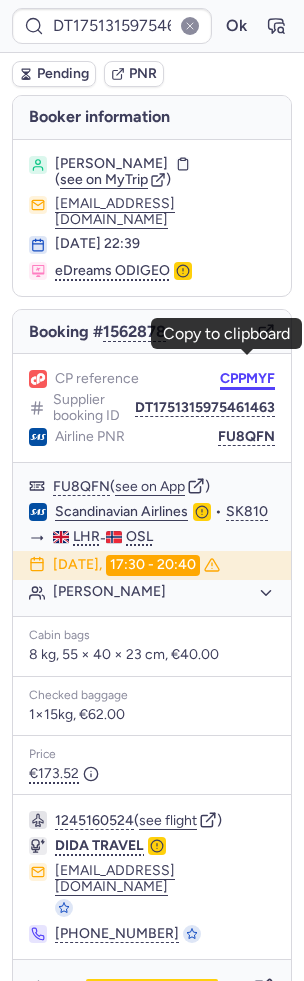click on "CPPMYF" at bounding box center (247, 379) 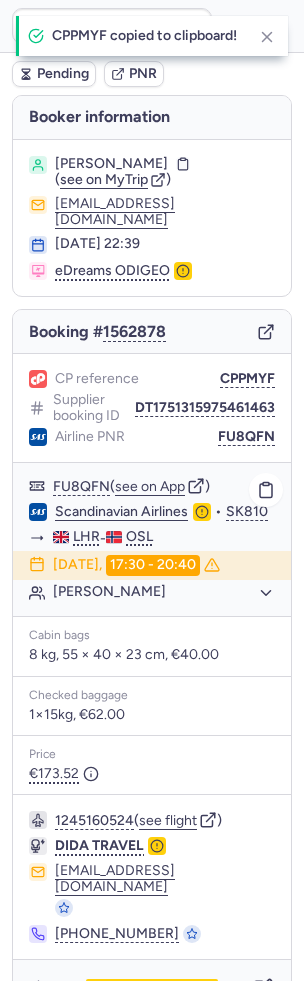 click on "FU8QFN  ( see on App )" at bounding box center [164, 486] 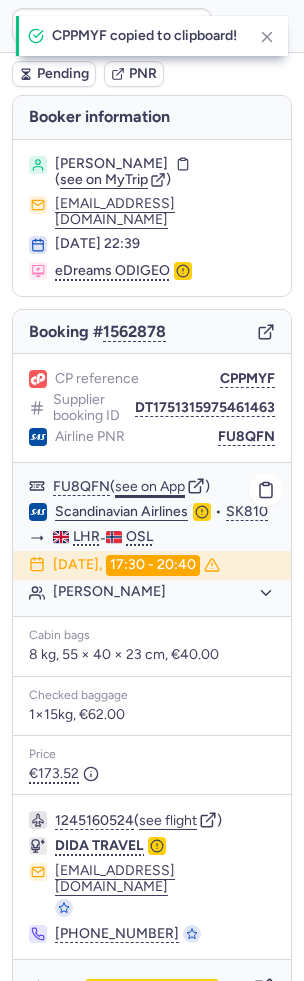click on "see on App" 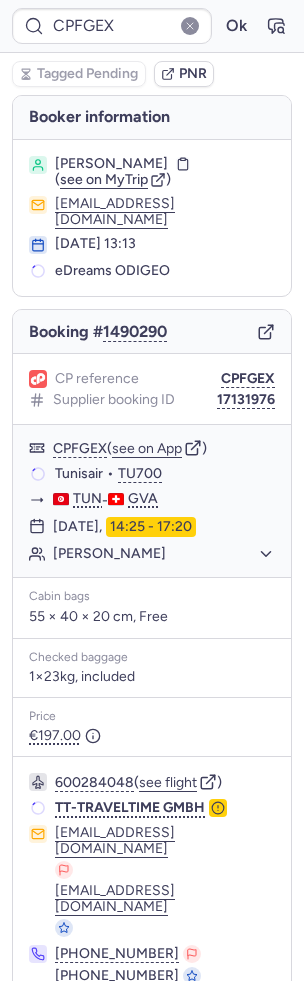 type on "DT1751315975461463" 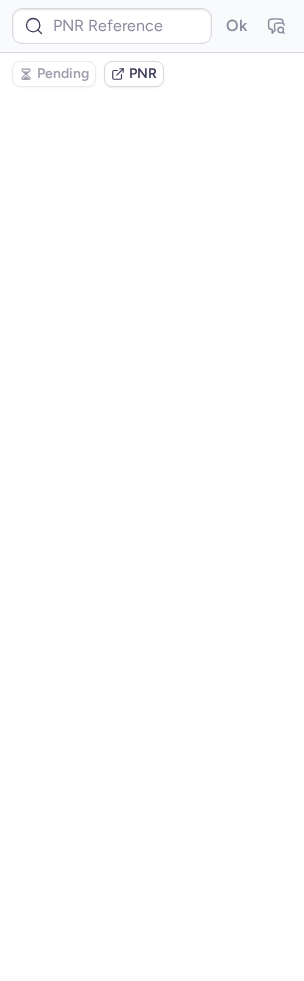 type on "DT1751315975461463" 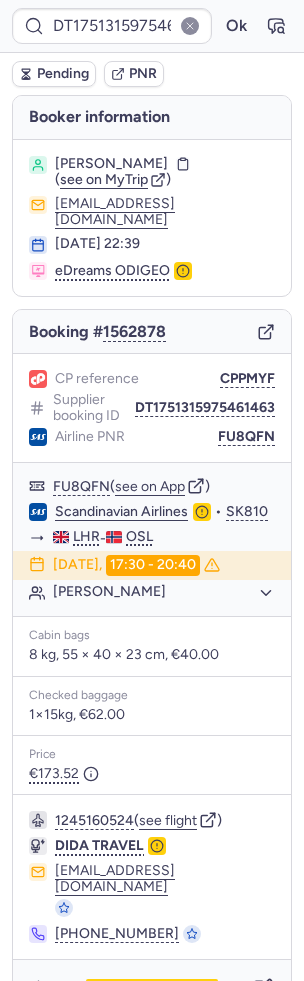 type on "CPECAU" 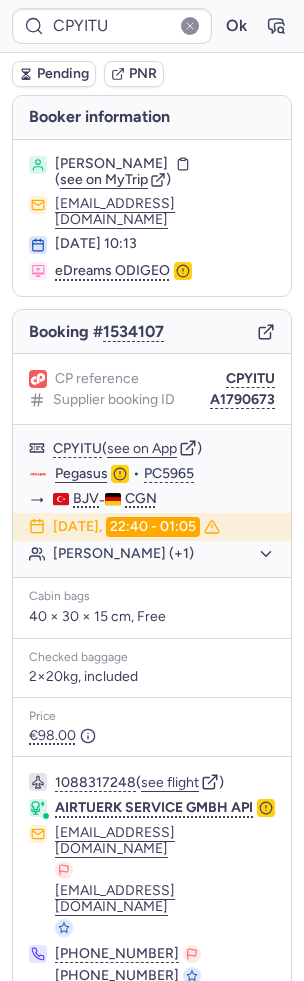 scroll, scrollTop: 0, scrollLeft: 0, axis: both 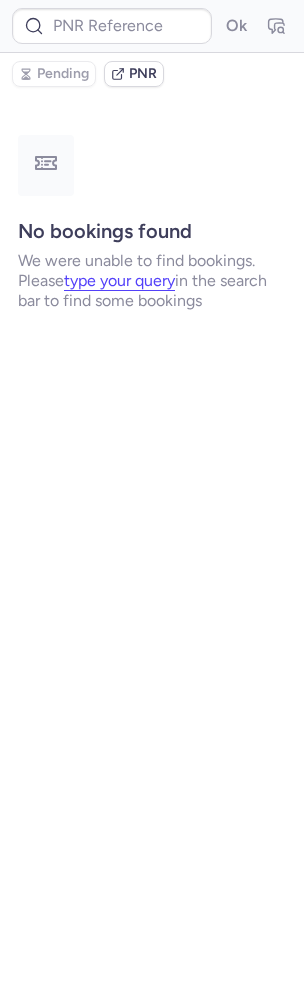 type on "DT1744344215294002" 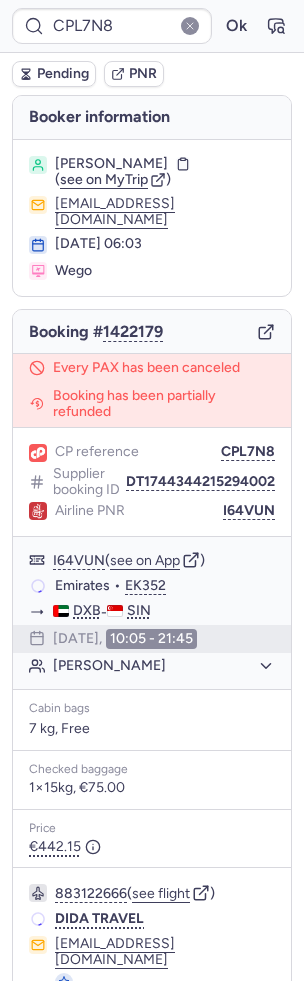 type on "DT1744344215294002" 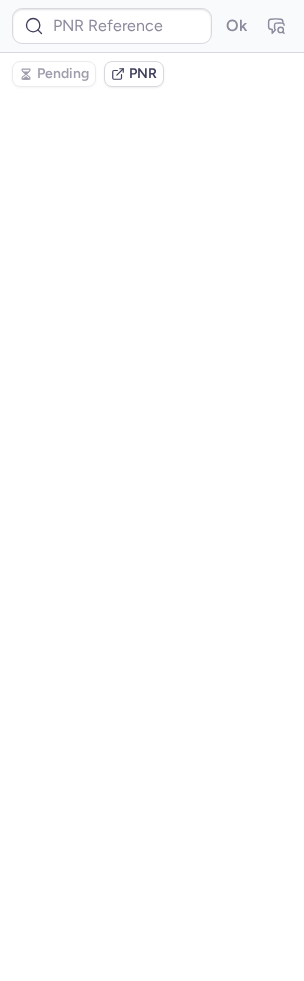 scroll, scrollTop: 0, scrollLeft: 0, axis: both 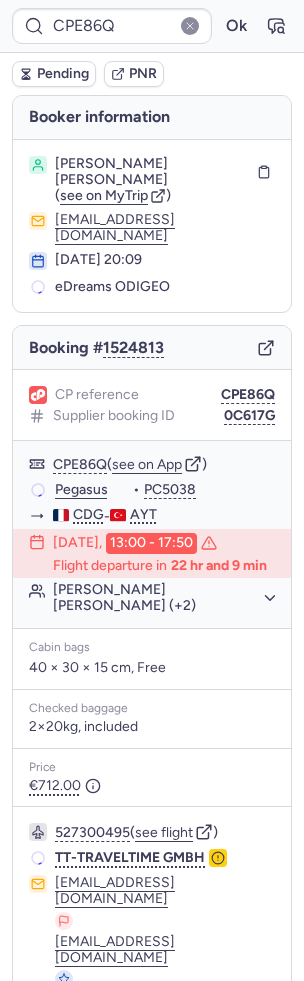 type on "CP7AN9" 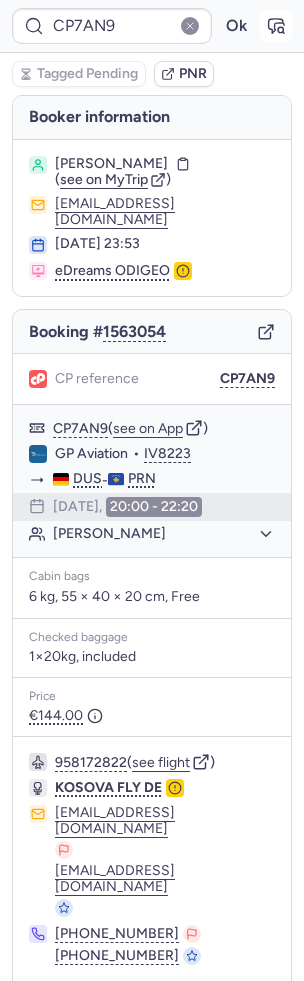 click 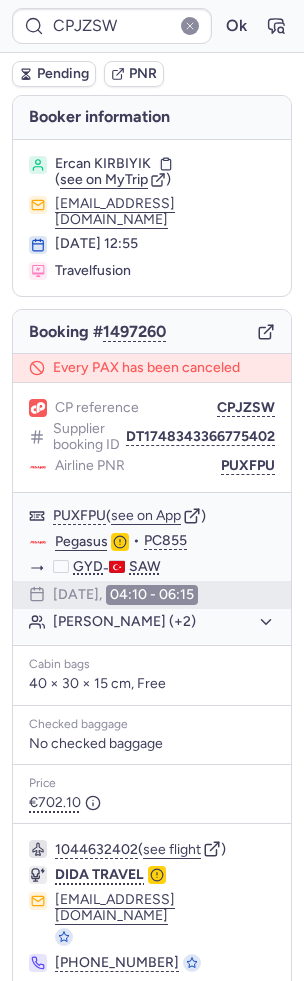 type on "CPECAU" 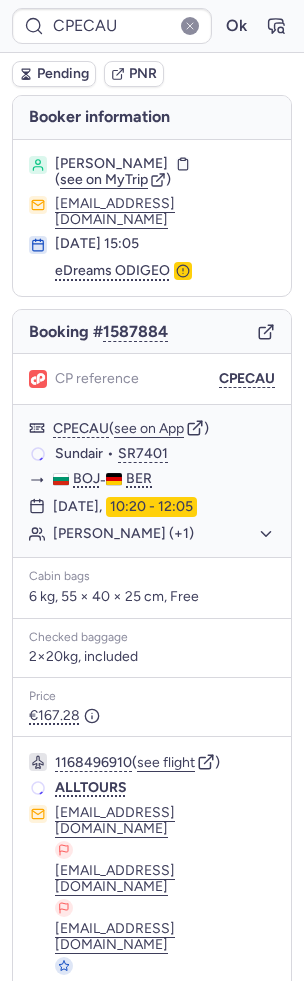 type on "CPWX6E" 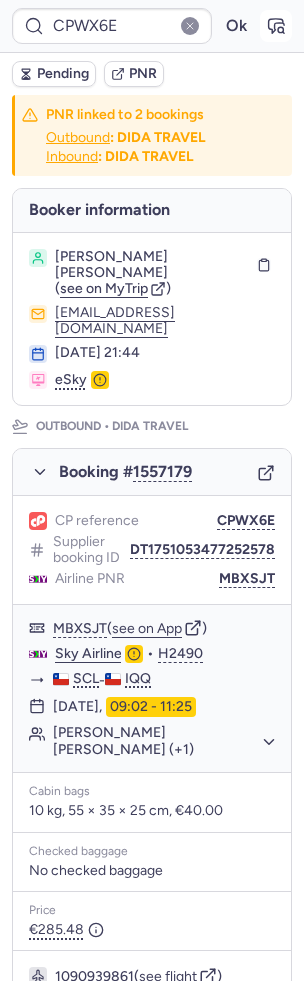 click 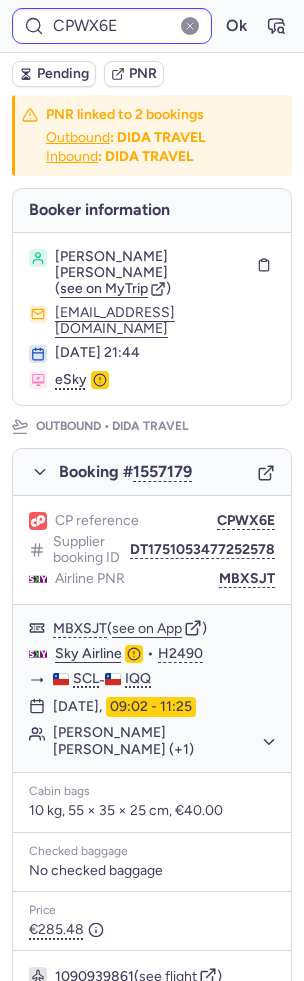 type on "CP7AN9" 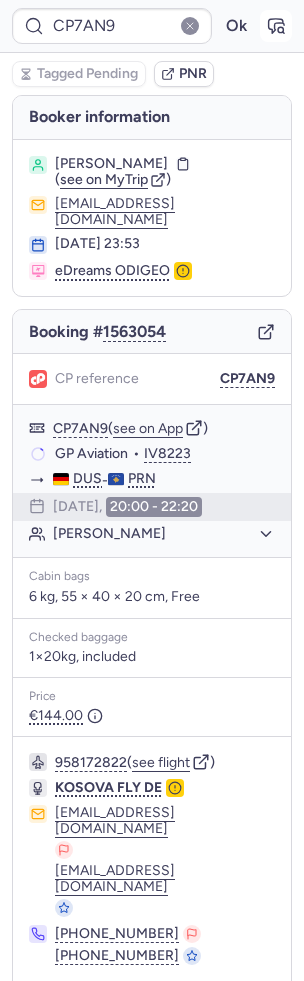 click 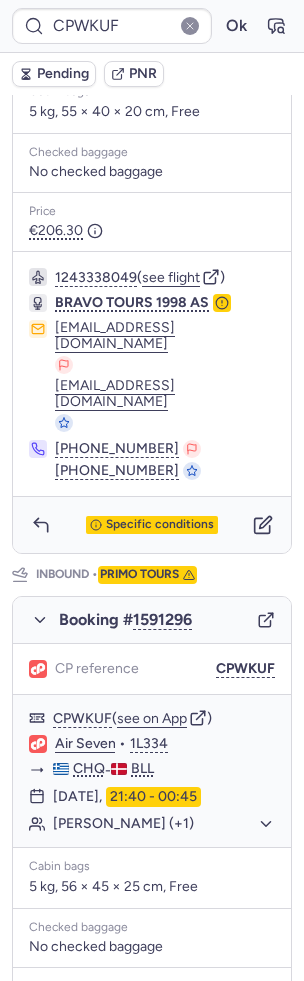scroll, scrollTop: 789, scrollLeft: 0, axis: vertical 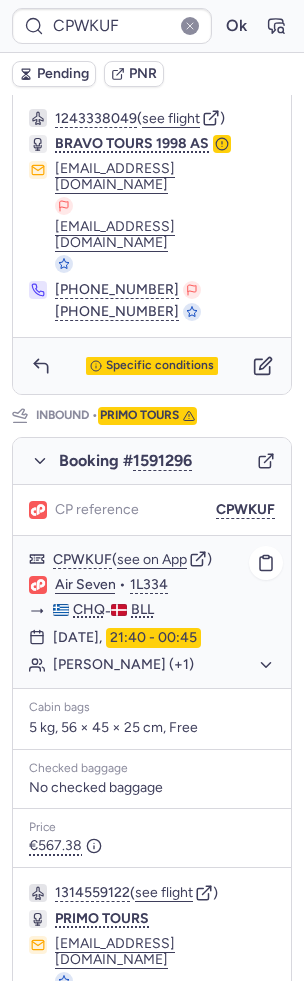 type on "CP2M9Y" 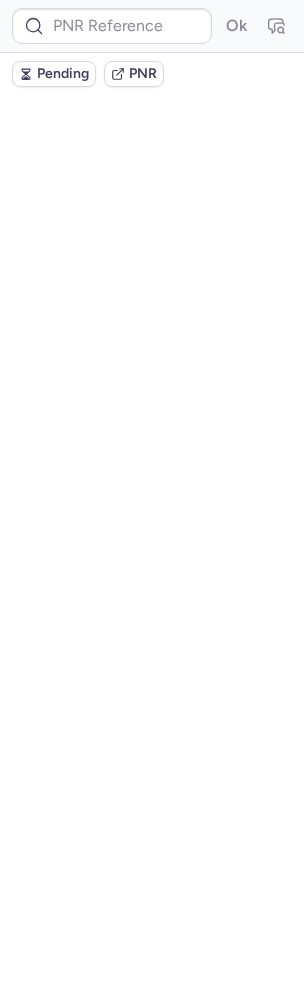 scroll, scrollTop: 0, scrollLeft: 0, axis: both 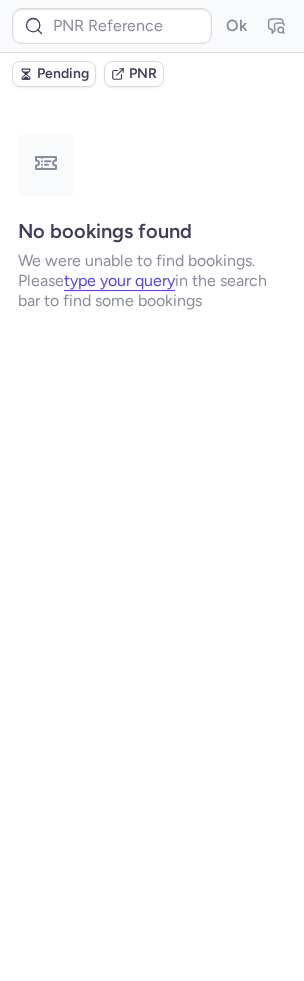 type on "CPJ3NJ" 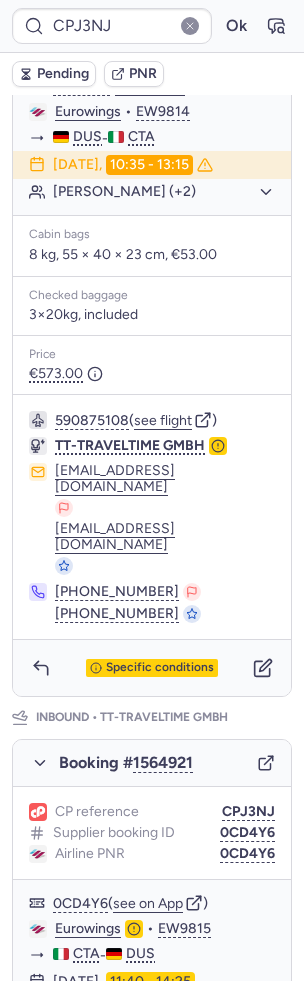 scroll, scrollTop: 705, scrollLeft: 0, axis: vertical 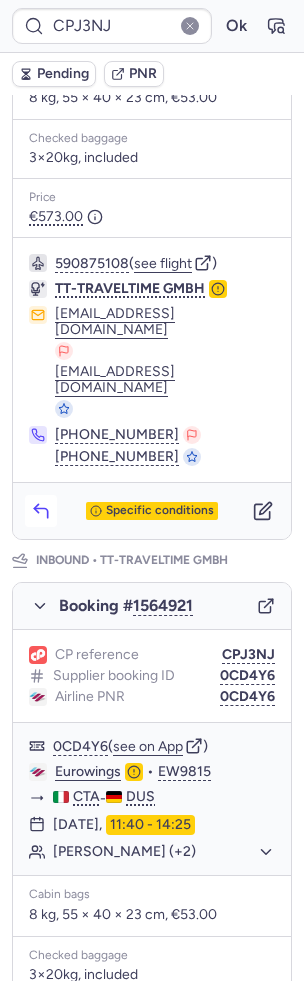 click 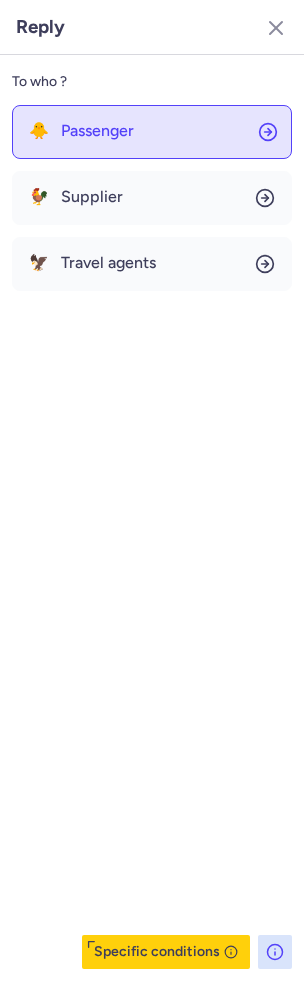 click on "Passenger" at bounding box center (97, 131) 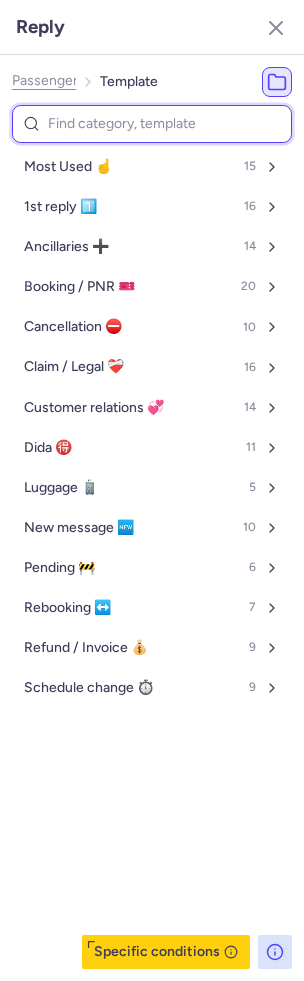 type on "l" 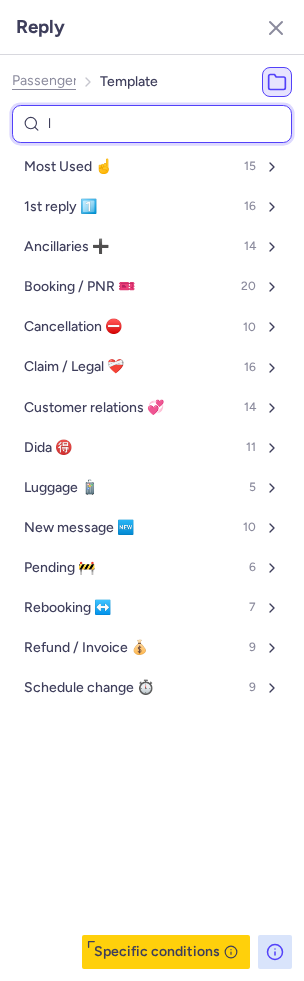 select on "en" 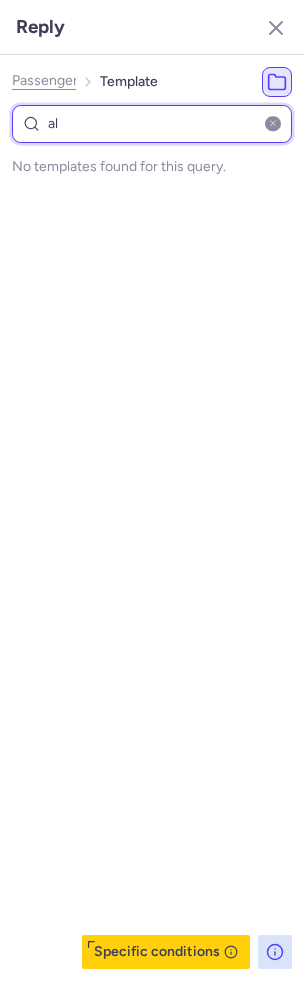 type on "all" 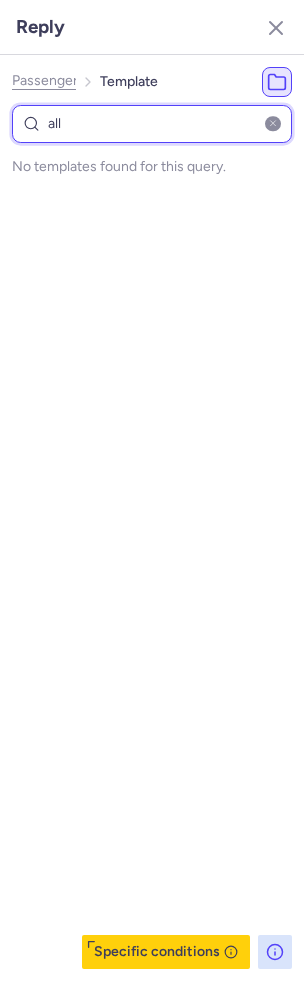 select on "en" 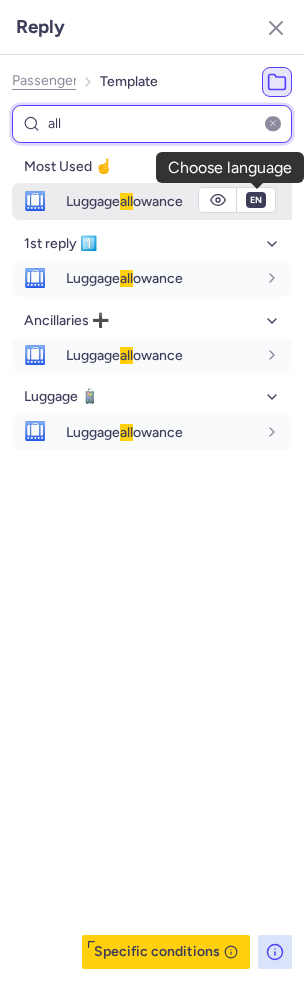 type on "all" 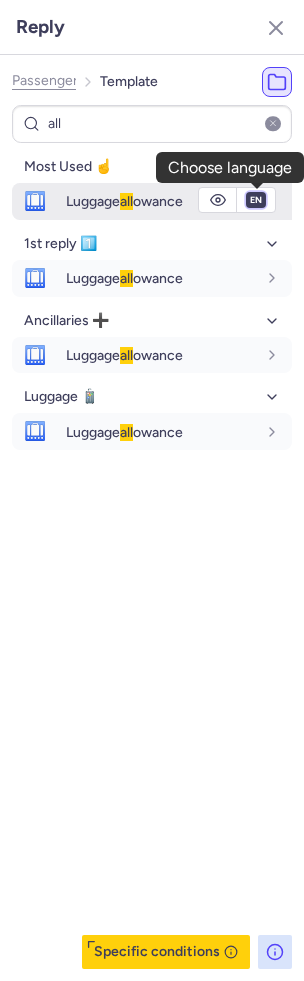 click on "fr en de nl pt es it ru" at bounding box center [256, 200] 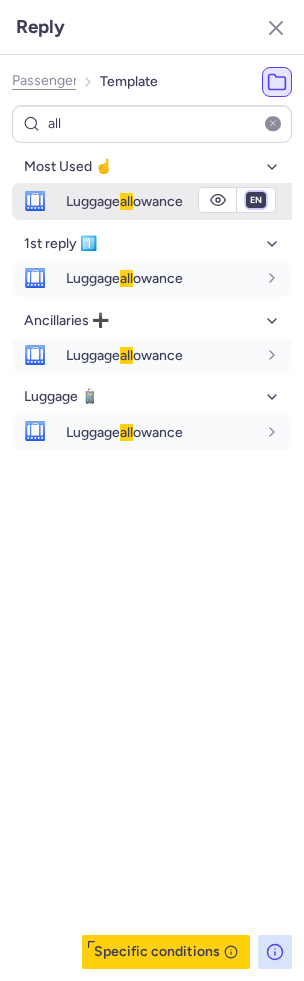 select on "de" 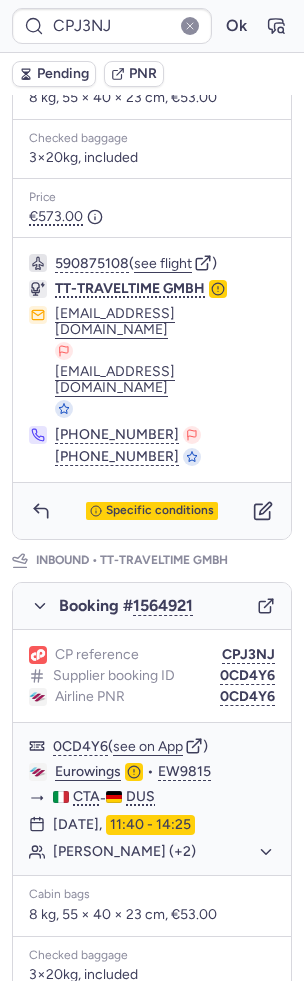 type on "CP2M9Y" 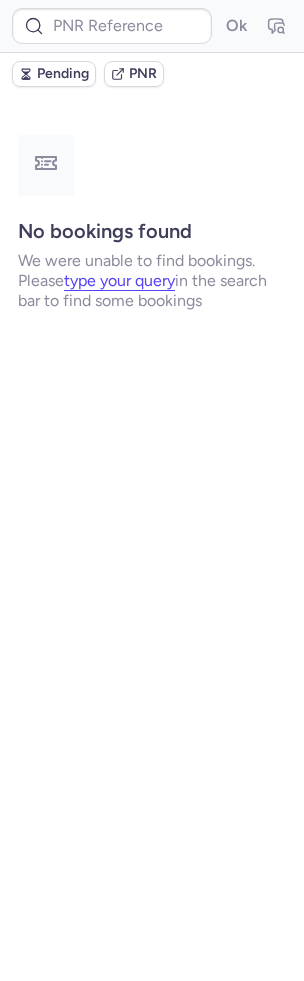 scroll, scrollTop: 0, scrollLeft: 0, axis: both 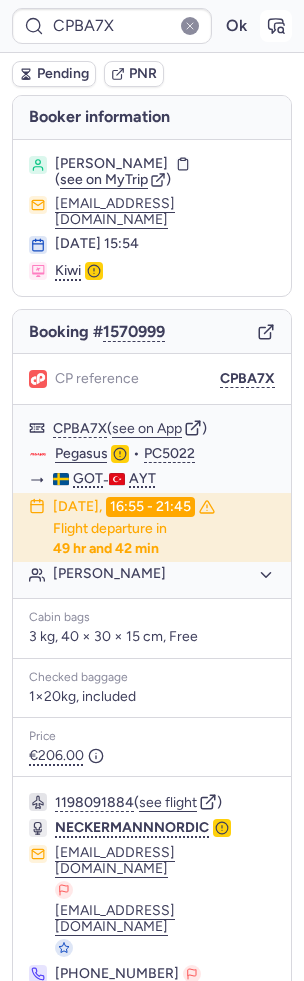 click 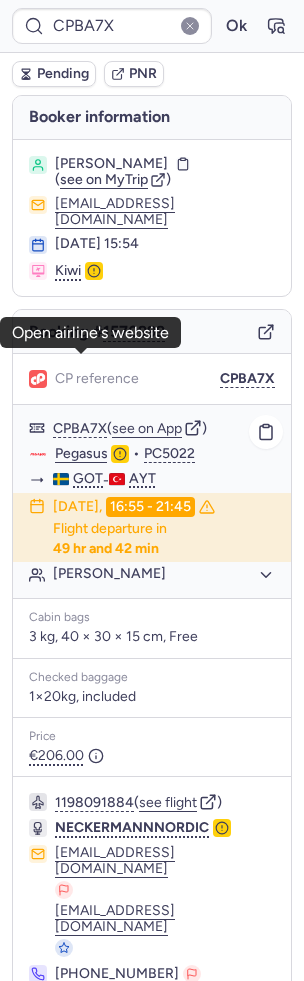 scroll, scrollTop: 74, scrollLeft: 0, axis: vertical 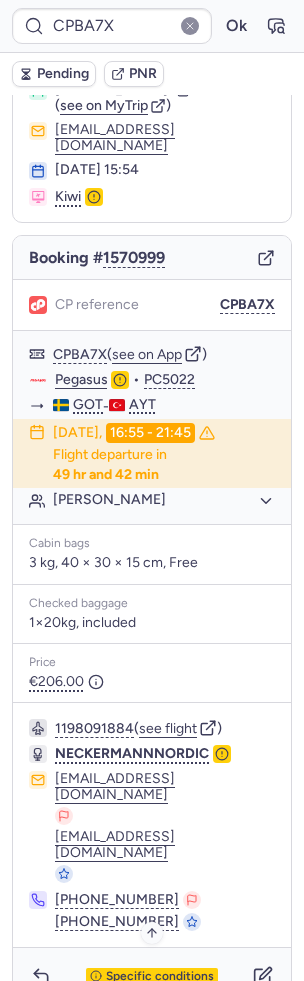 click on "Specific conditions" at bounding box center [160, 977] 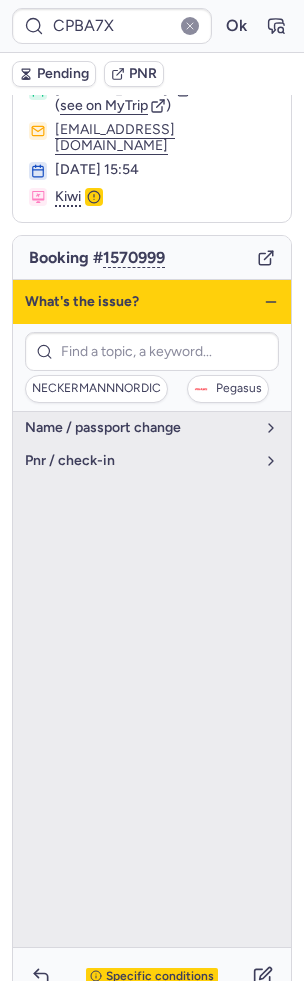 click 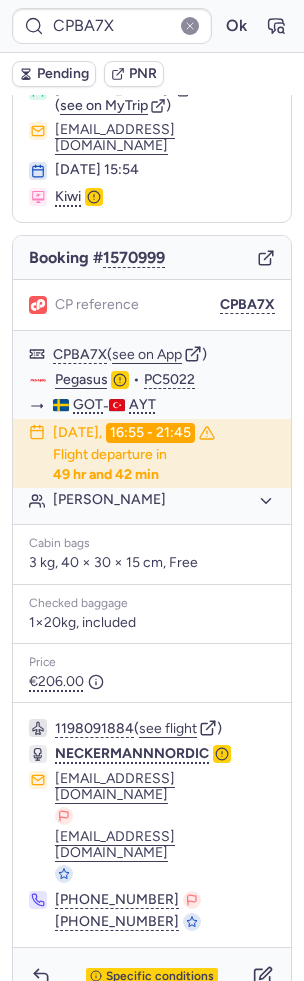 type on "CP8GEJ" 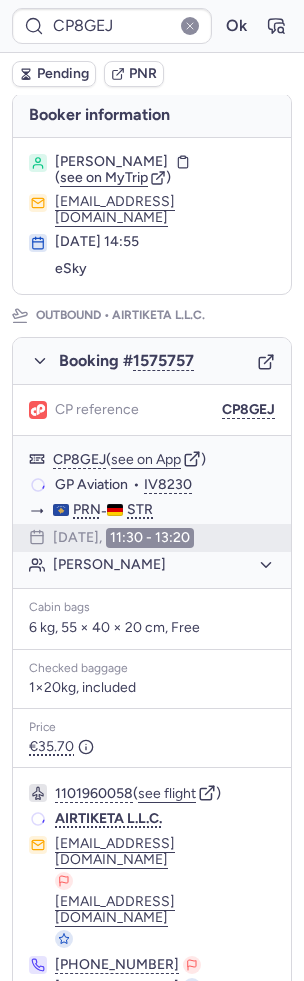 scroll, scrollTop: 113, scrollLeft: 0, axis: vertical 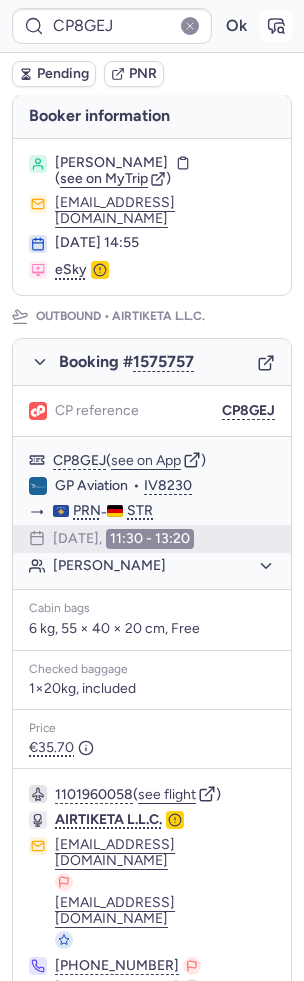 click 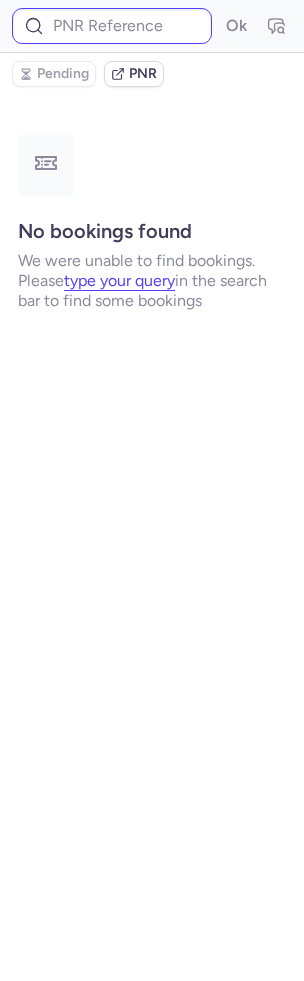 scroll, scrollTop: 0, scrollLeft: 0, axis: both 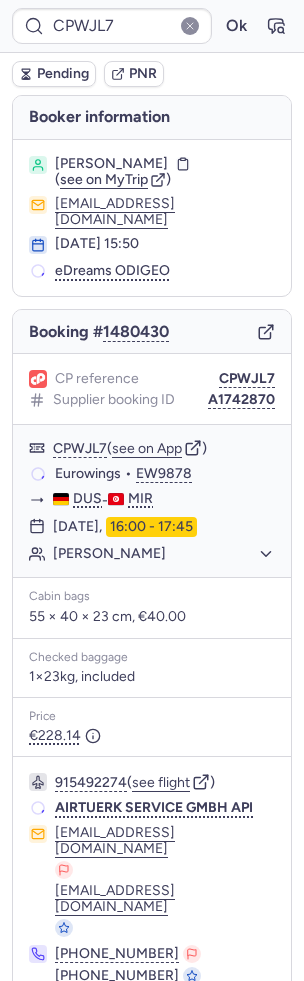 type on "CPEMUD" 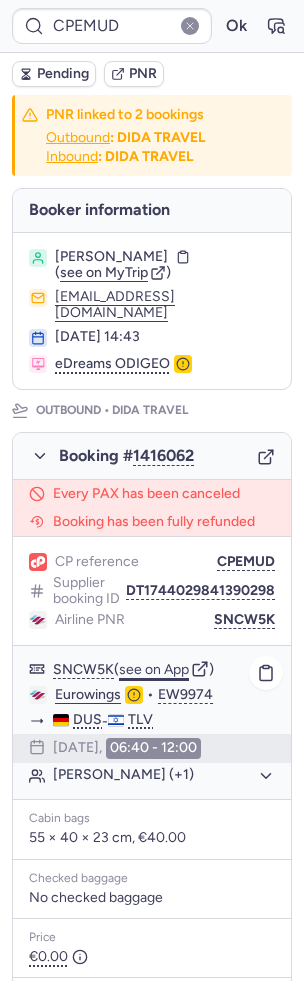 click on "see on App" 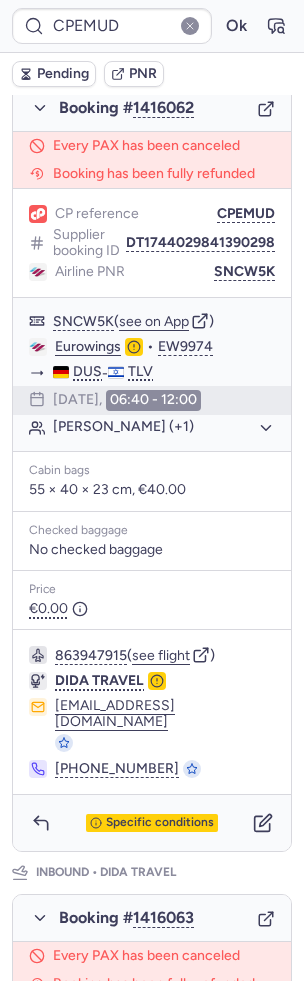 scroll, scrollTop: 238, scrollLeft: 0, axis: vertical 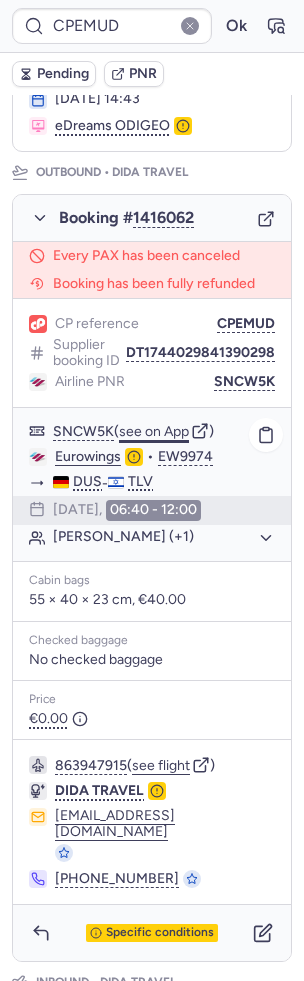 click on "see on App" 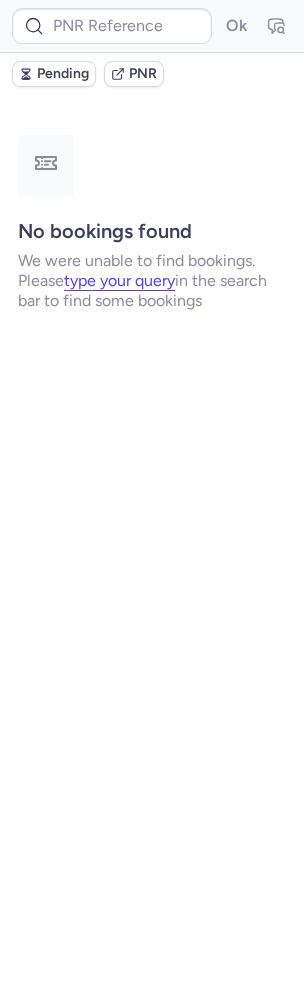 scroll, scrollTop: 0, scrollLeft: 0, axis: both 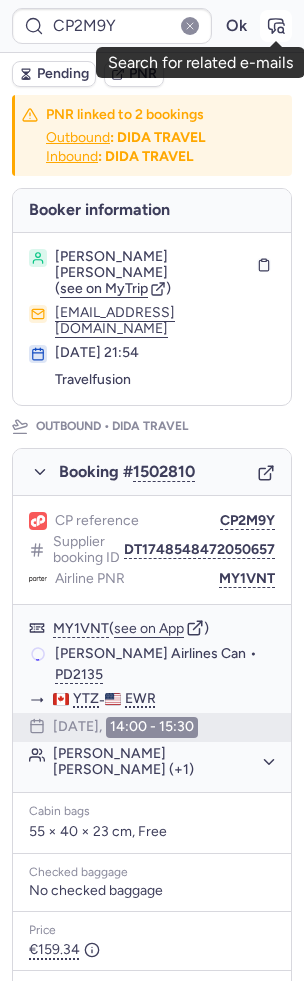 click 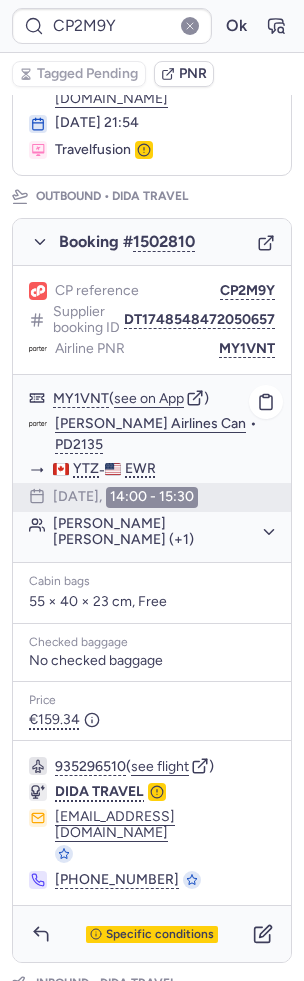 scroll, scrollTop: 232, scrollLeft: 0, axis: vertical 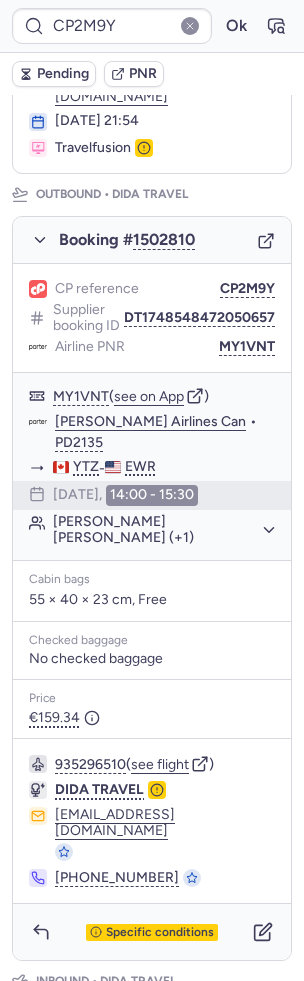 type on "CPWKUF" 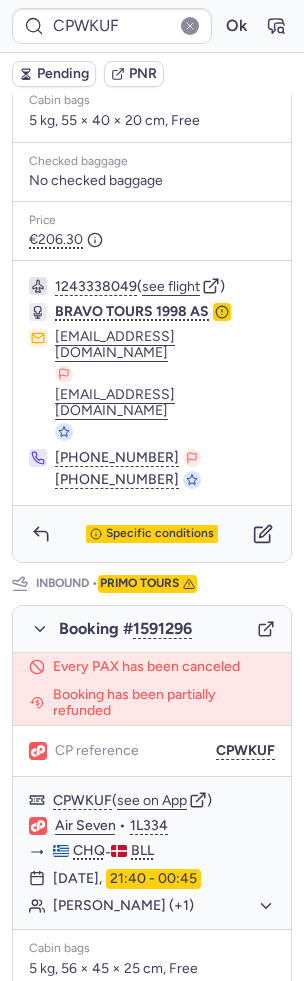 scroll, scrollTop: 871, scrollLeft: 0, axis: vertical 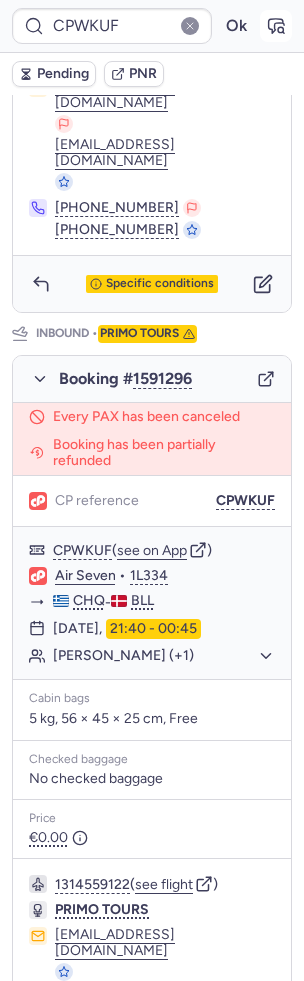 click at bounding box center (276, 26) 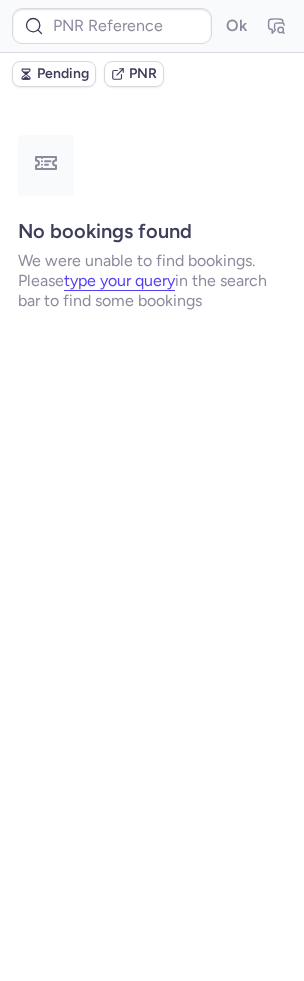 scroll, scrollTop: 0, scrollLeft: 0, axis: both 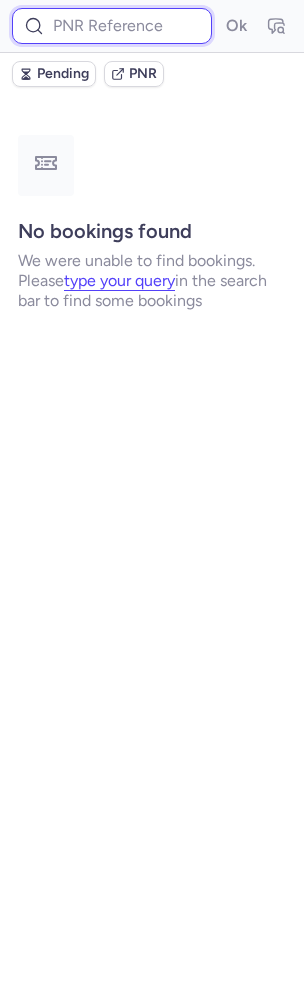 click at bounding box center [112, 26] 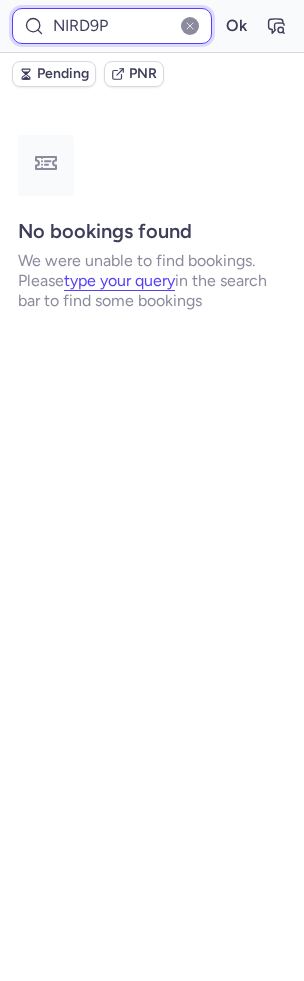 click on "Ok" at bounding box center (236, 26) 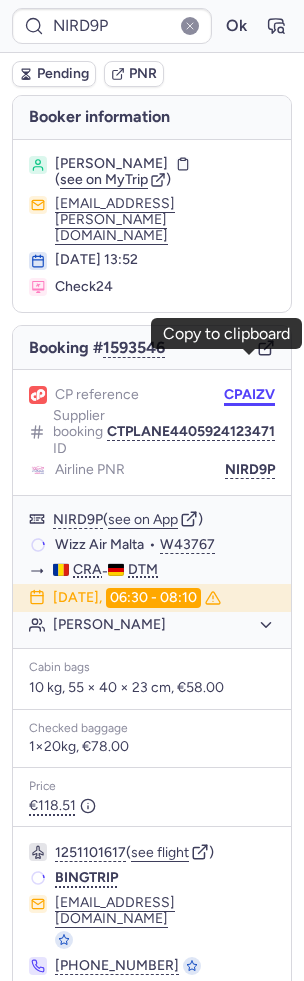 click on "CPAIZV" at bounding box center (249, 395) 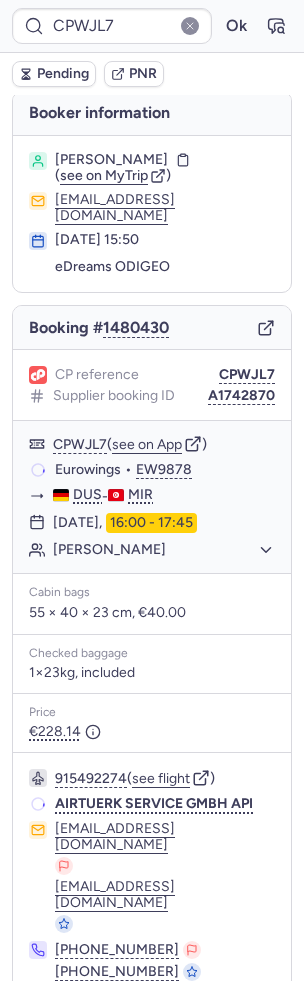 scroll, scrollTop: 0, scrollLeft: 0, axis: both 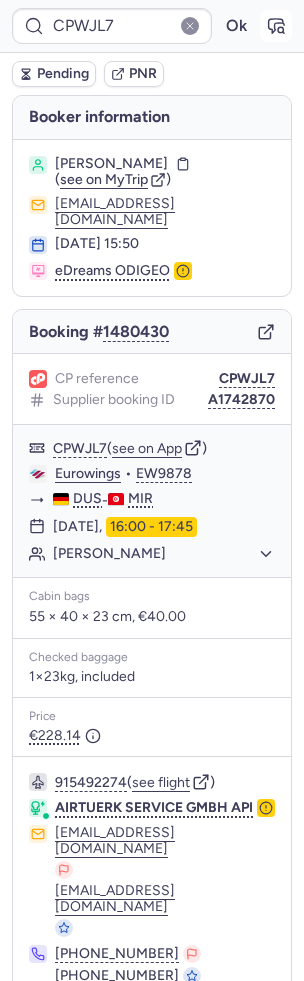 click 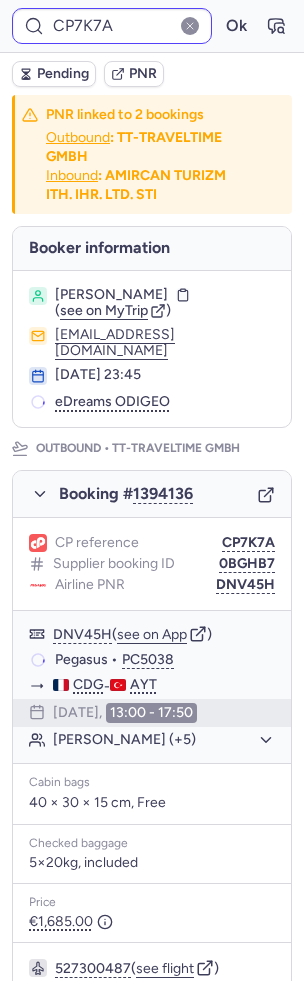 type on "CPWKUF" 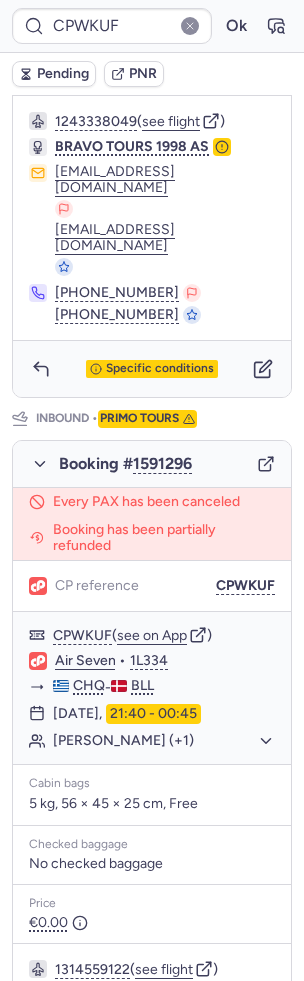 scroll, scrollTop: 871, scrollLeft: 0, axis: vertical 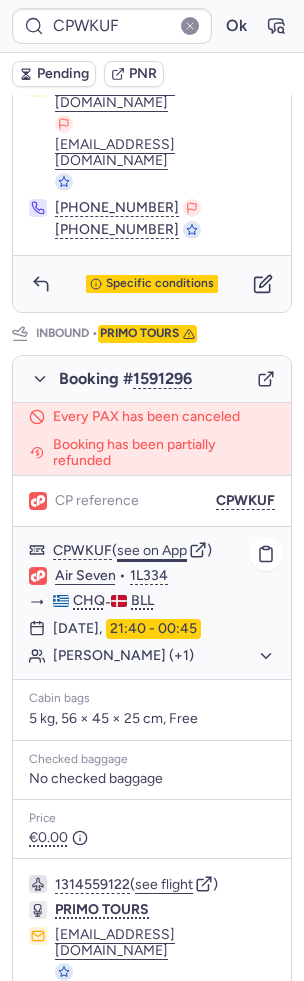 click on "see on App" 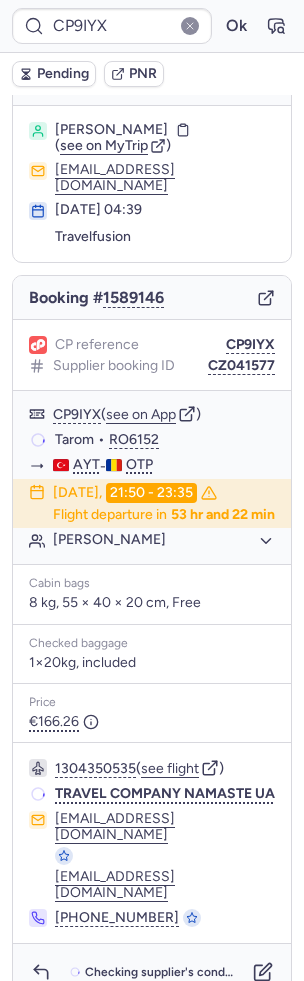 scroll, scrollTop: 32, scrollLeft: 0, axis: vertical 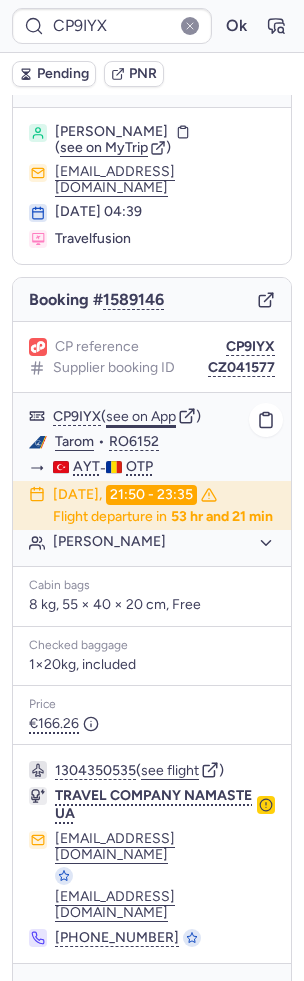 click on "see on App" 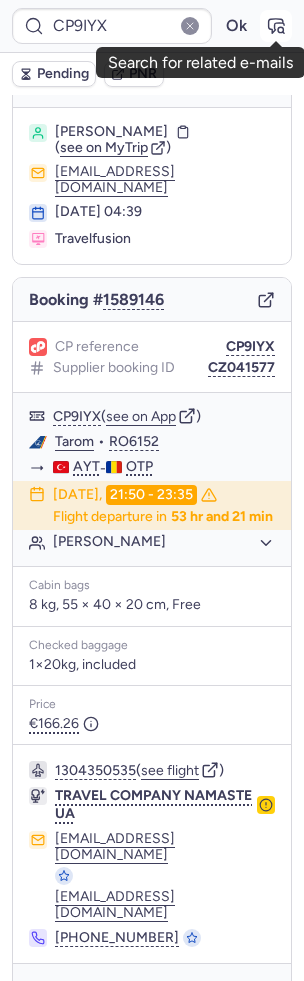 click 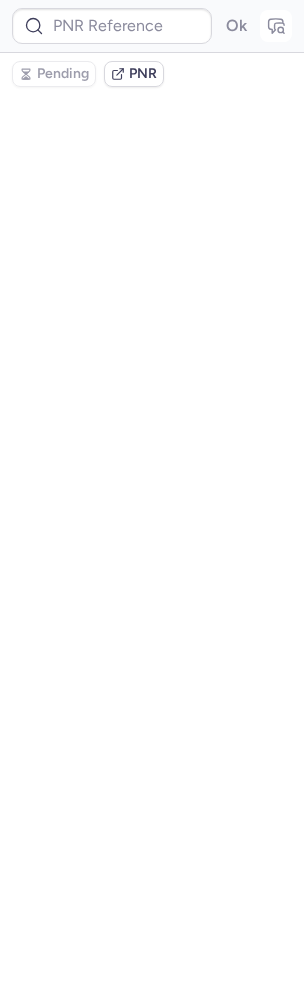 type on "CP9IYX" 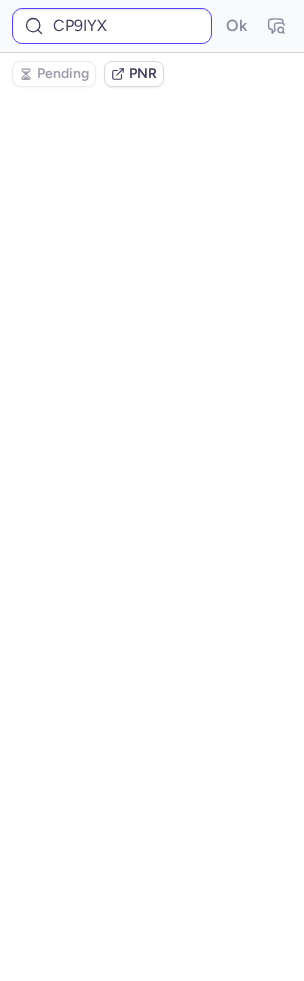 scroll, scrollTop: 0, scrollLeft: 0, axis: both 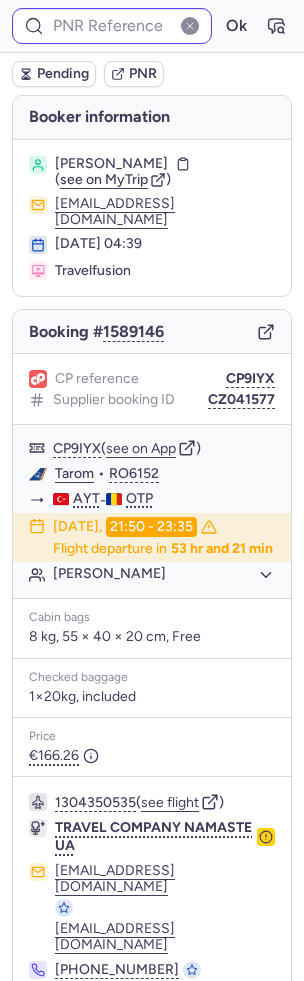 type on "CP9IYX" 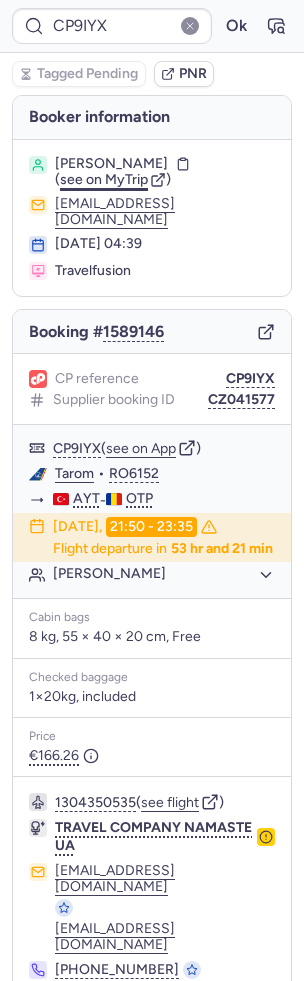click on "see on MyTrip" at bounding box center [104, 179] 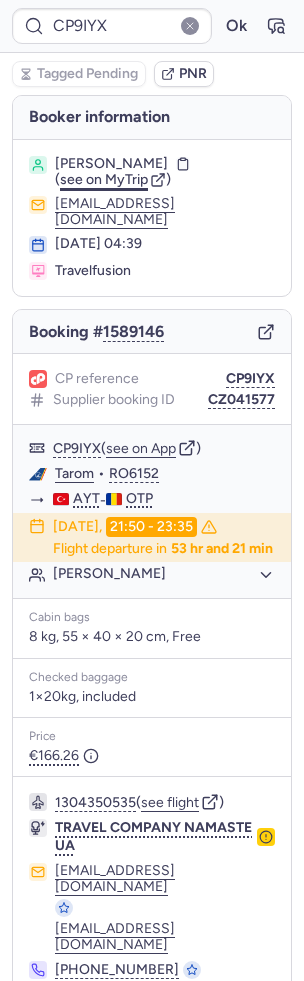 type 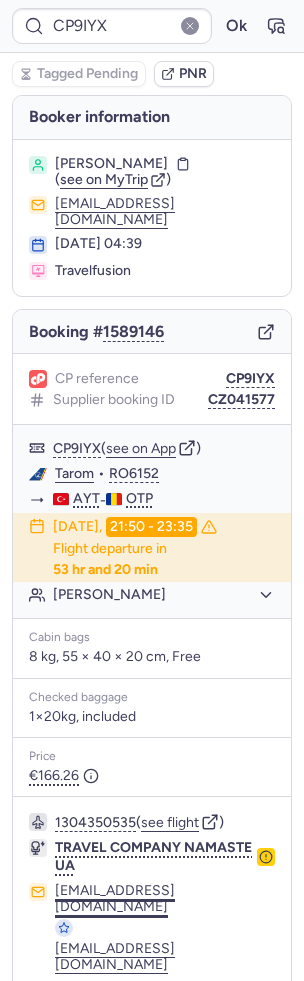 click on "( see on MyTrip  )" at bounding box center [113, 180] 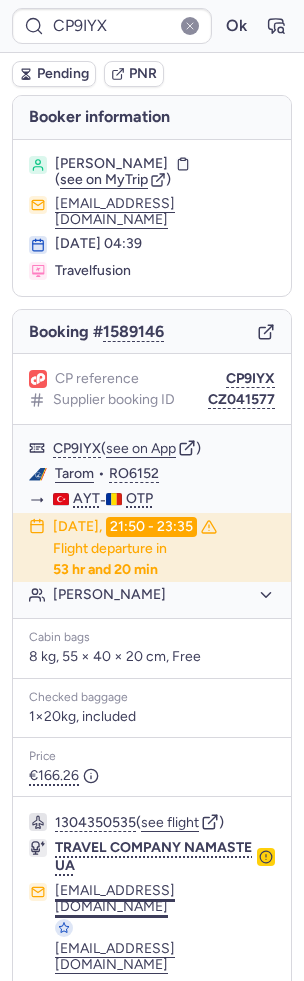 type on "CPWKUF" 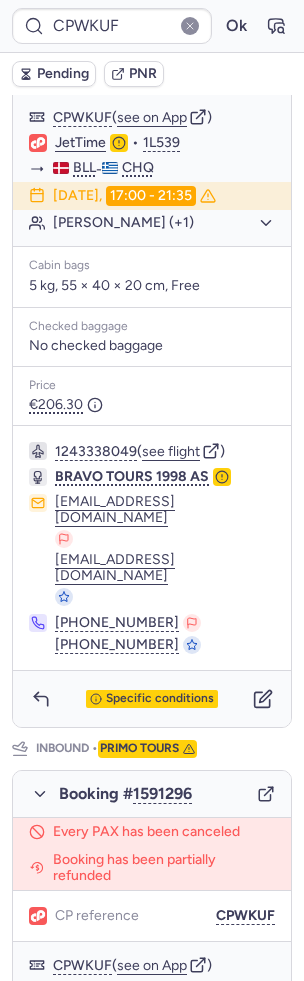 scroll, scrollTop: 490, scrollLeft: 0, axis: vertical 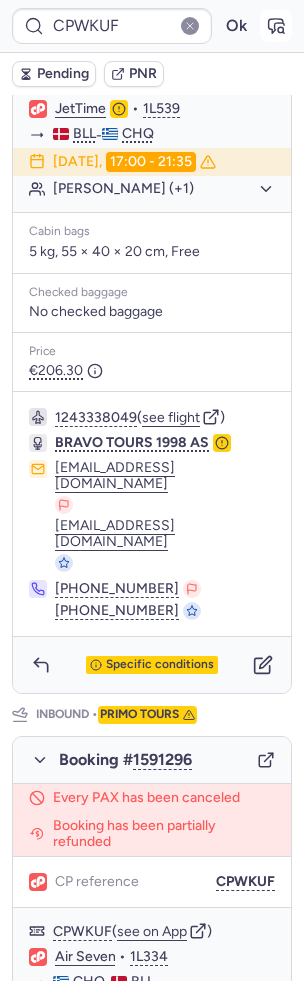 click 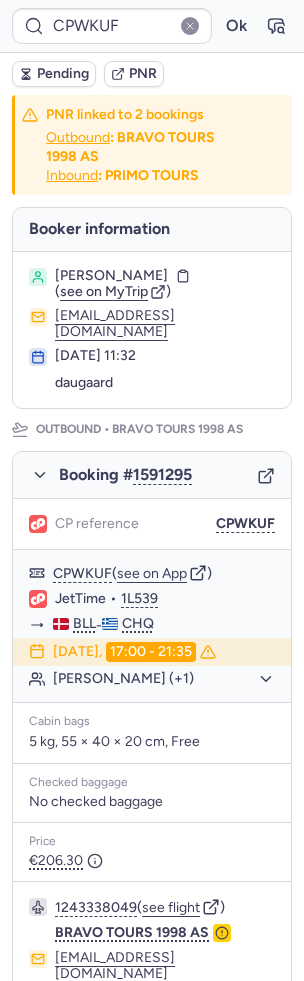 scroll, scrollTop: 274, scrollLeft: 0, axis: vertical 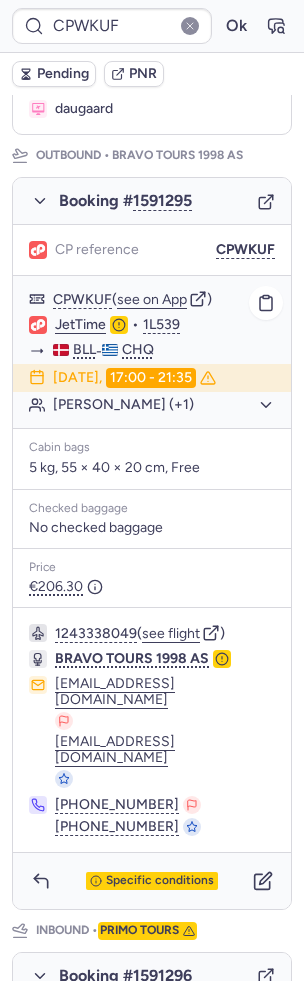 type on "CPYIRC" 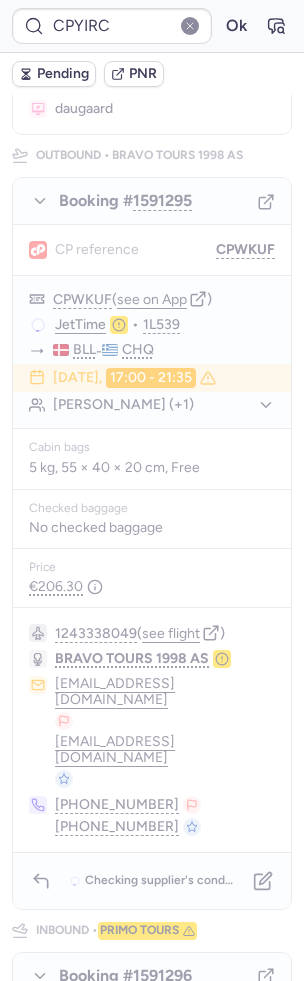 scroll, scrollTop: 0, scrollLeft: 0, axis: both 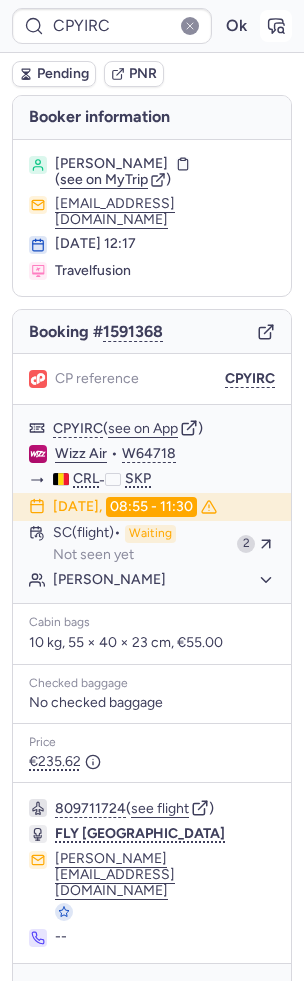 click 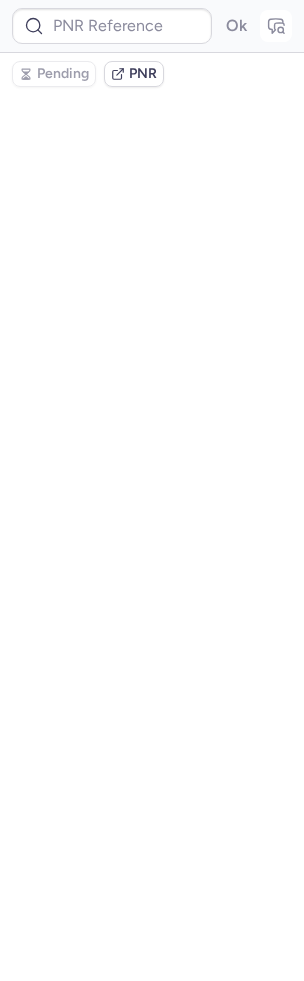 type on "CPYIRC" 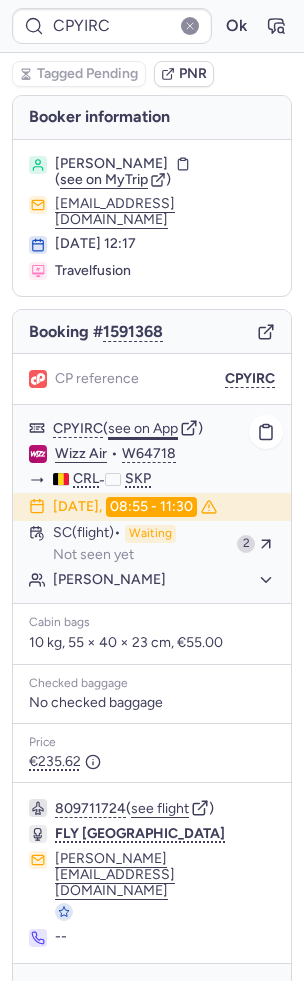click on "see on App" 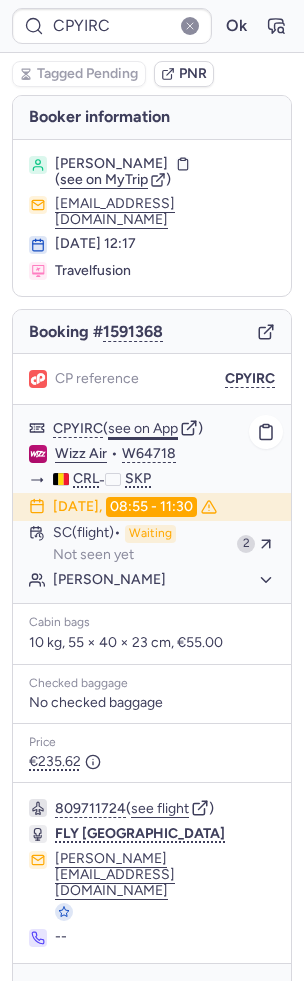 type 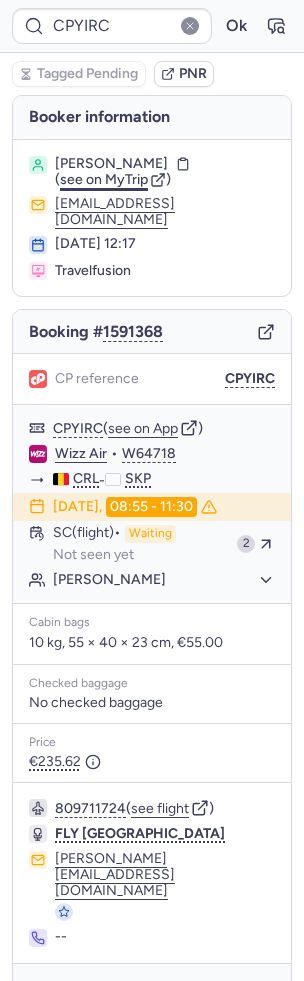 click on "see on MyTrip" at bounding box center [104, 179] 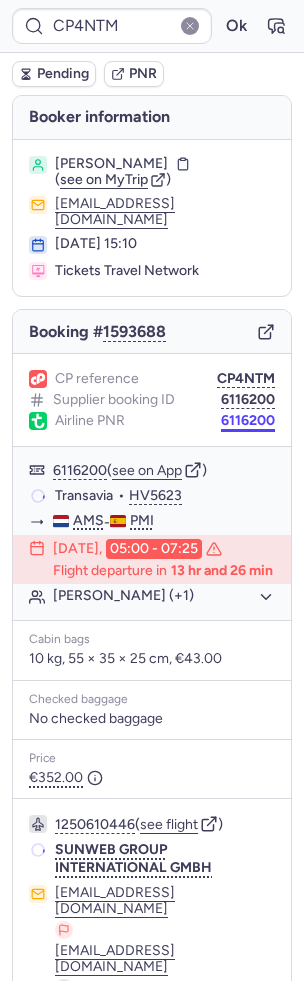 click on "6116200" at bounding box center [248, 421] 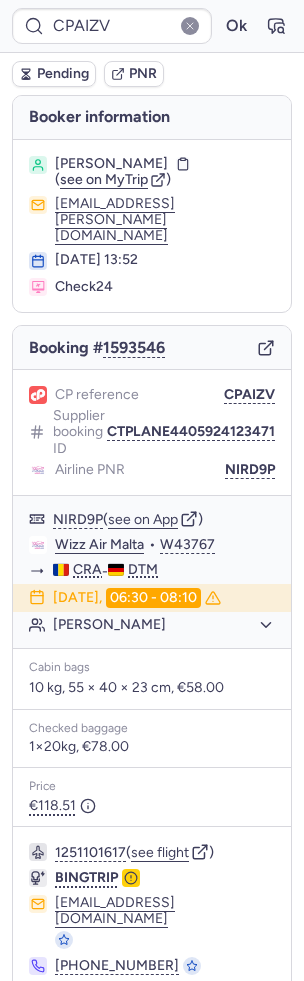 type on "CPY8CL" 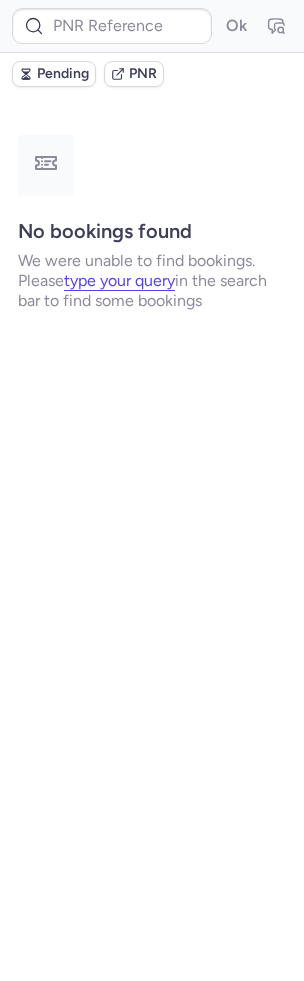 type on "CPCMSY" 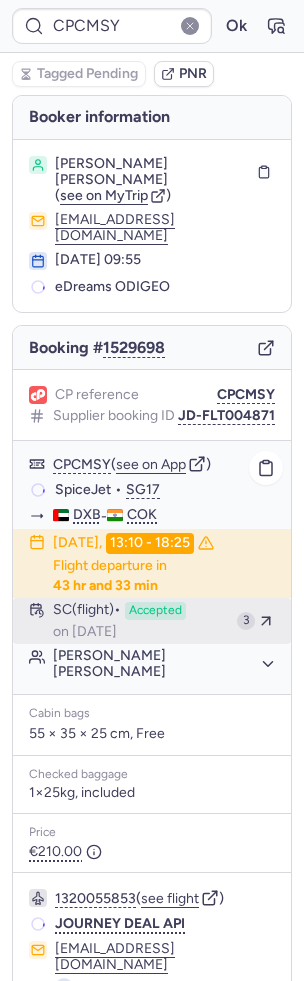 scroll, scrollTop: 40, scrollLeft: 0, axis: vertical 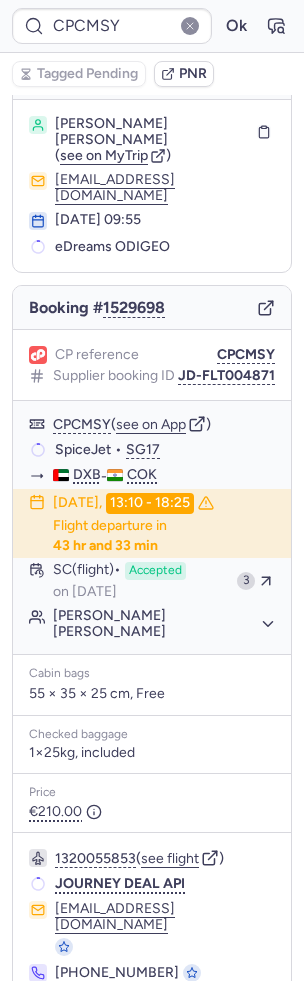 click 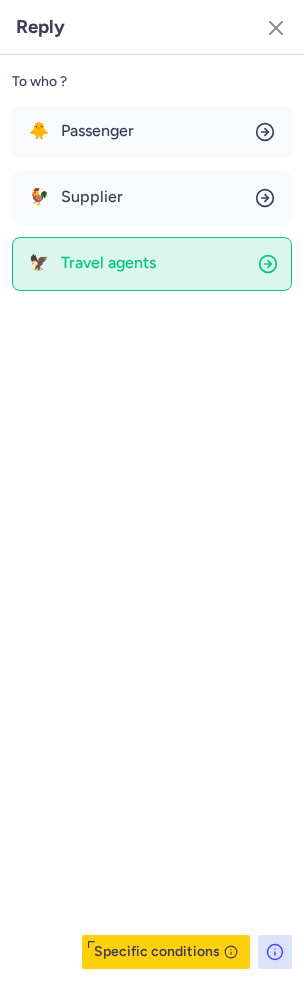 click on "Travel agents" at bounding box center [108, 263] 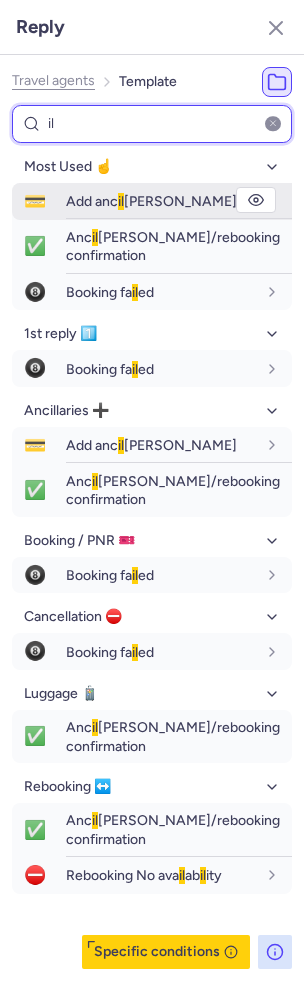 type on "i" 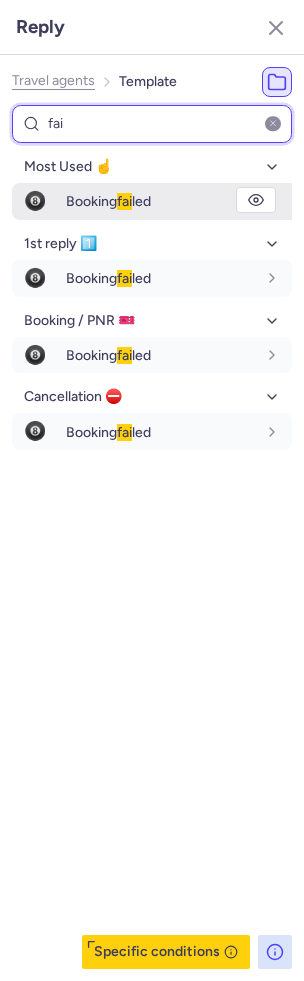 type on "fai" 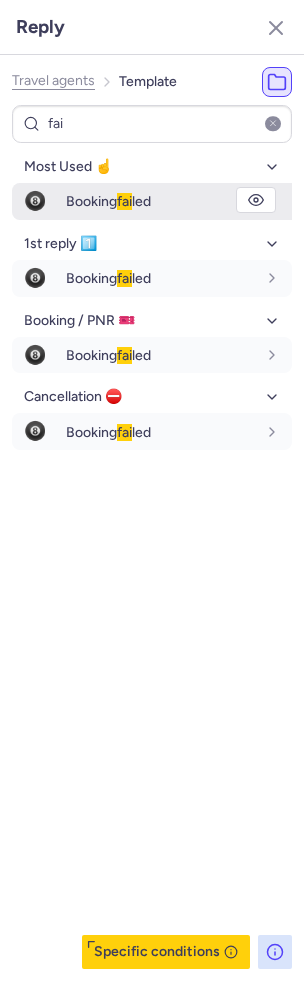 click on "Booking  fai led" at bounding box center [108, 201] 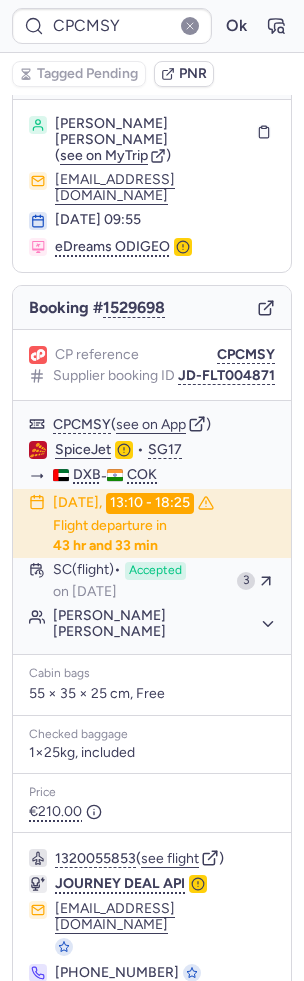 type on "CP9L69" 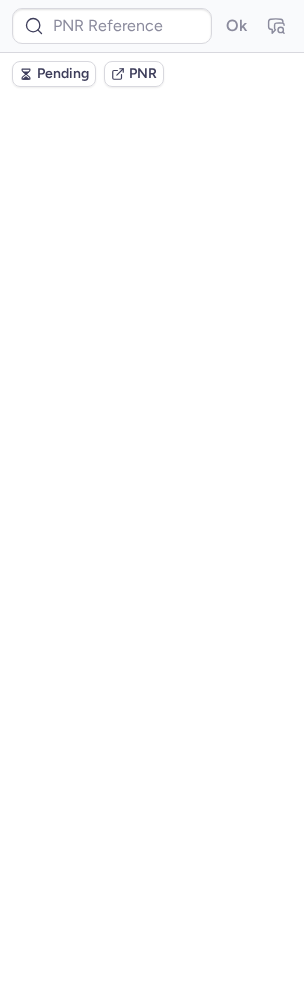scroll, scrollTop: 0, scrollLeft: 0, axis: both 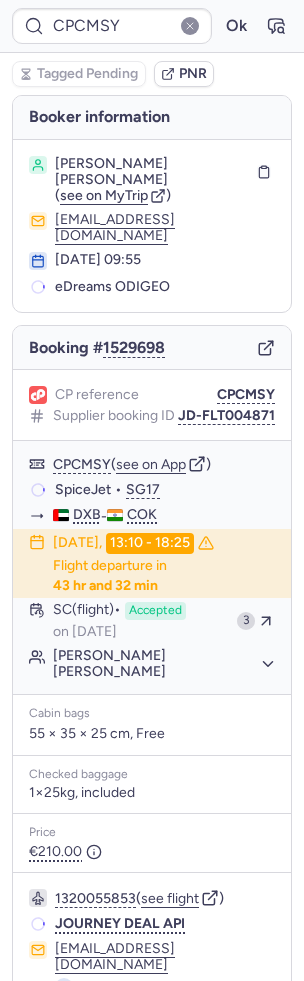 type on "CP9L69" 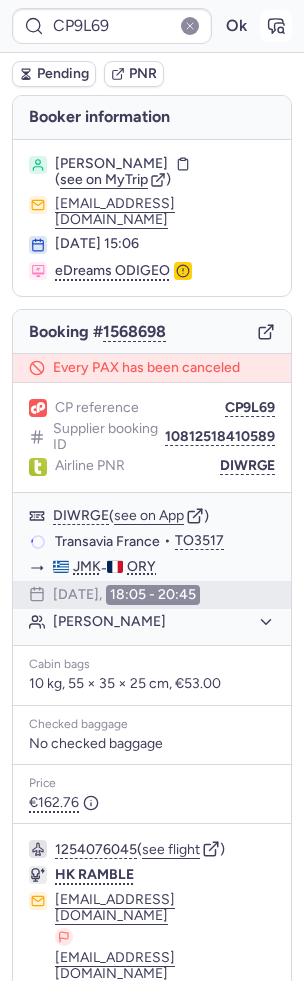 click 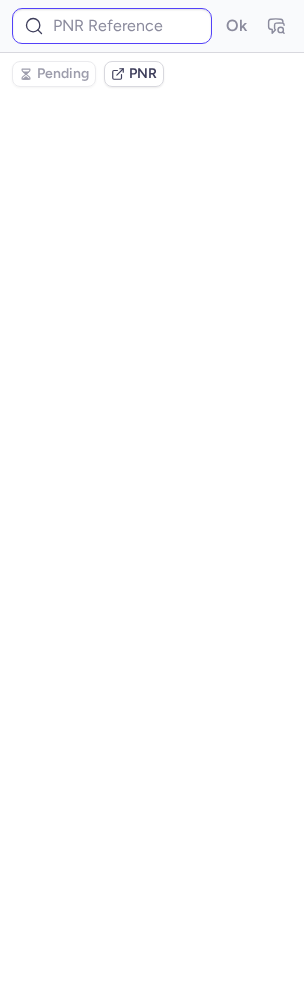 type on "CP9L69" 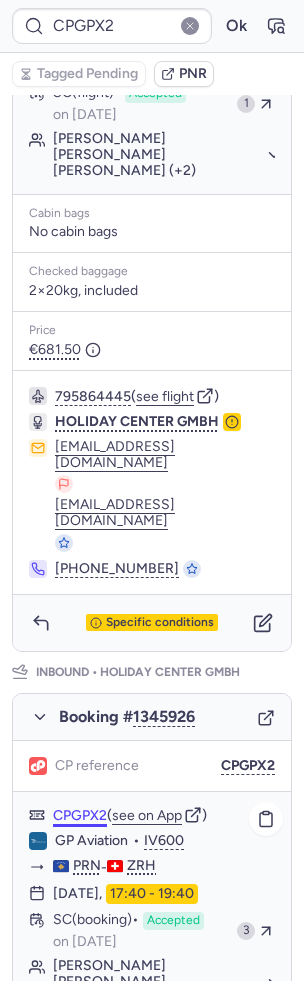 scroll, scrollTop: 805, scrollLeft: 0, axis: vertical 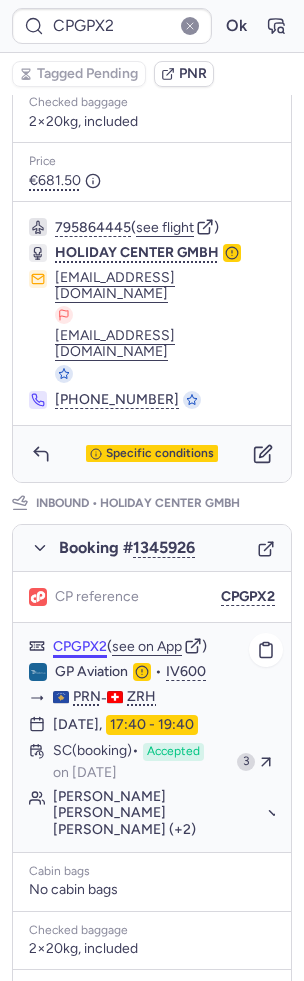 type on "CPAIZV" 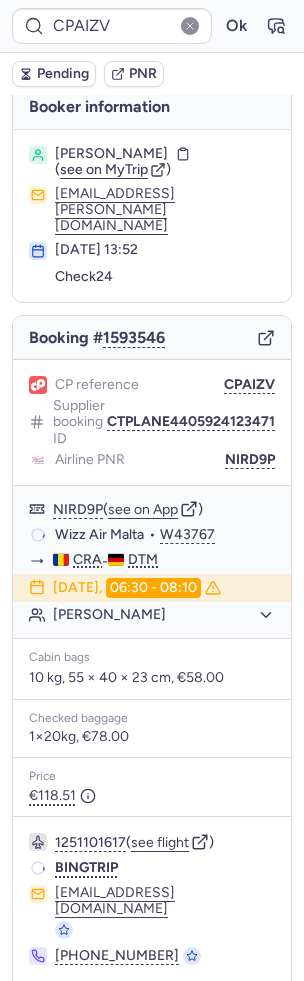 scroll, scrollTop: 8, scrollLeft: 0, axis: vertical 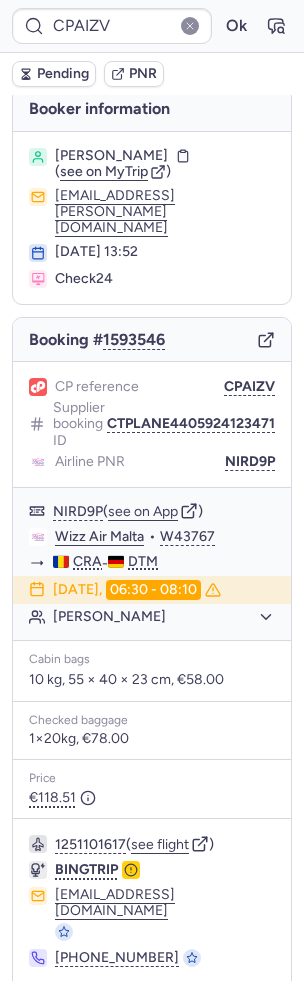 click at bounding box center (41, 1012) 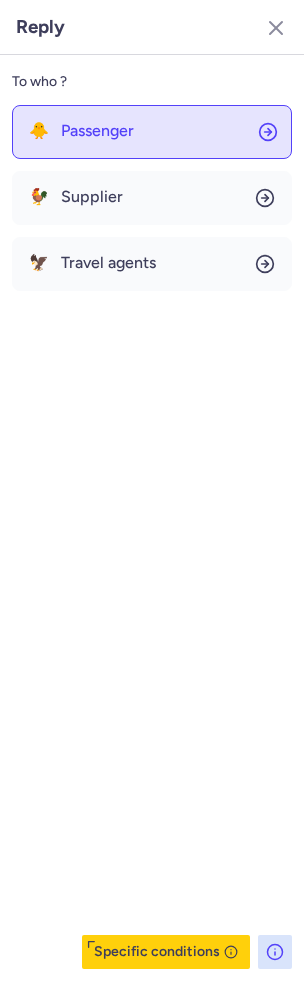 click on "🐥 Passenger" 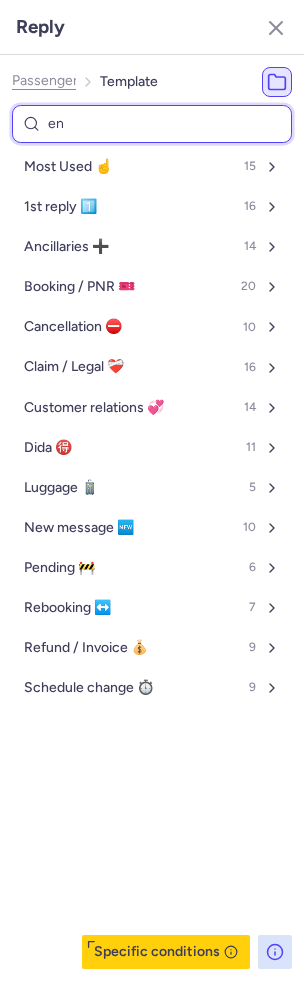 type on "end" 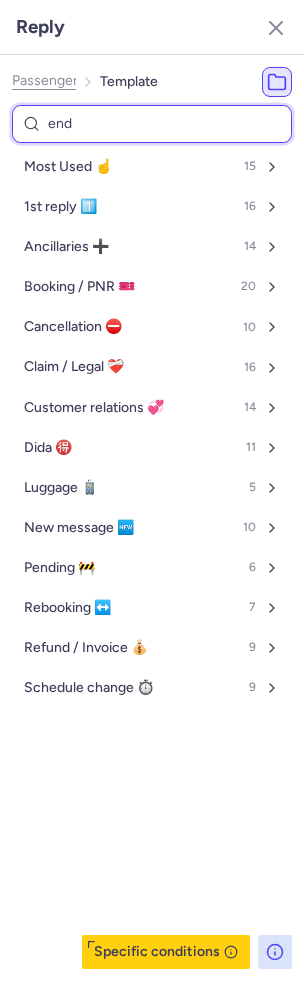 select on "en" 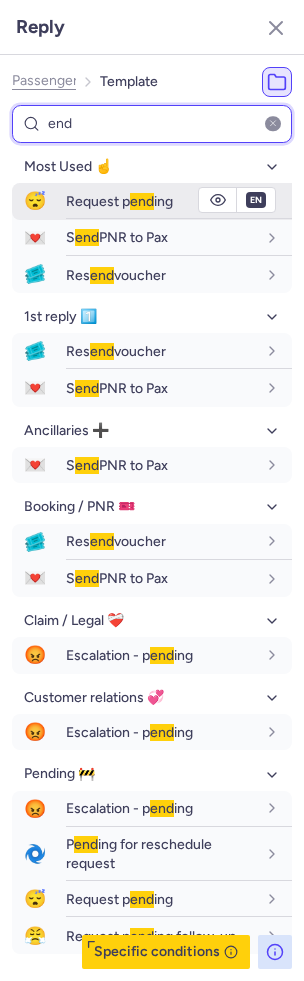 type on "end" 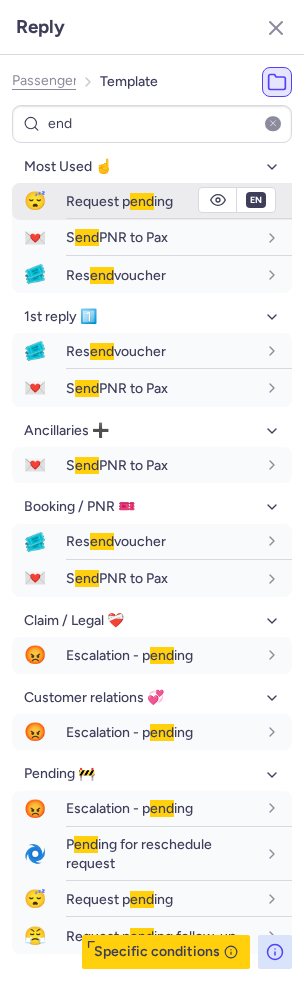 click on "Request p end ing" at bounding box center (119, 201) 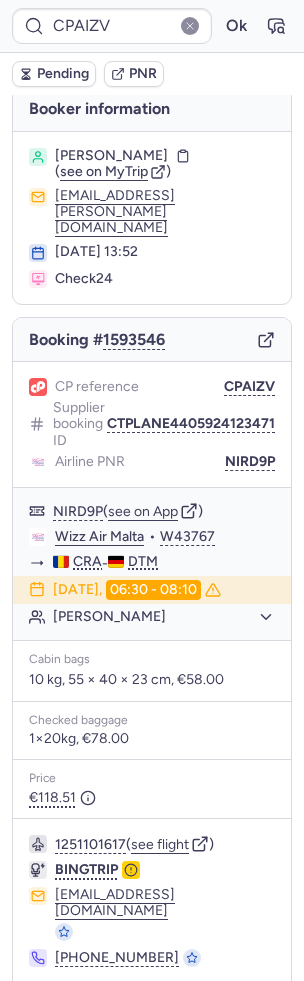 click on "Pending" at bounding box center (63, 74) 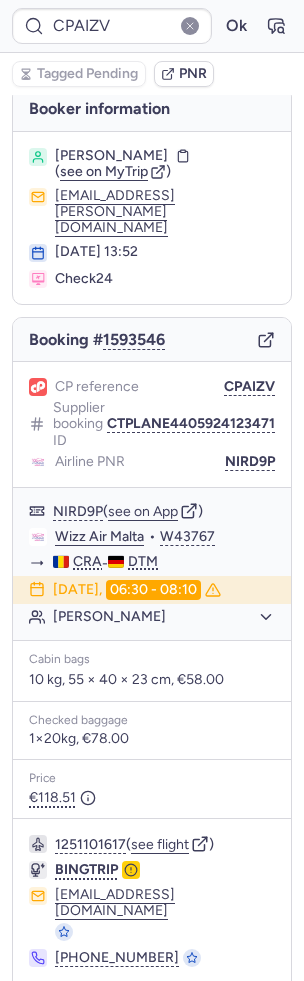 click 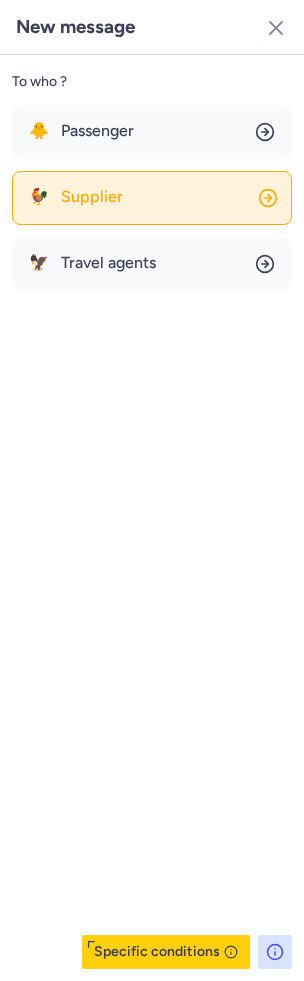 click on "🐓 Supplier" 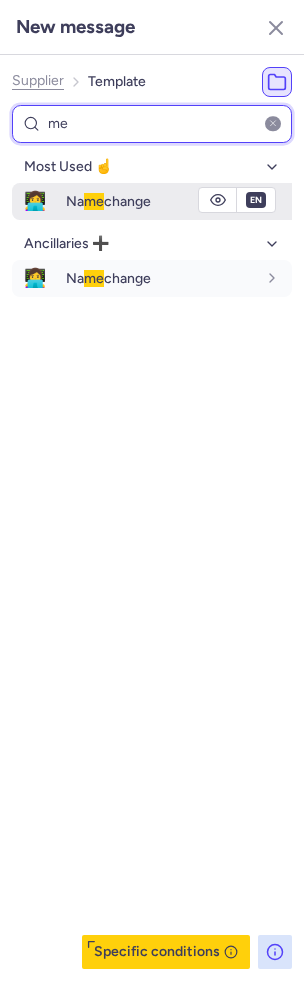 type on "me" 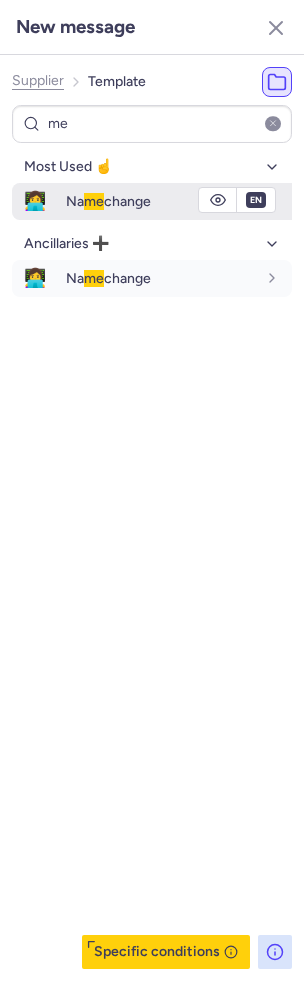 click on "Na me  change" at bounding box center (108, 201) 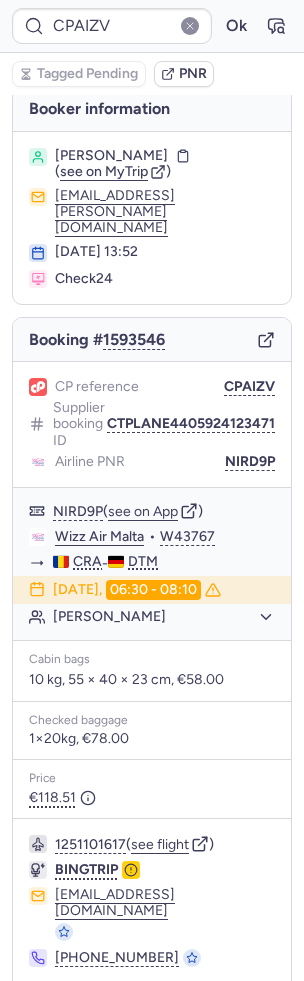 type on "CPEMUD" 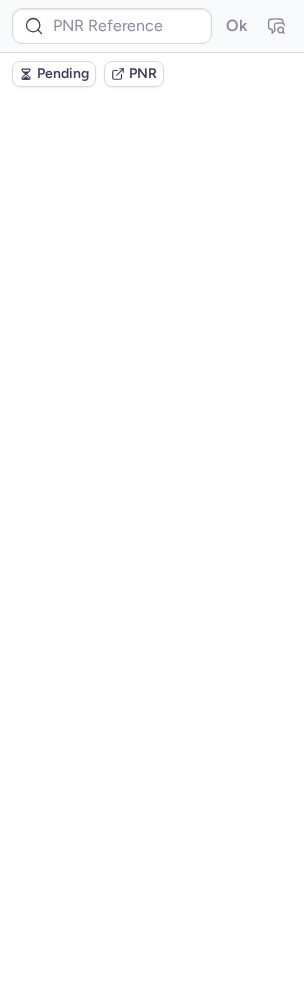 scroll, scrollTop: 0, scrollLeft: 0, axis: both 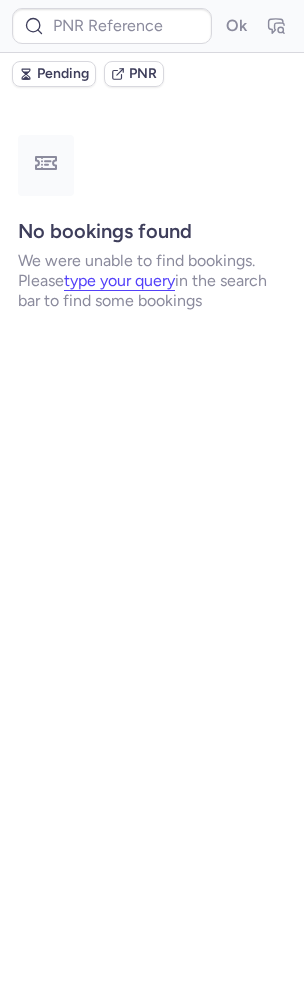 type on "CPW4C3" 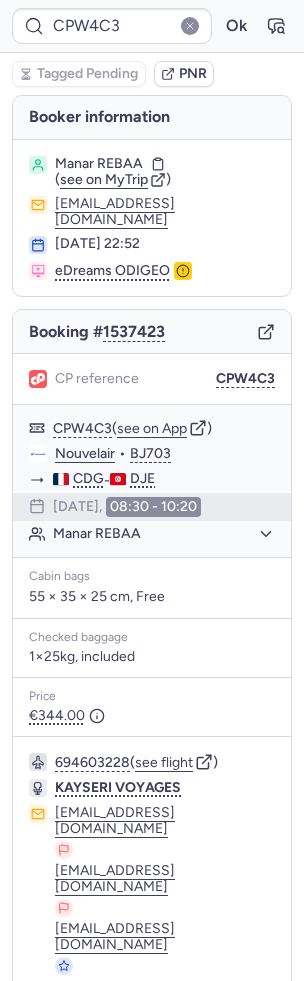 type on "CPCGZ6" 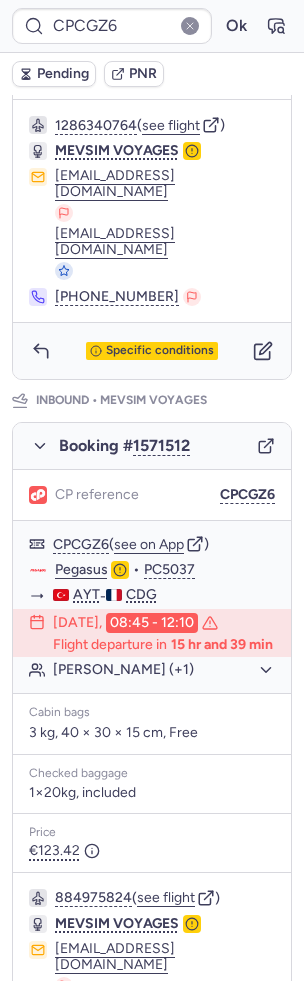scroll, scrollTop: 845, scrollLeft: 0, axis: vertical 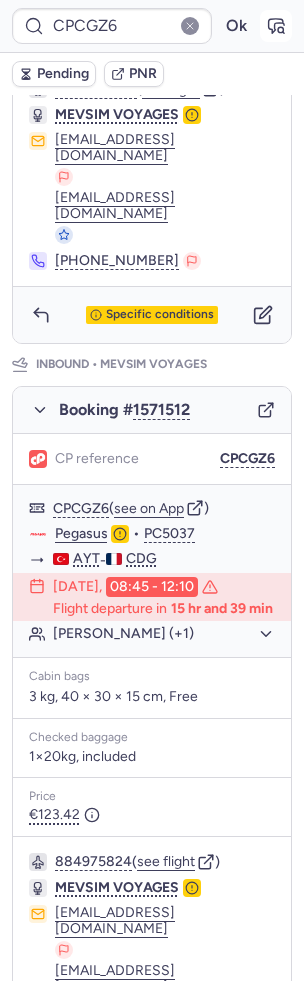 click at bounding box center (276, 26) 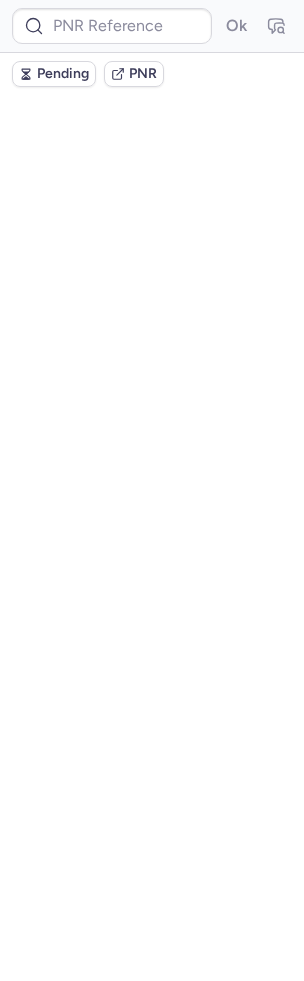 scroll, scrollTop: 0, scrollLeft: 0, axis: both 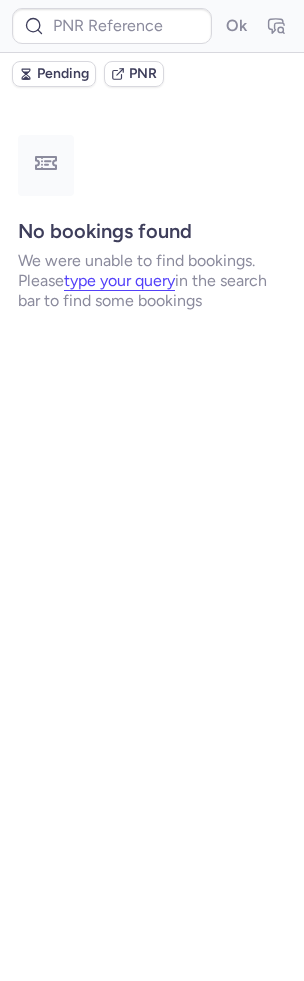 type on "CP6NEA" 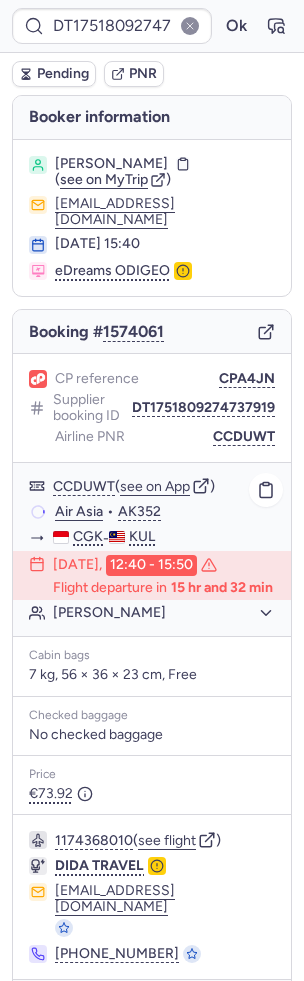 scroll, scrollTop: 32, scrollLeft: 0, axis: vertical 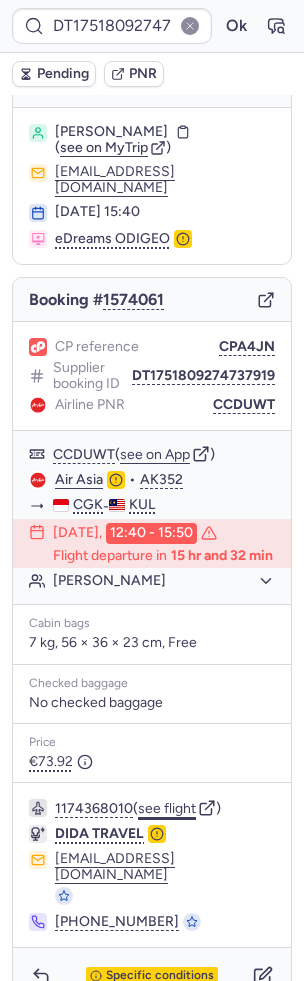 click on "see flight" 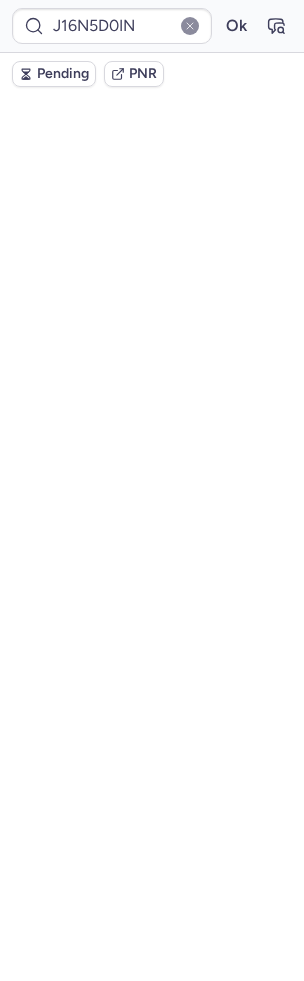 scroll, scrollTop: 0, scrollLeft: 0, axis: both 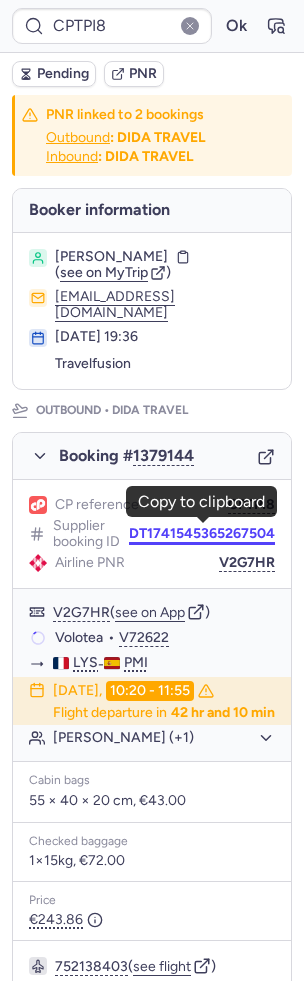 click on "DT1741545365267504" at bounding box center [202, 534] 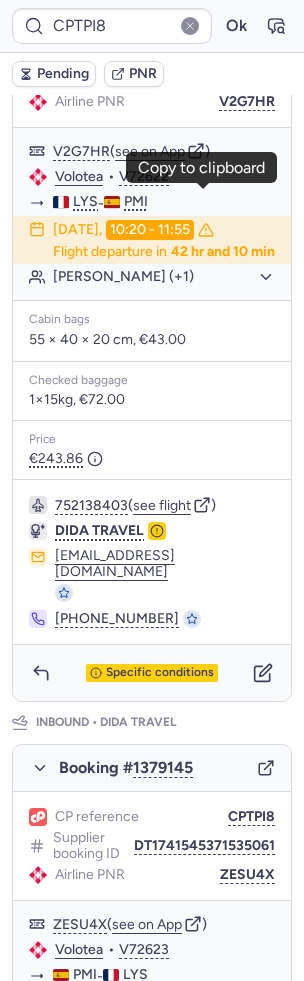 scroll, scrollTop: 886, scrollLeft: 0, axis: vertical 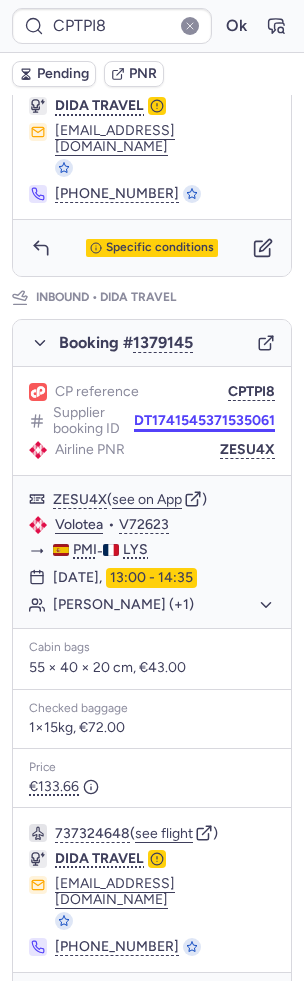 click on "DT1741545371535061" at bounding box center [204, 421] 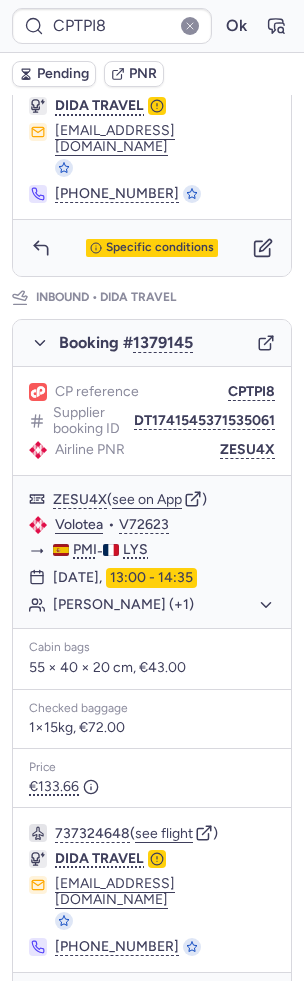 type on "CPW4C3" 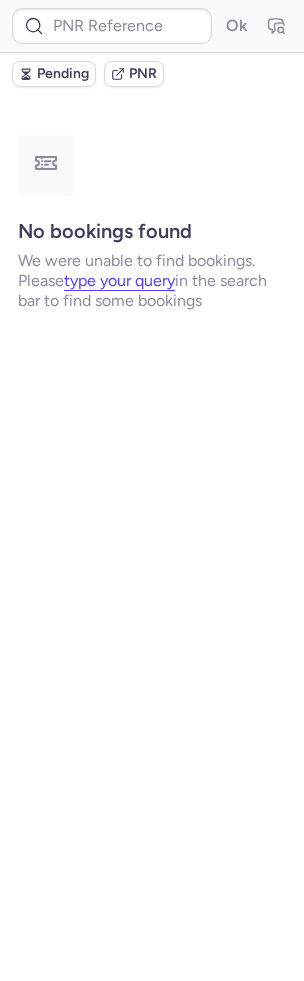 scroll, scrollTop: 0, scrollLeft: 0, axis: both 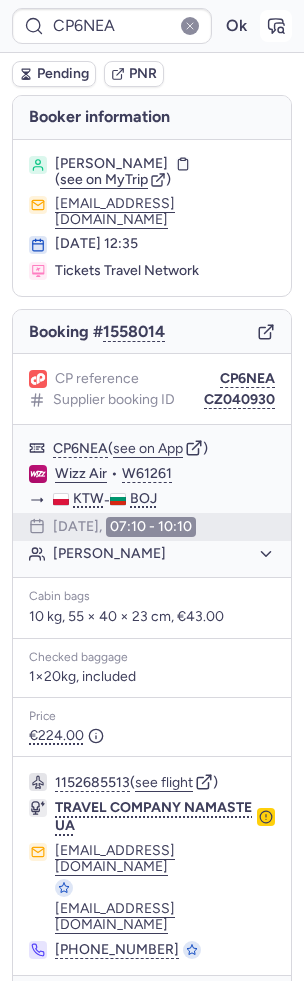 click 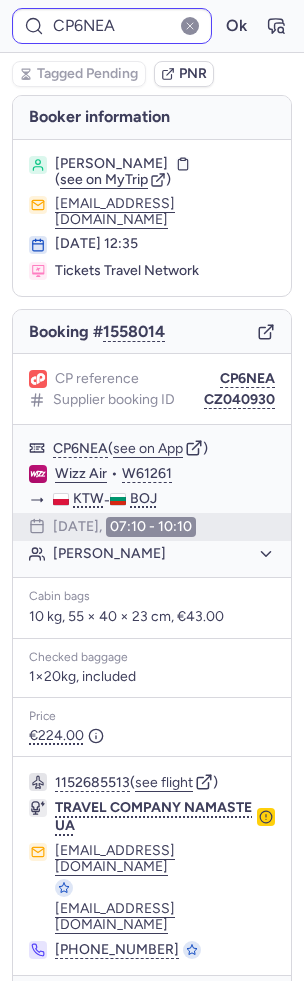 type on "CPW4C3" 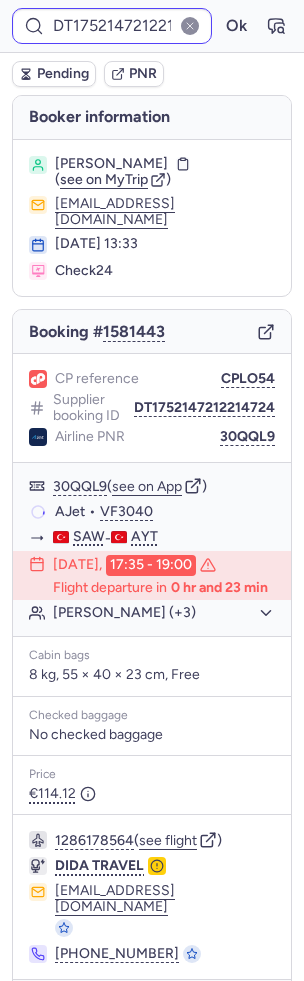 type on "CPTQJV" 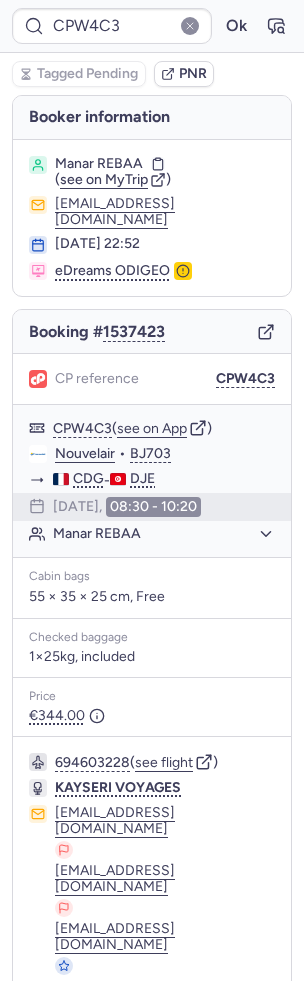 type on "CPP7WF" 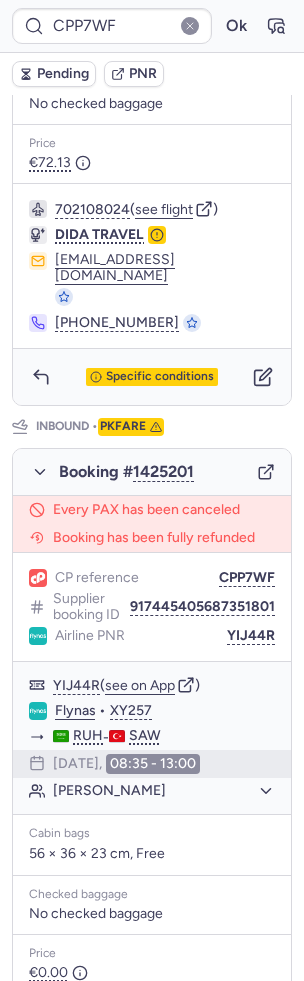 scroll, scrollTop: 862, scrollLeft: 0, axis: vertical 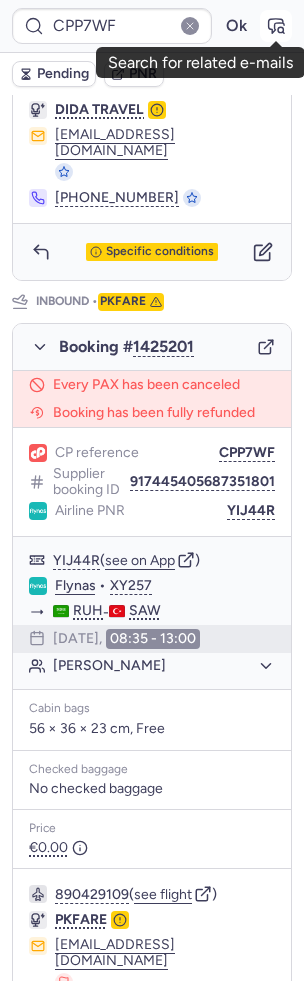 click 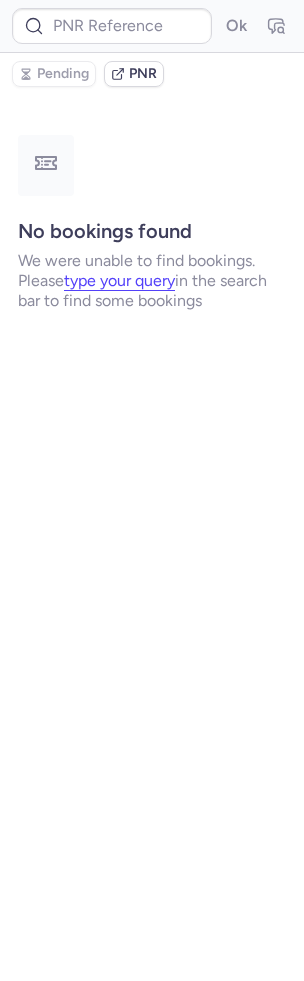 scroll, scrollTop: 0, scrollLeft: 0, axis: both 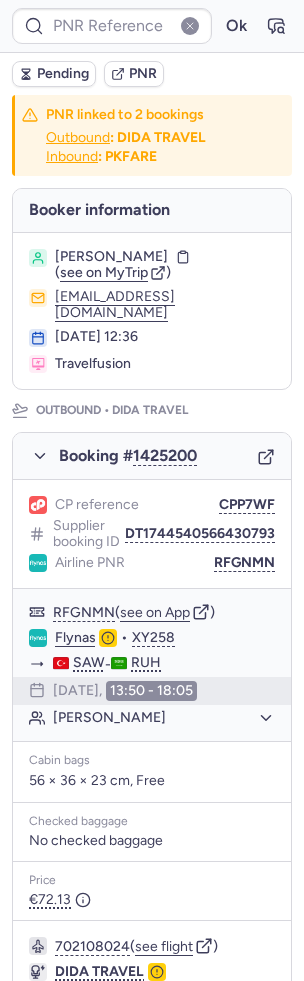 type on "CPP7WF" 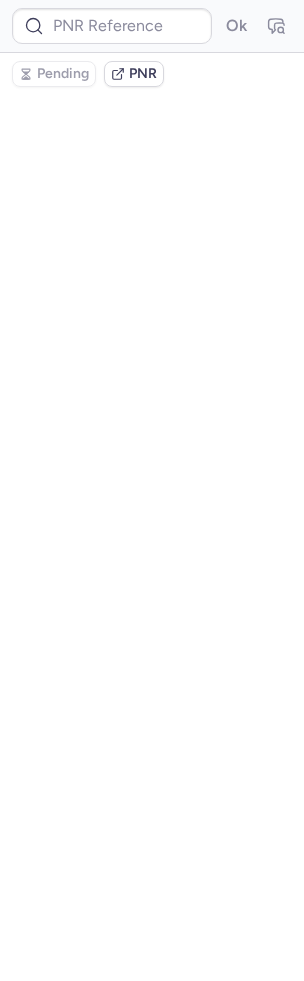 type on "CPP7WF" 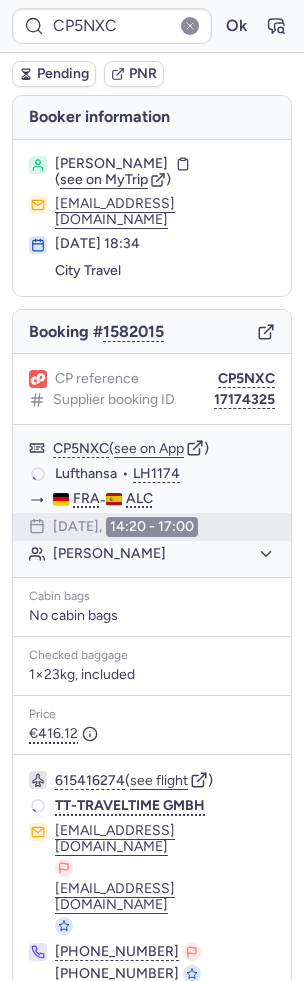 scroll, scrollTop: 0, scrollLeft: 0, axis: both 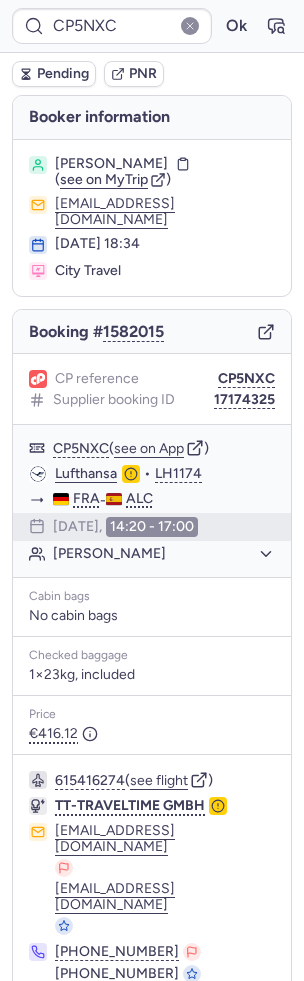 type on "CPEMUD" 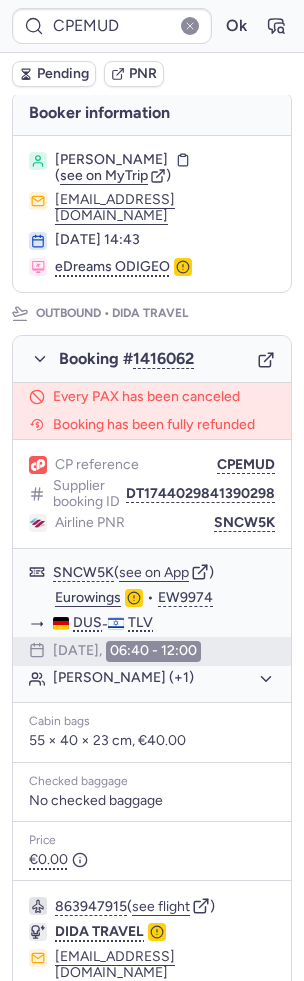 scroll, scrollTop: 98, scrollLeft: 0, axis: vertical 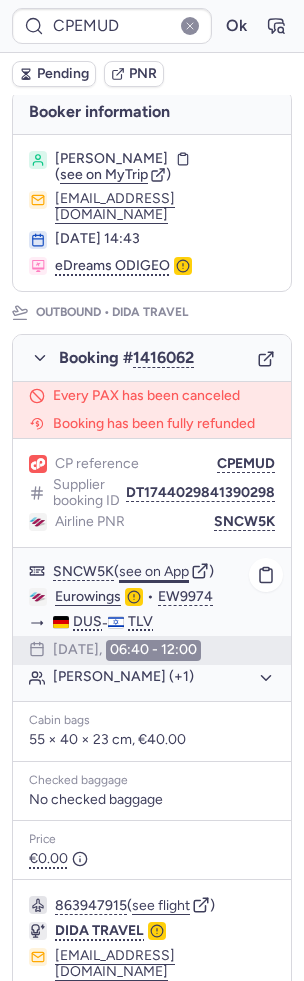 click on "see on App" 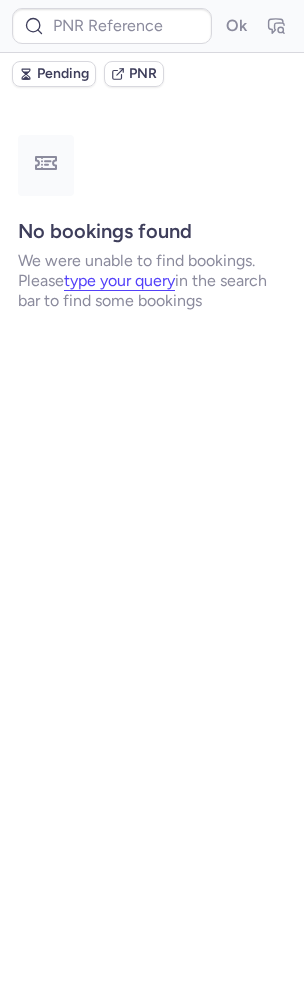 scroll, scrollTop: 0, scrollLeft: 0, axis: both 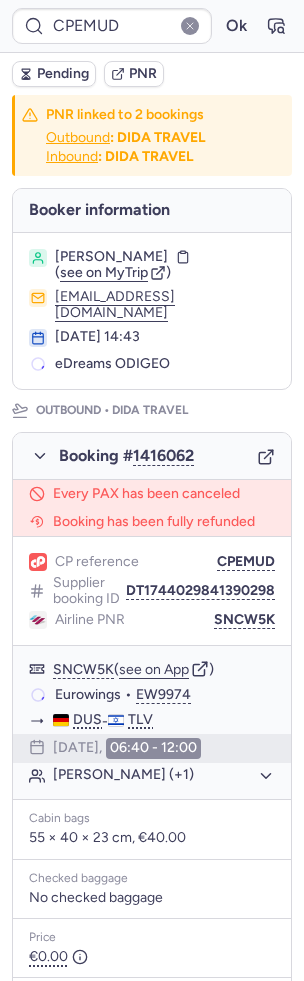 type on "CPX2QC" 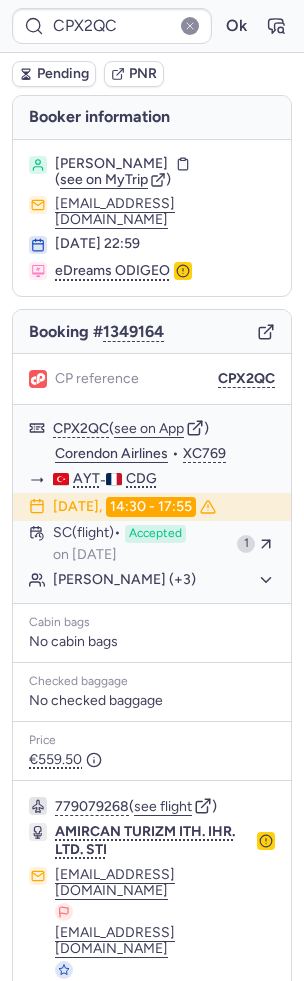 scroll, scrollTop: 18, scrollLeft: 0, axis: vertical 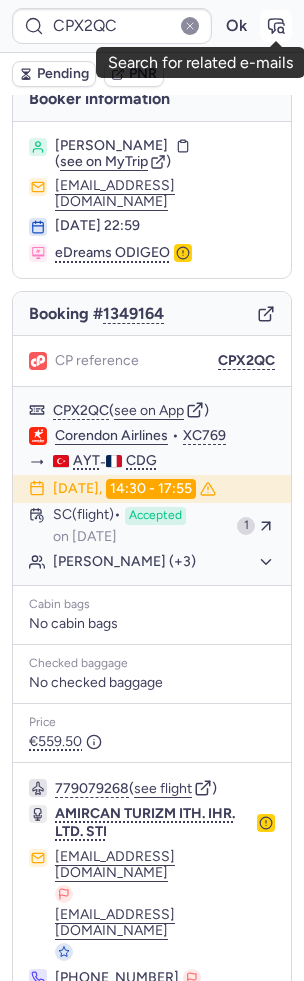 click 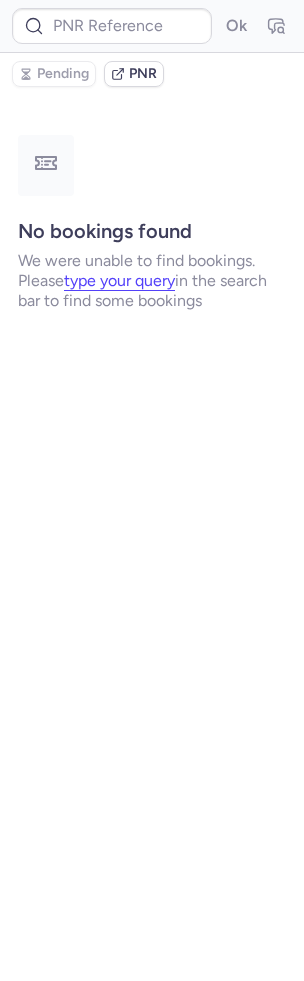 scroll, scrollTop: 0, scrollLeft: 0, axis: both 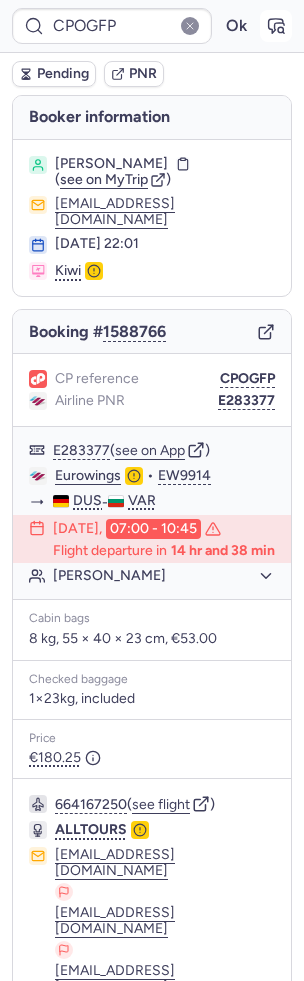 click 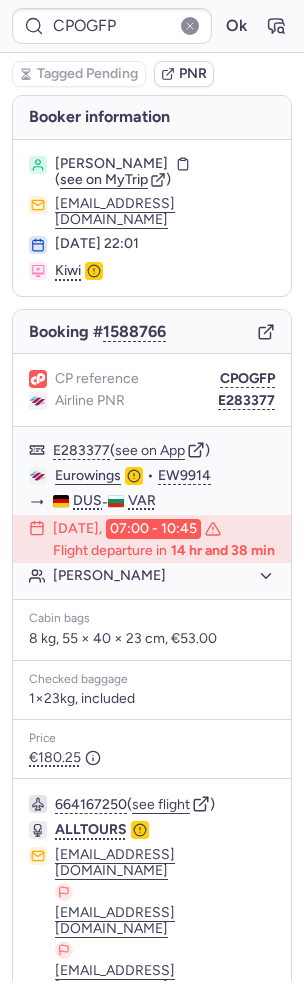 type on "CPX2QC" 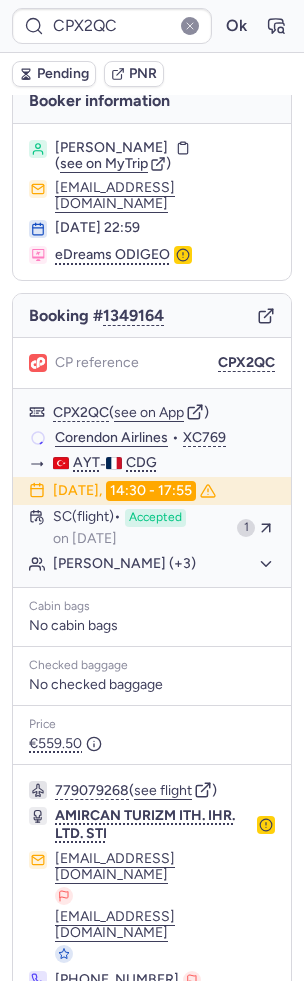 scroll, scrollTop: 18, scrollLeft: 0, axis: vertical 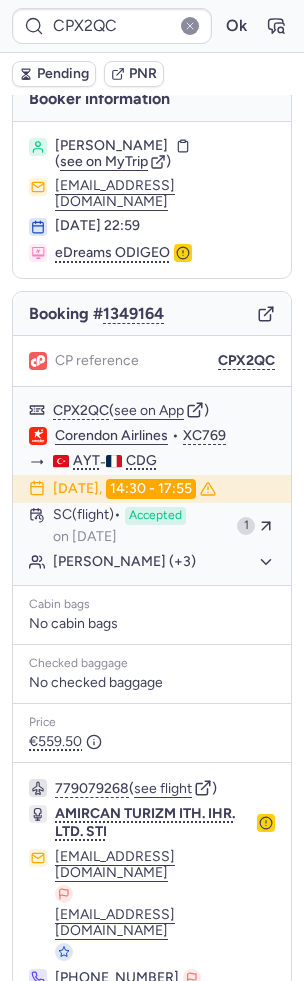 click on "Specific conditions" at bounding box center (152, 1032) 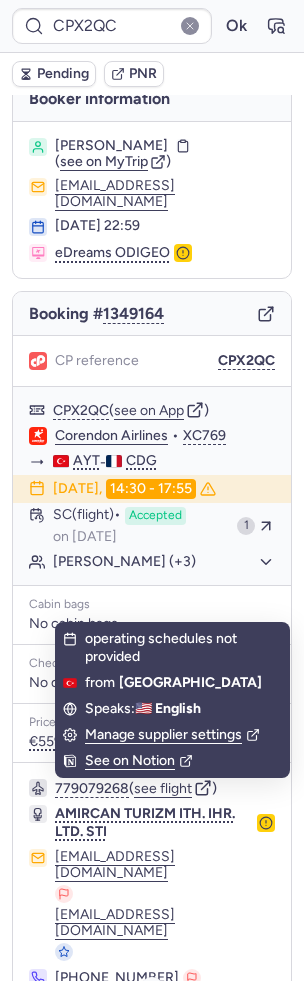 click on "Specific conditions" at bounding box center [152, 1032] 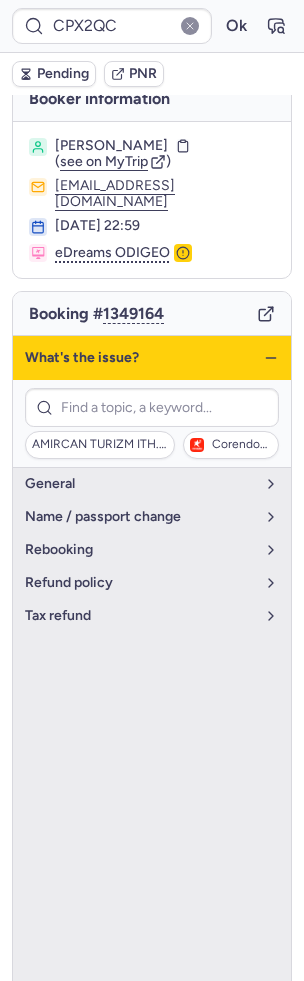 click 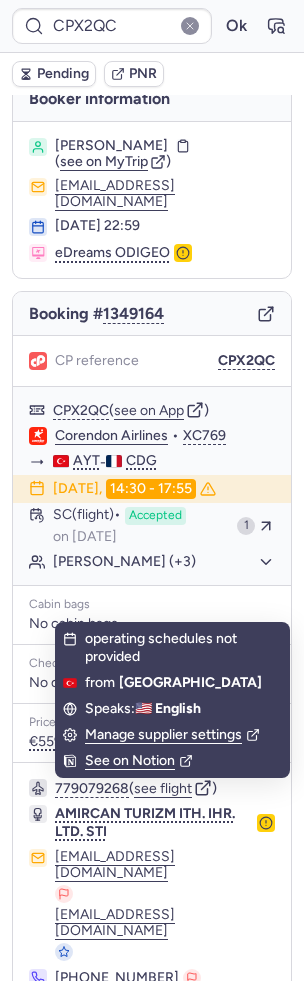 click 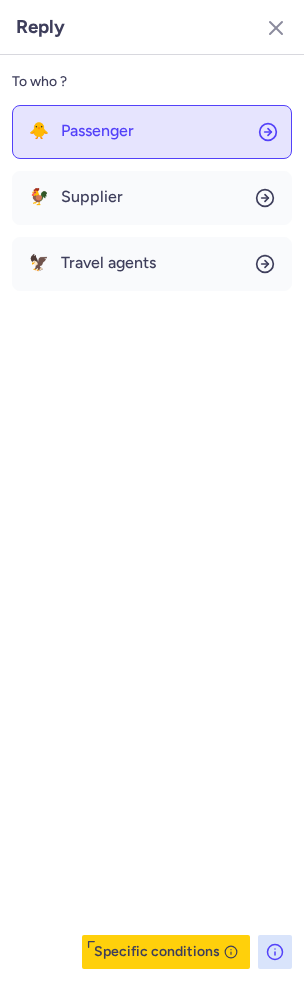 click on "🐥 Passenger" 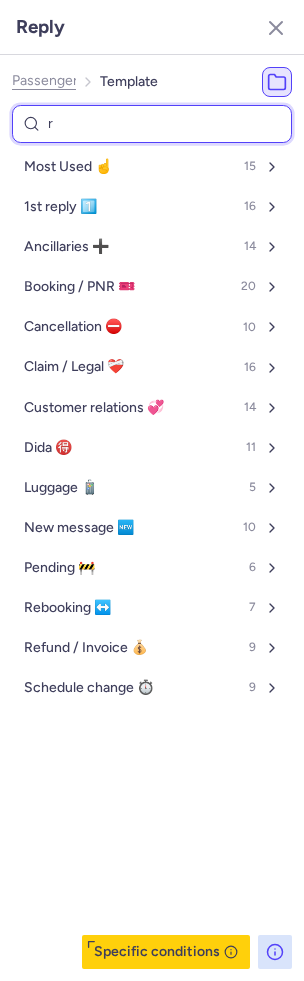 type on "re" 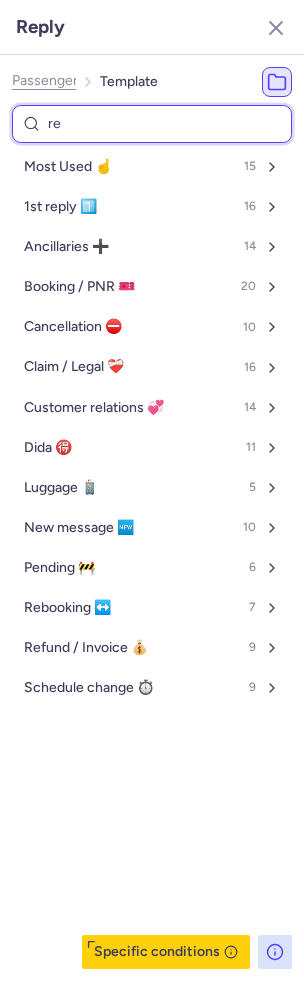 select on "en" 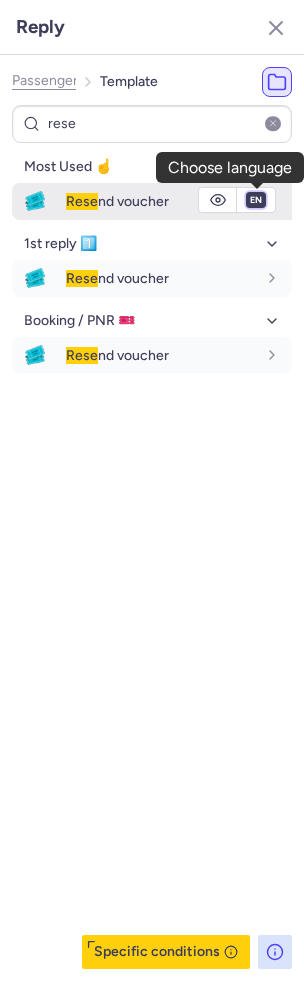 click on "fr en de nl pt es it ru" at bounding box center [256, 200] 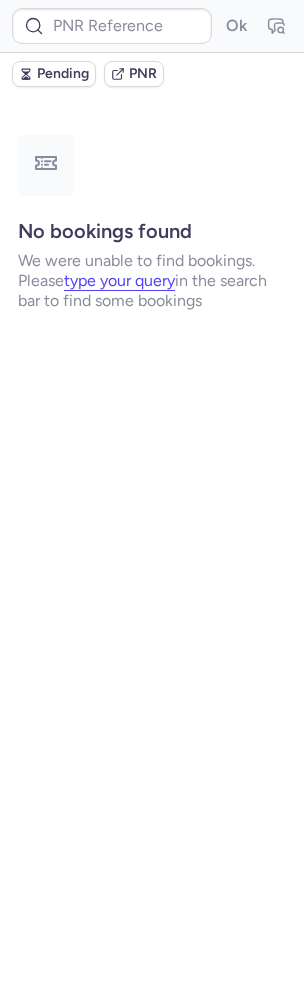 scroll, scrollTop: 0, scrollLeft: 0, axis: both 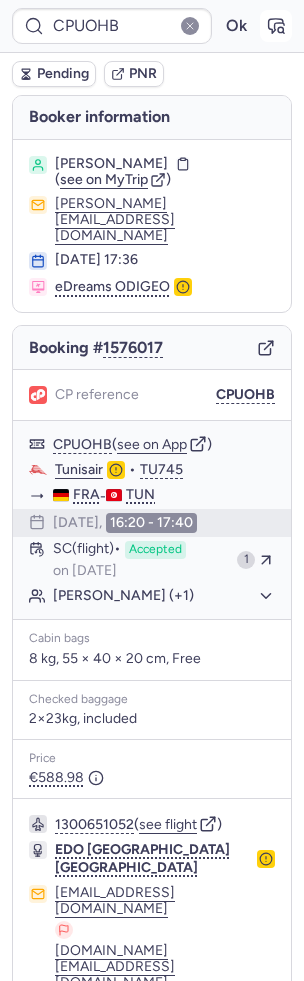 click 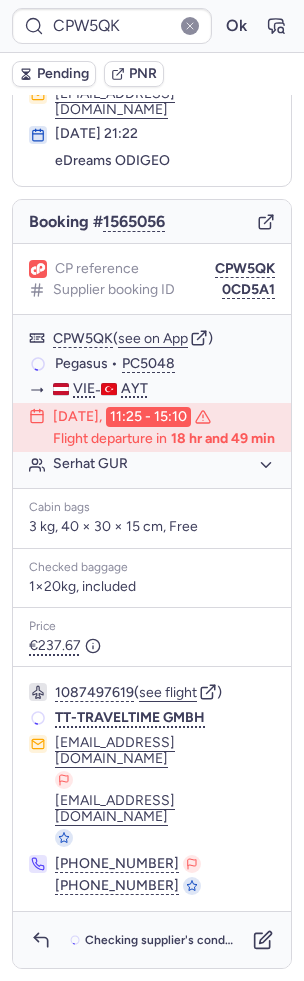 scroll, scrollTop: 38, scrollLeft: 0, axis: vertical 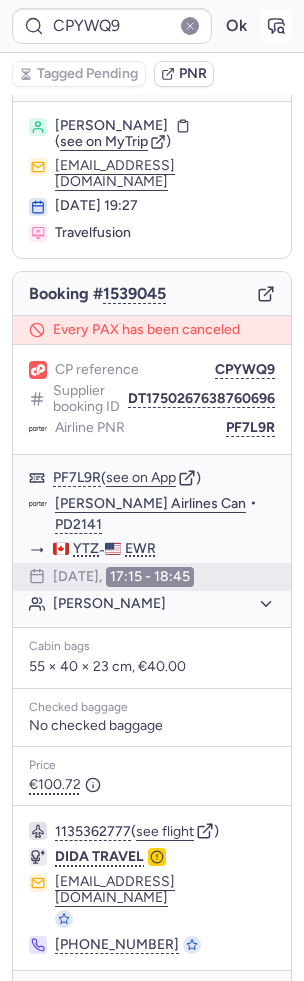click 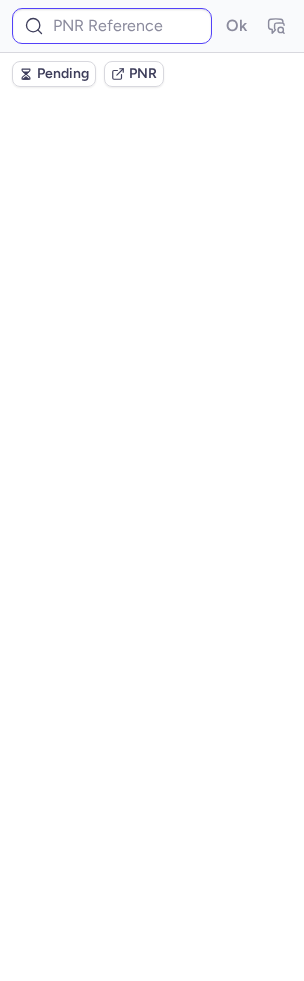 scroll, scrollTop: 0, scrollLeft: 0, axis: both 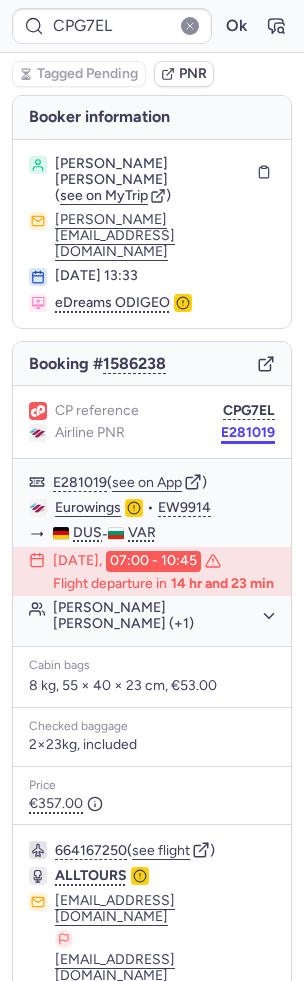 click on "E281019" at bounding box center [248, 433] 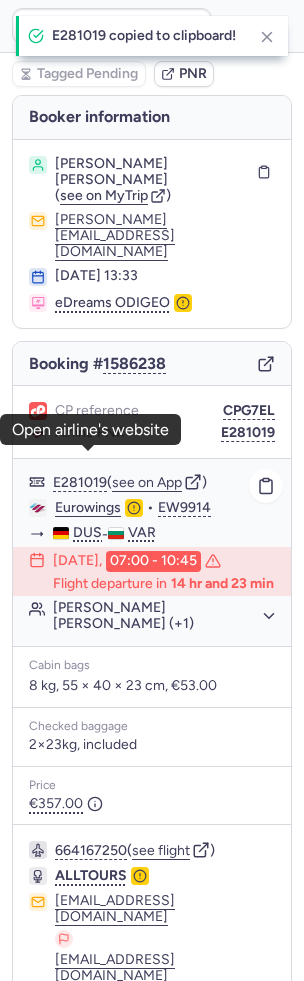 click on "Eurowings" 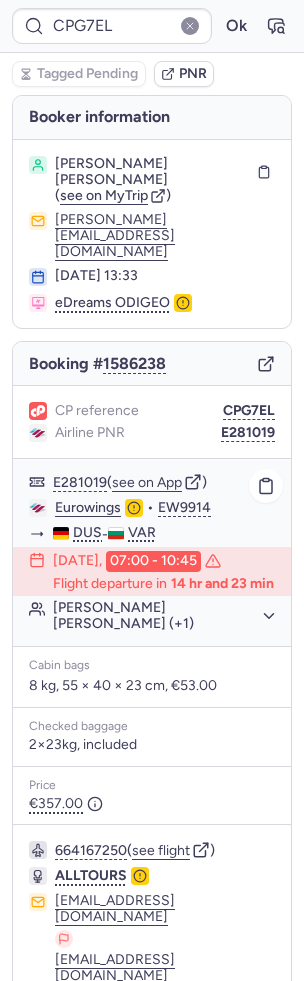 click on "Klaus Jurgen Peter ALFTER (+1)" 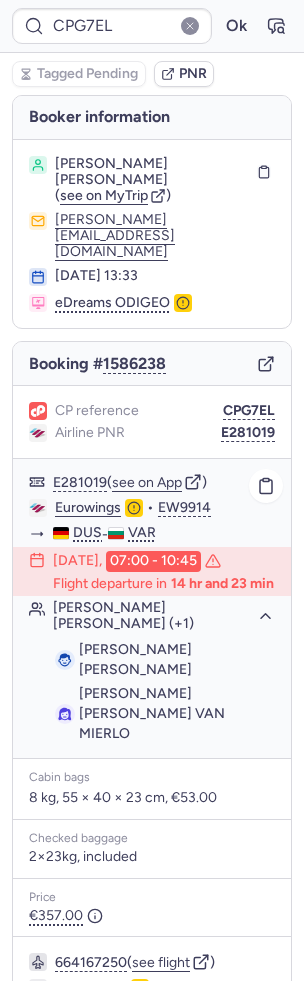 click on "Klaus Jurgen Peter ALFTER" at bounding box center [135, 659] 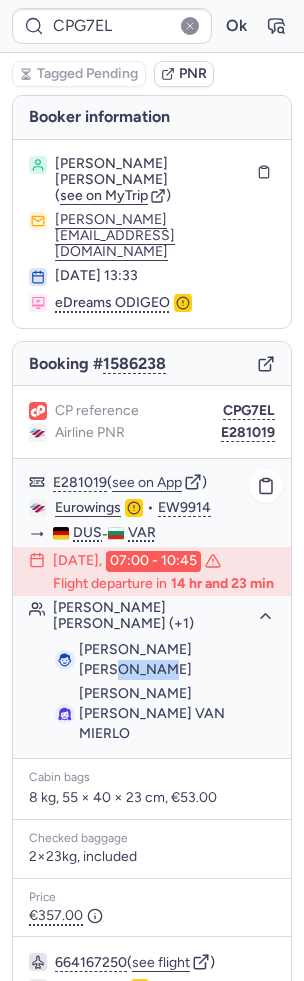 click on "Klaus Jurgen Peter ALFTER" at bounding box center (135, 659) 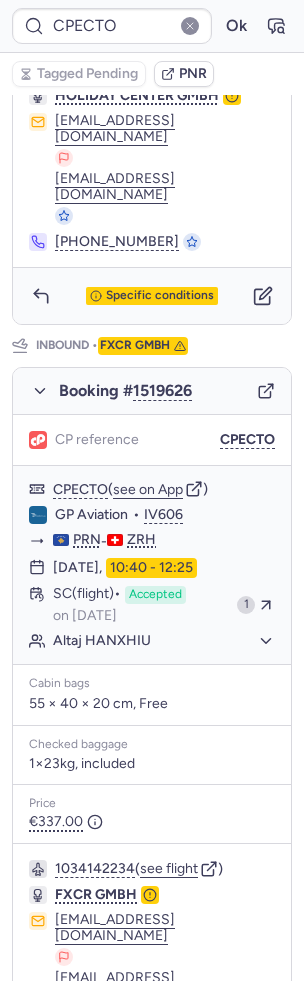 scroll, scrollTop: 886, scrollLeft: 0, axis: vertical 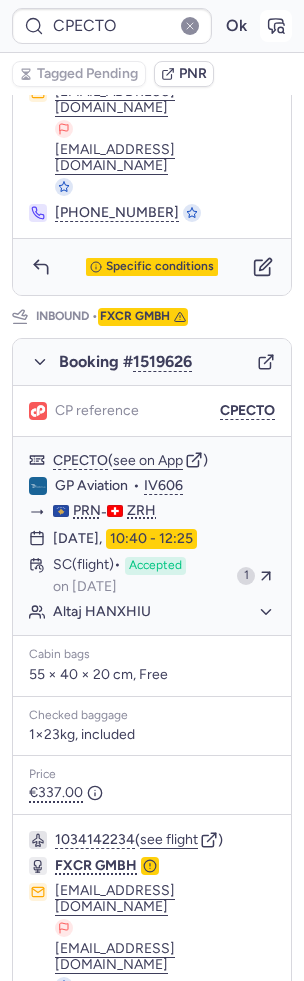 click 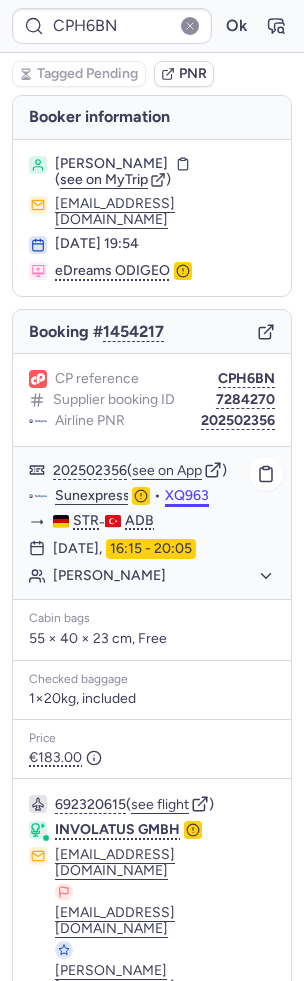 scroll, scrollTop: 82, scrollLeft: 0, axis: vertical 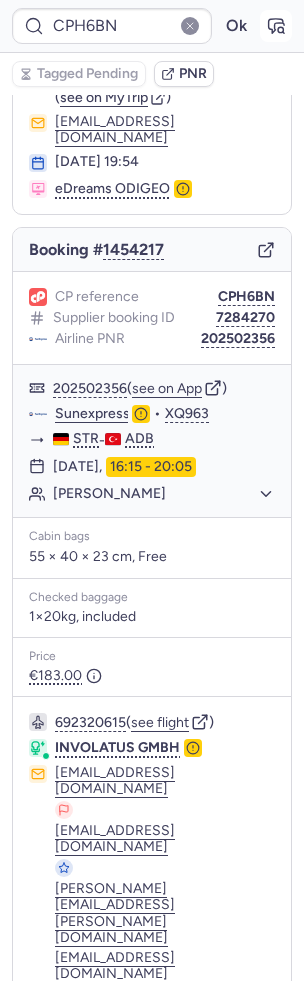 click 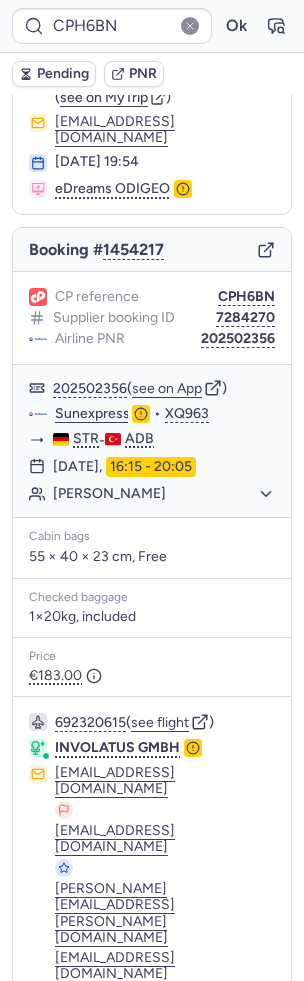 click at bounding box center (41, 1097) 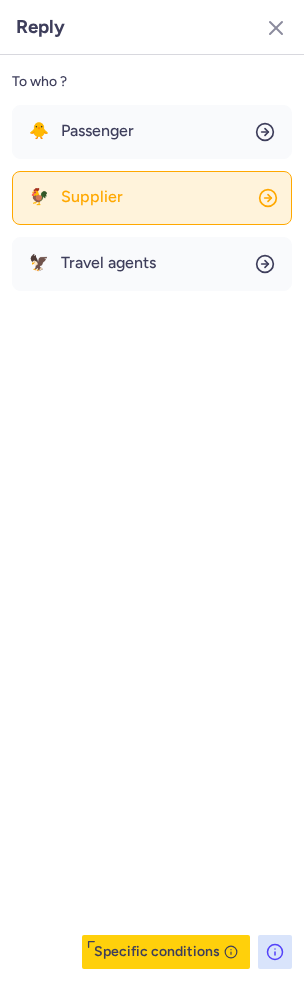 click on "🐓 Supplier" 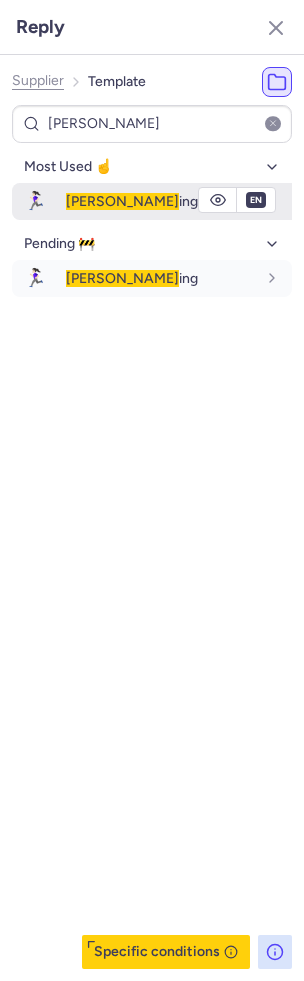 click on "Chas ing" at bounding box center [161, 201] 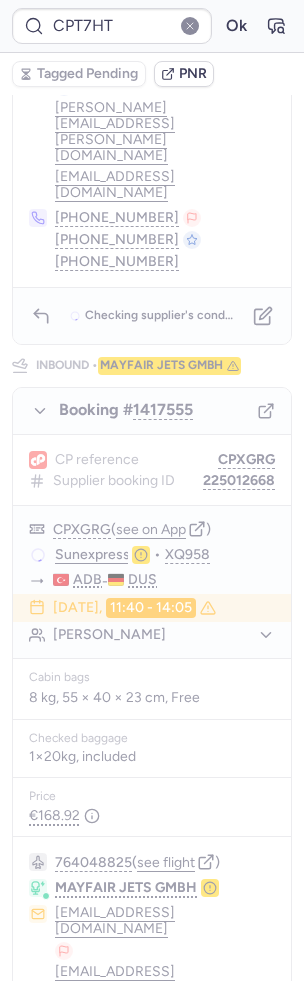 scroll, scrollTop: 0, scrollLeft: 0, axis: both 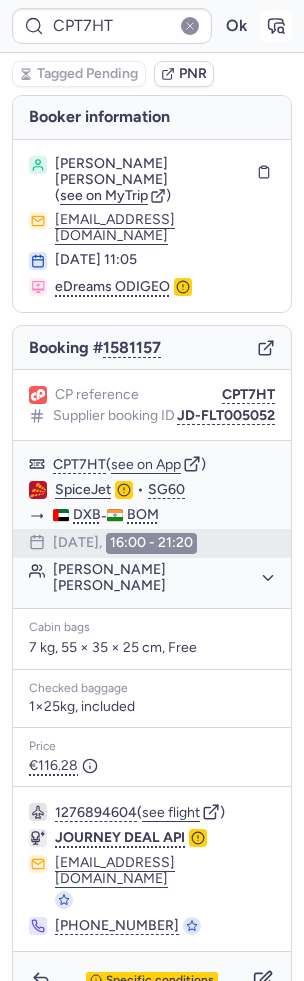 click 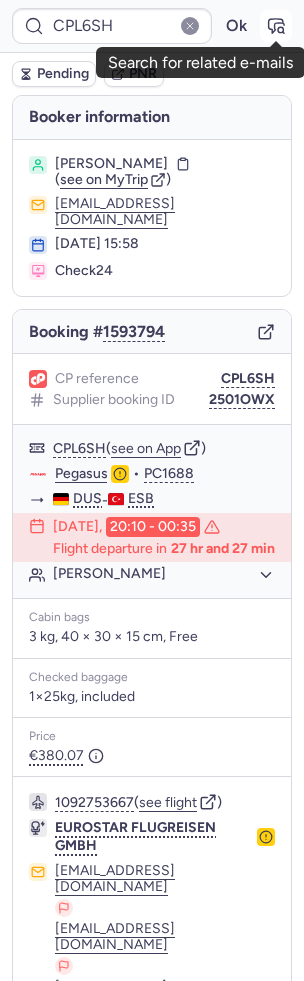 click 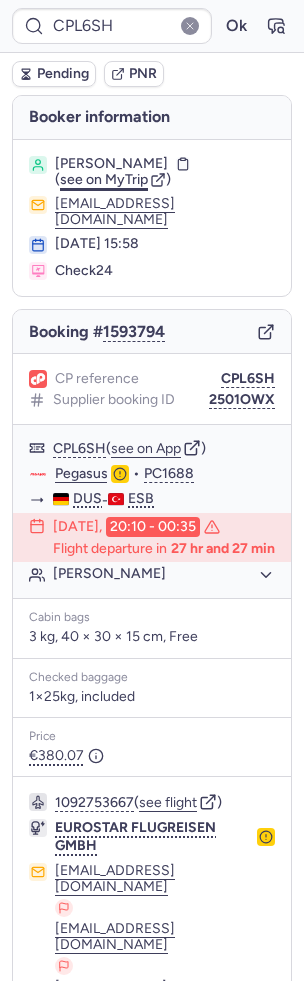 click on "see on MyTrip" at bounding box center (104, 179) 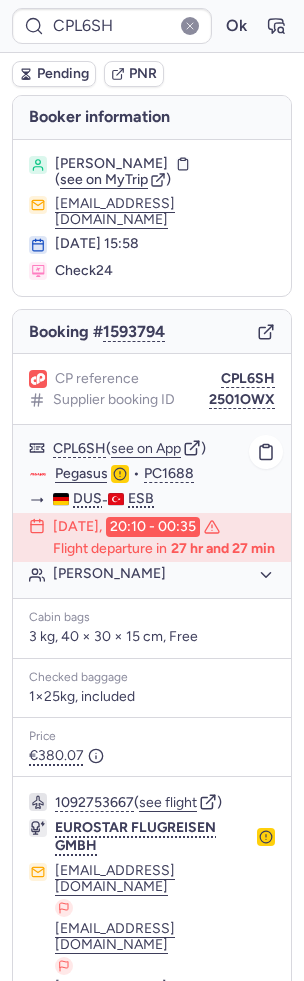 scroll, scrollTop: 186, scrollLeft: 0, axis: vertical 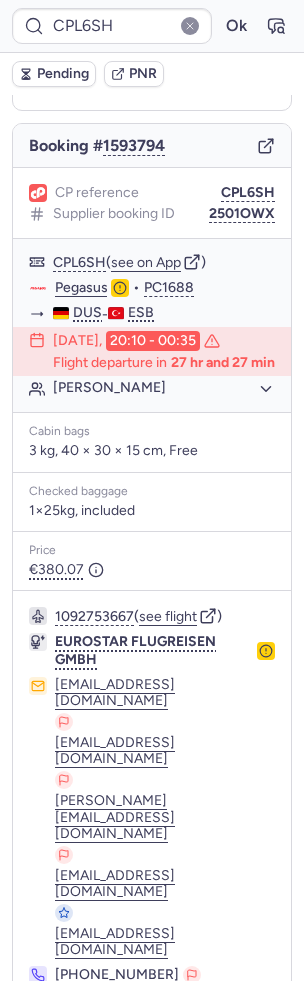 click 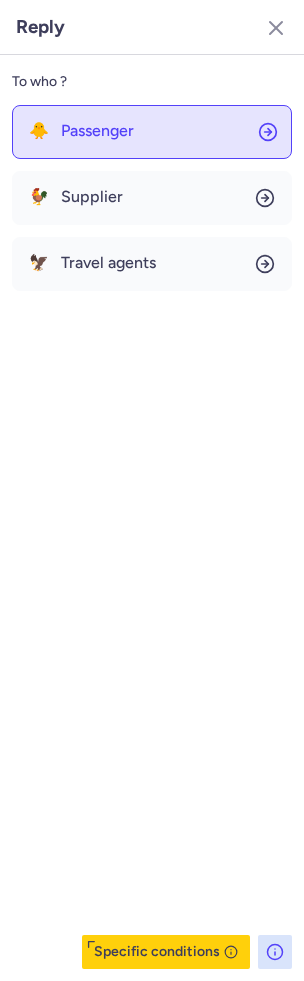 click on "🐥 Passenger" 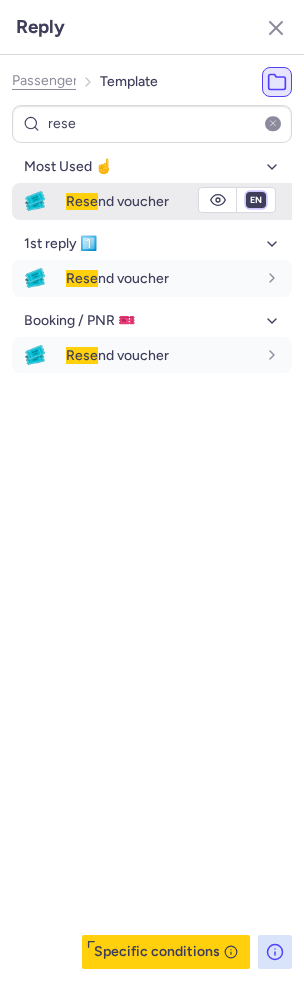 click on "fr en de nl pt es it ru" at bounding box center (256, 200) 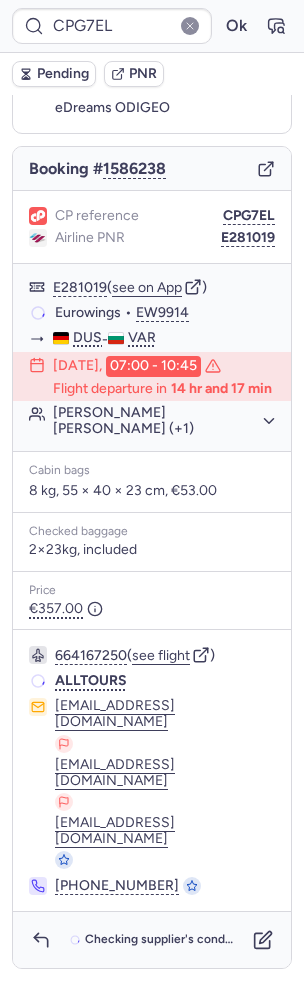 scroll, scrollTop: 20, scrollLeft: 0, axis: vertical 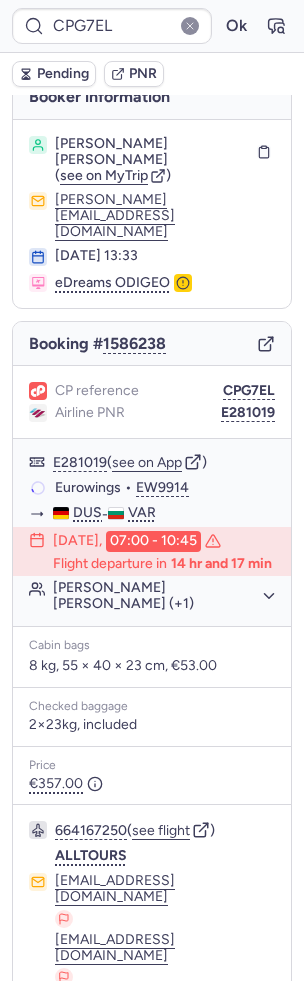 click on "CP reference CPG7EL Airline PNR E281019" at bounding box center (152, 402) 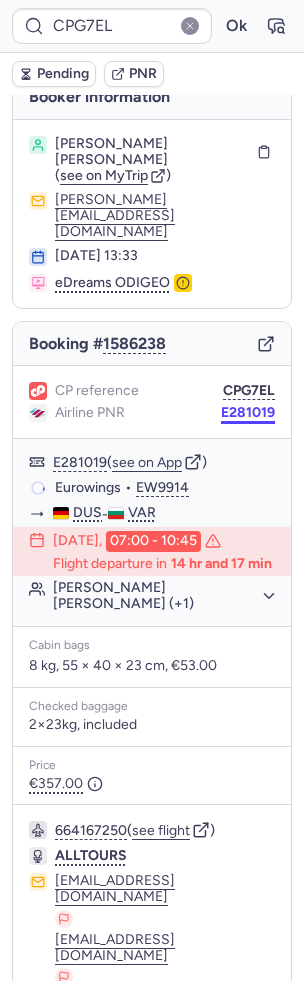 click on "E281019" at bounding box center [248, 413] 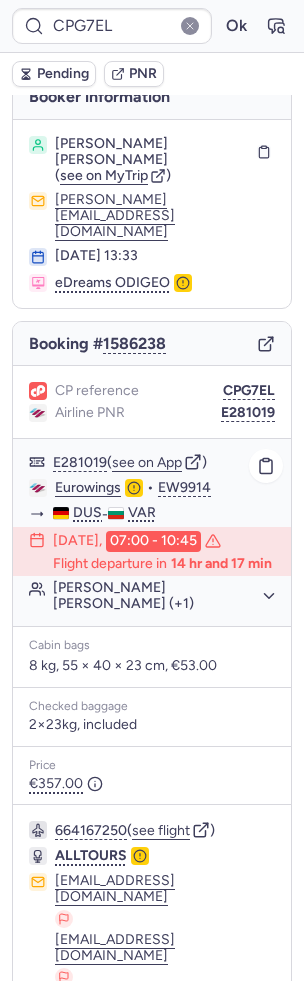 click on "Klaus Jurgen Peter ALFTER (+1)" 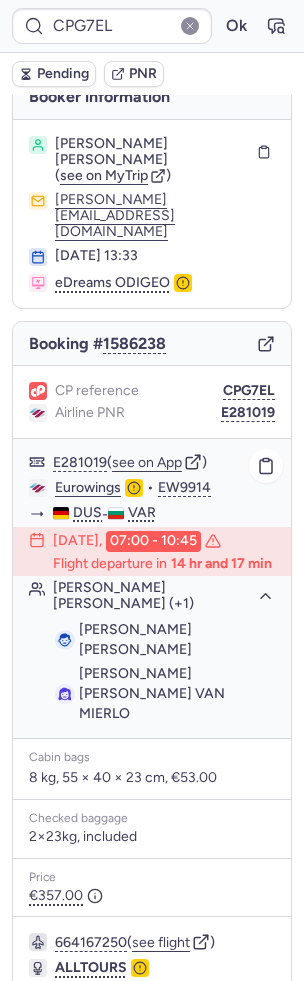 click on "Klaus Jurgen Peter ALFTER" at bounding box center [135, 639] 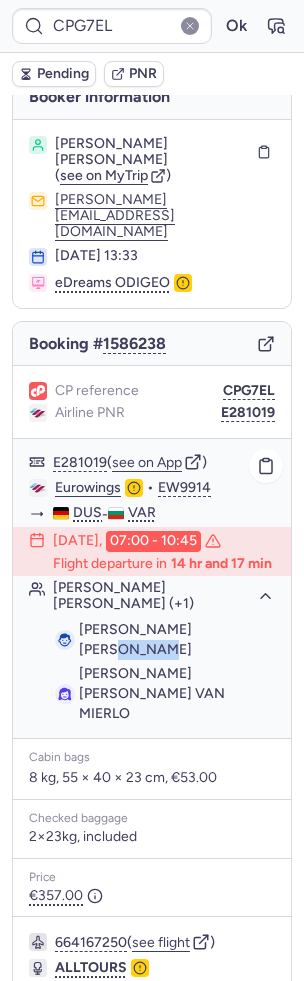 click on "Klaus Jurgen Peter ALFTER" at bounding box center (135, 639) 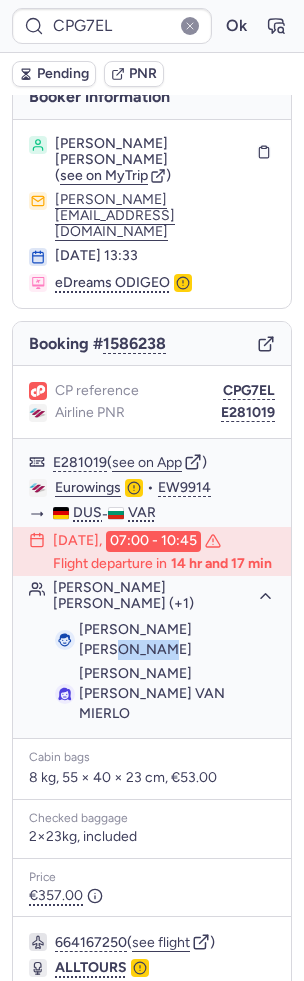 copy on "ALFTER" 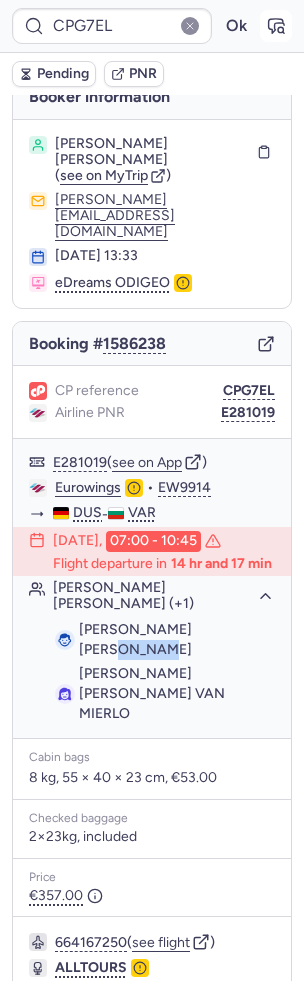 click at bounding box center (276, 26) 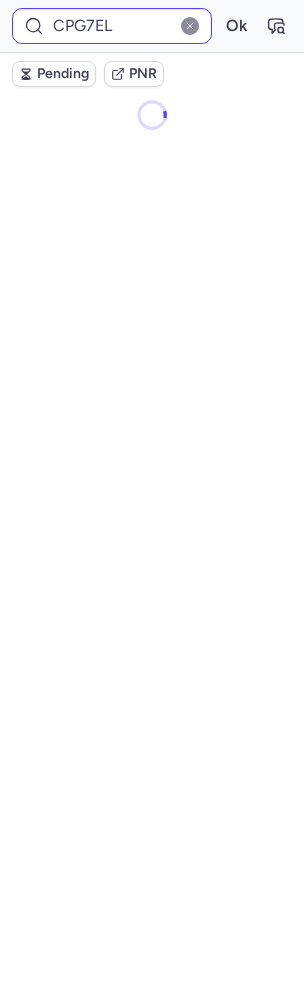 scroll, scrollTop: 0, scrollLeft: 0, axis: both 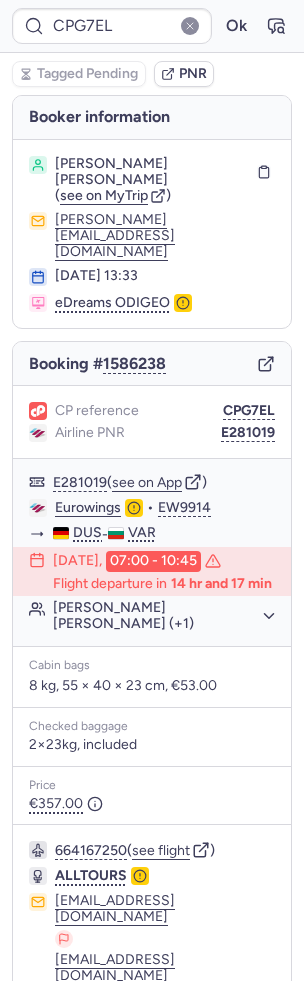 click 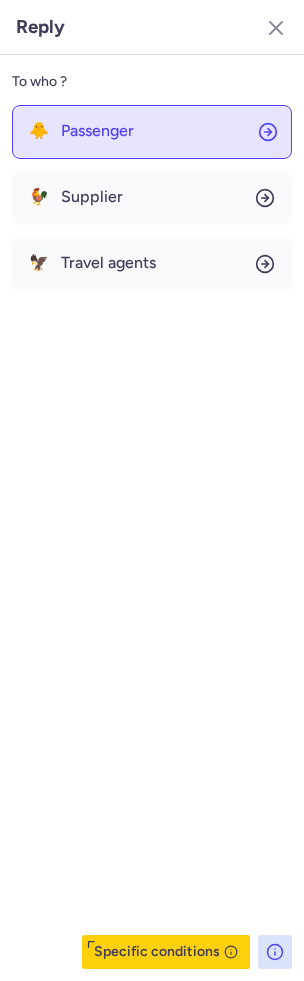 click on "🐥 Passenger" 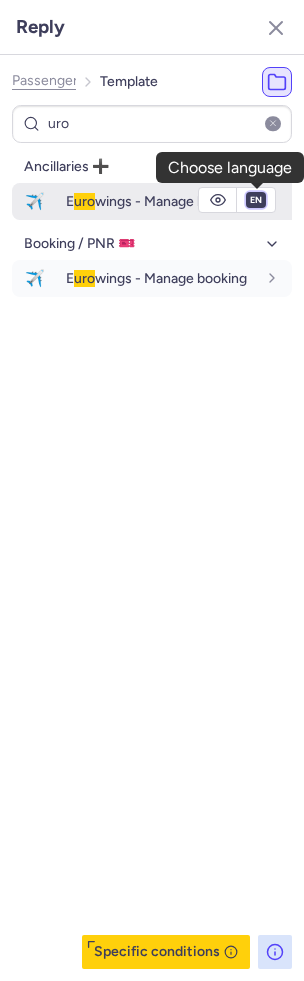 click on "fr en de nl pt es it ru" at bounding box center (256, 200) 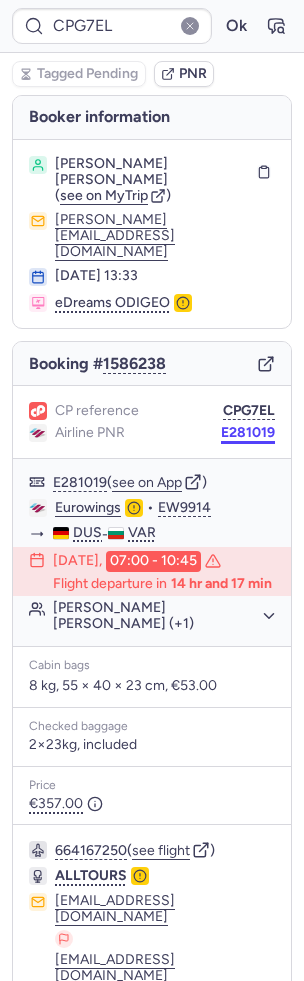 click on "E281019" at bounding box center [248, 433] 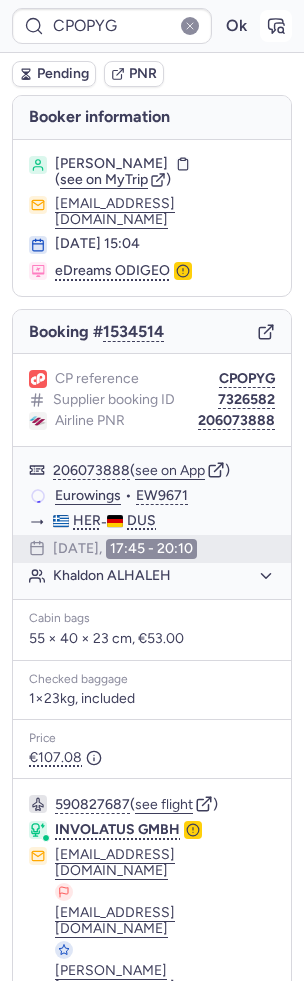 click 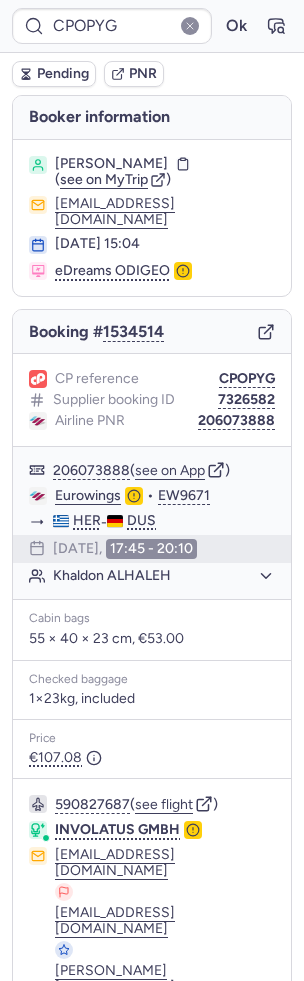 scroll, scrollTop: 82, scrollLeft: 0, axis: vertical 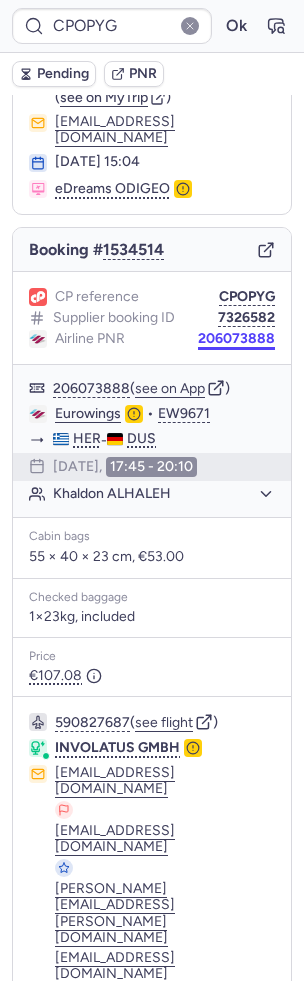 click on "206073888" at bounding box center (236, 339) 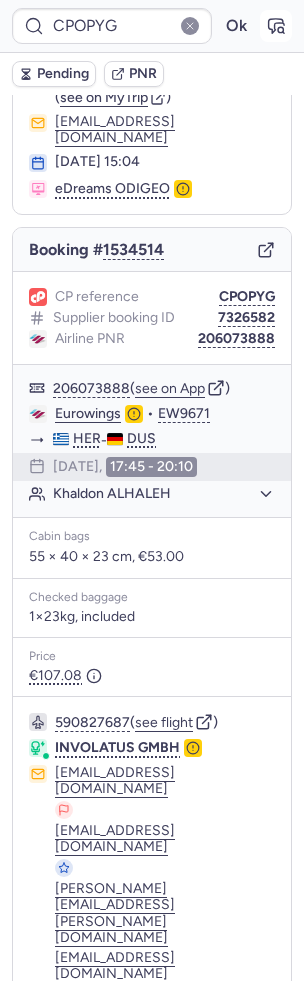click at bounding box center (276, 26) 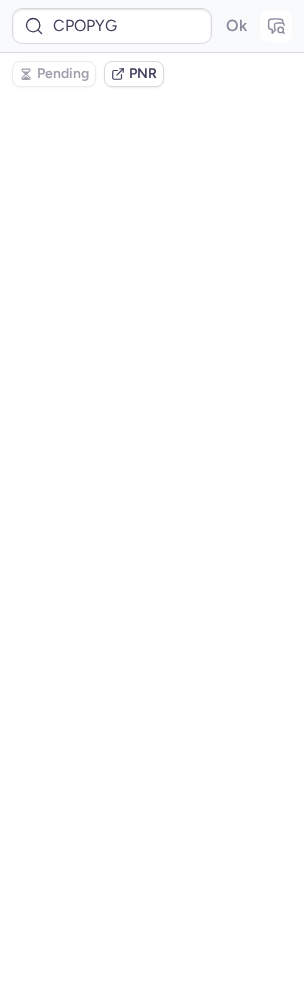 scroll, scrollTop: 0, scrollLeft: 0, axis: both 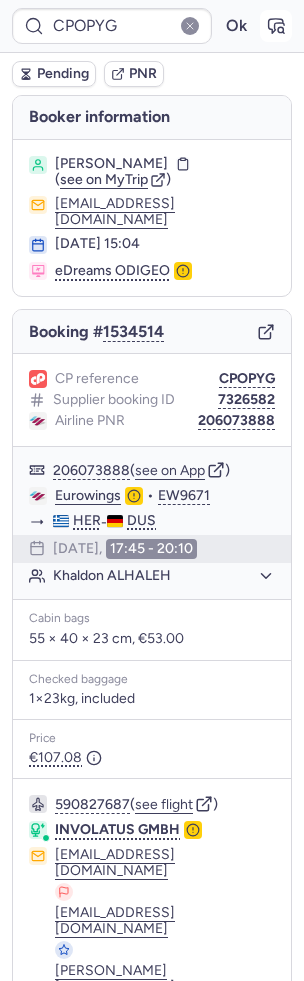 click 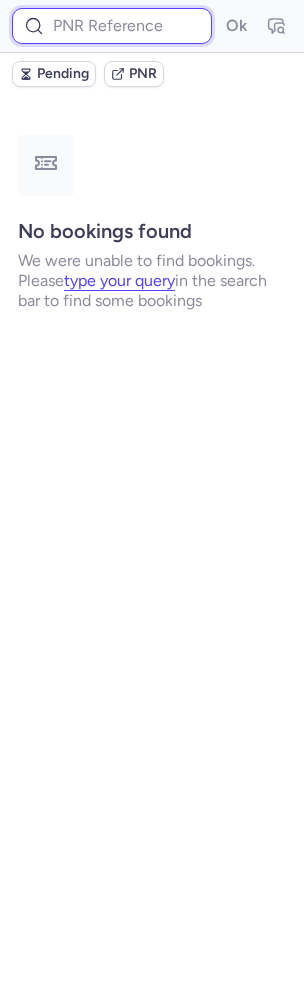 click at bounding box center [112, 26] 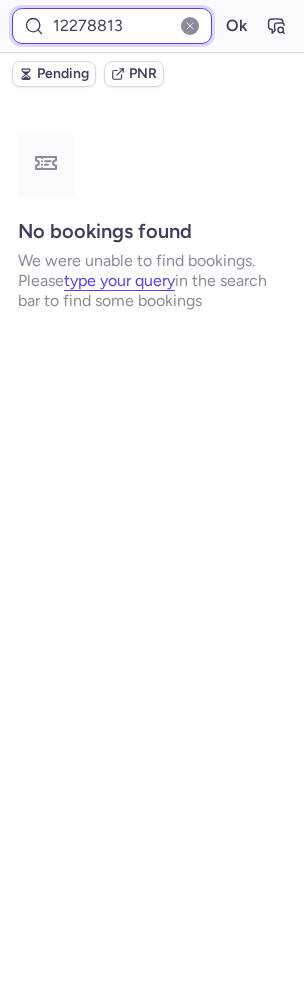 click on "Ok" at bounding box center [236, 26] 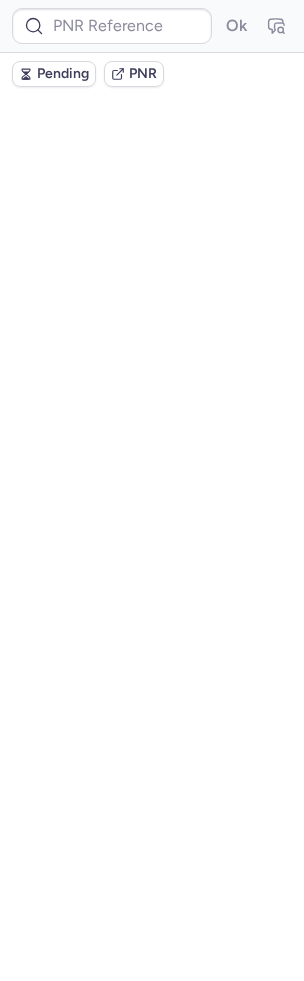 scroll, scrollTop: 0, scrollLeft: 0, axis: both 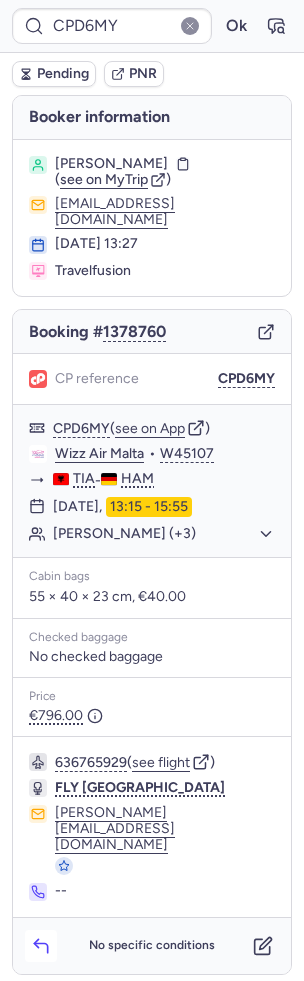 click at bounding box center [41, 946] 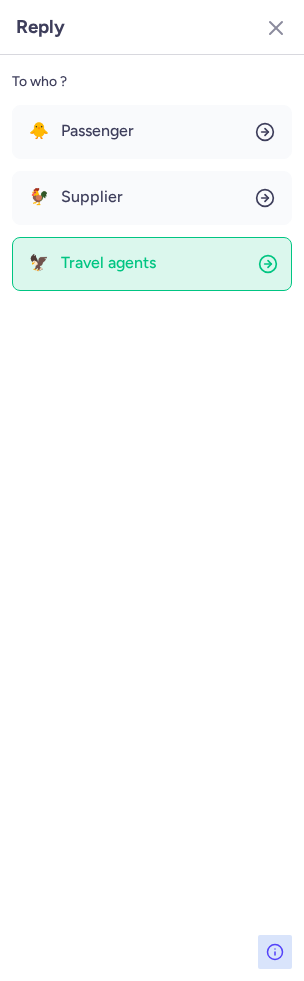 click on "🦅 Travel agents" 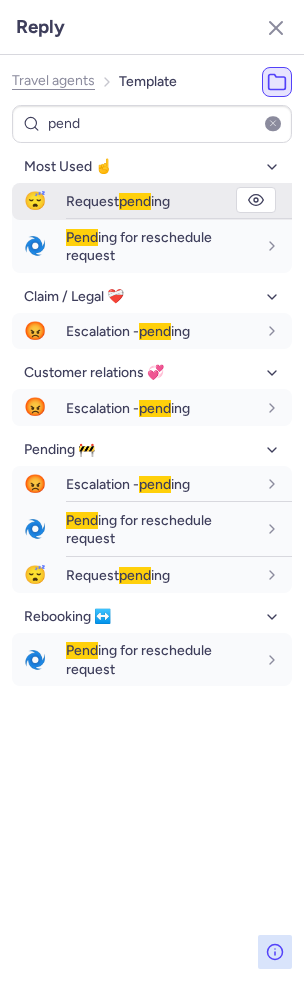 click on "Request  pend ing" at bounding box center (179, 201) 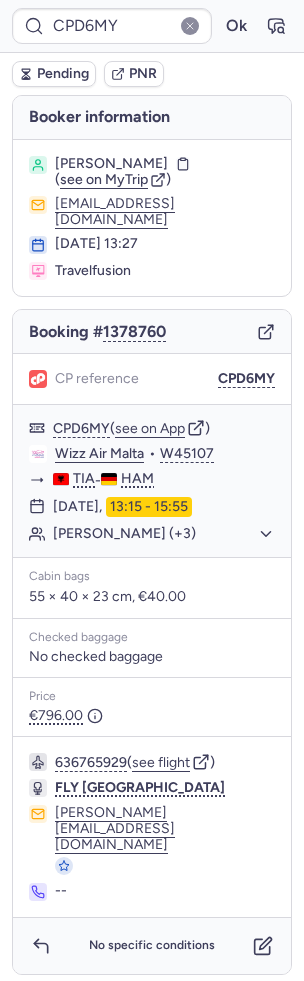 click on "Pending" at bounding box center (54, 74) 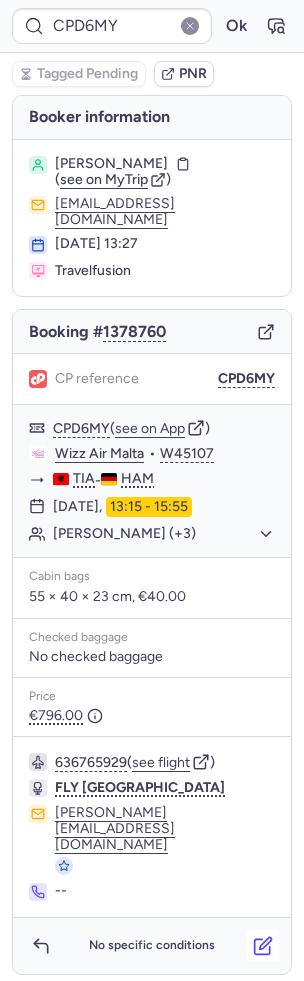 click 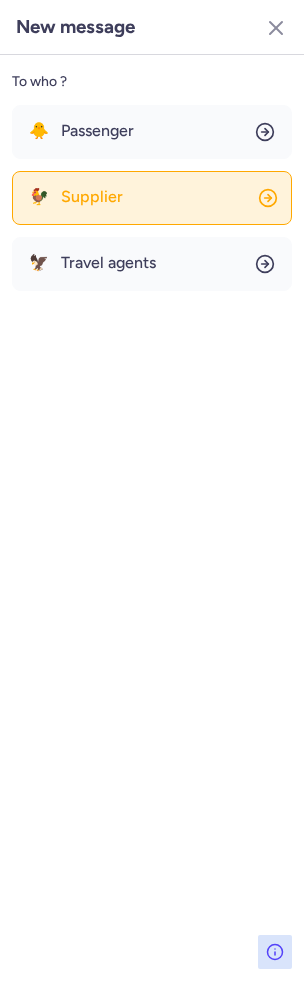 click on "🐓 Supplier" 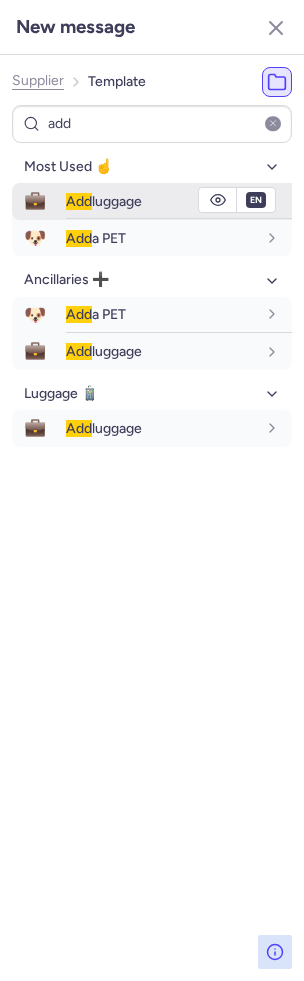 click on "Add  luggage" at bounding box center [104, 201] 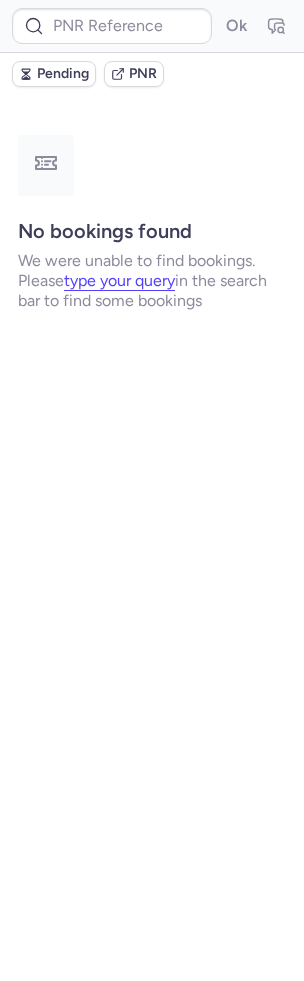 scroll, scrollTop: 0, scrollLeft: 0, axis: both 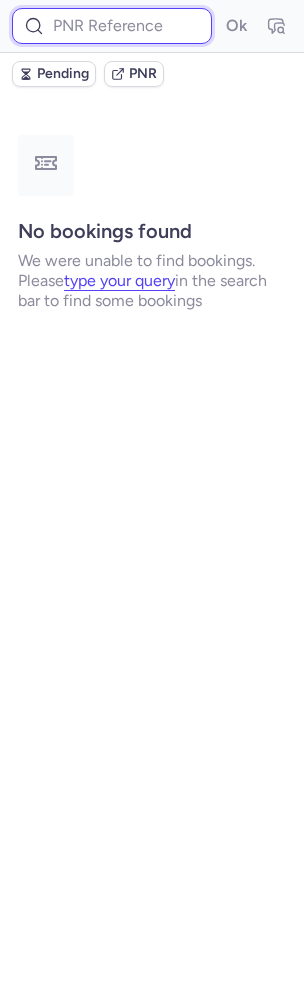 click at bounding box center (112, 26) 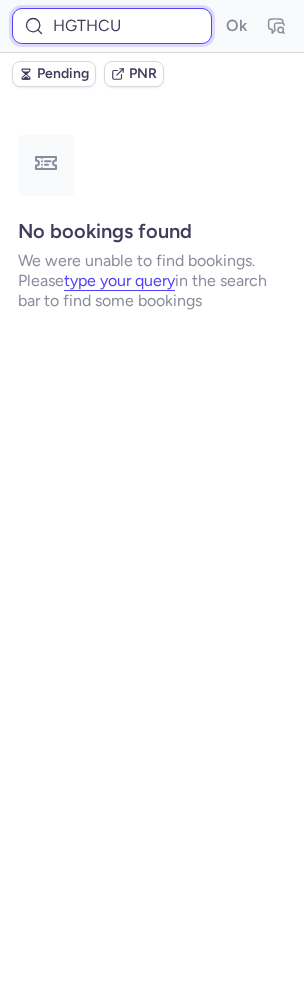 click on "Ok" at bounding box center (236, 26) 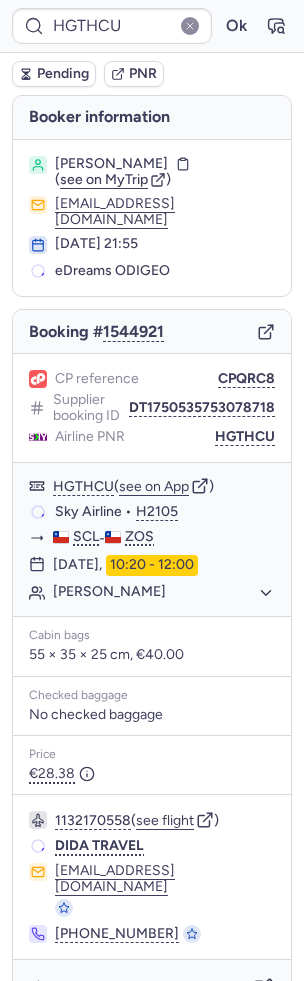 click on "CP reference CPQRC8" 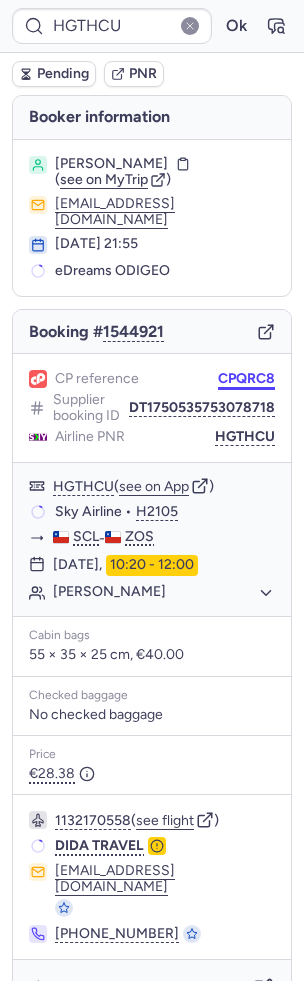 click on "CPQRC8" at bounding box center [246, 379] 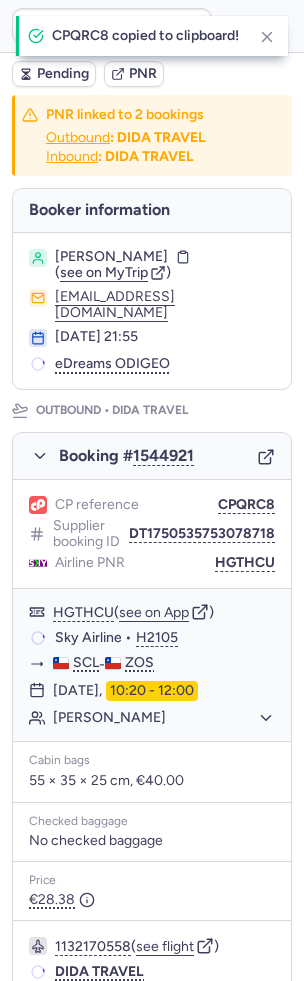 click on "CPQRC8 copied to clipboard!" at bounding box center (164, 36) 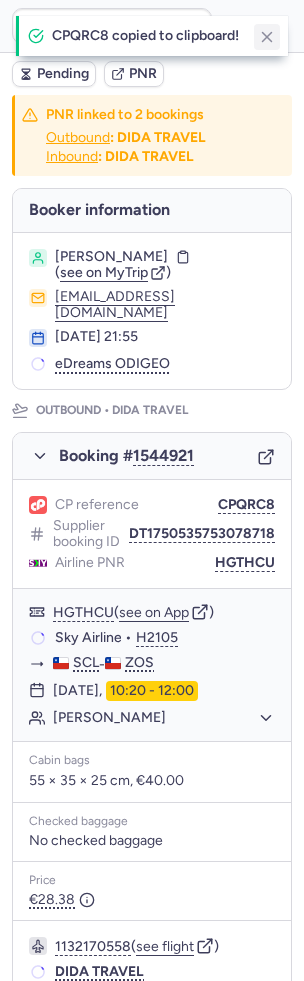click 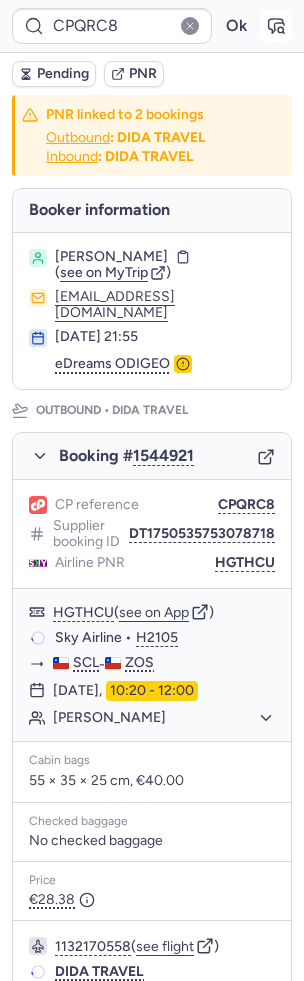 click 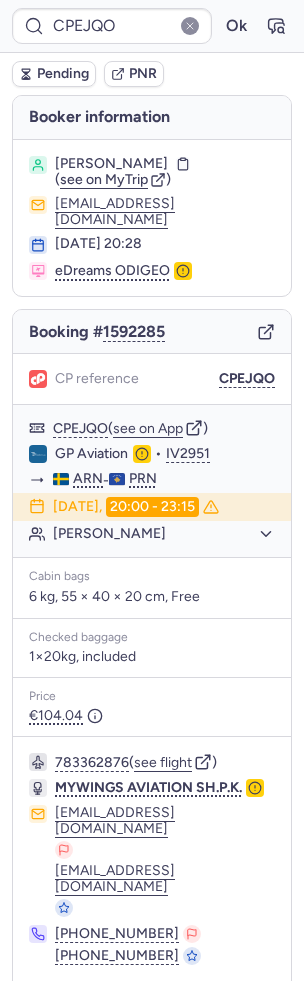 click on "CPEJQO  Ok" at bounding box center (152, 26) 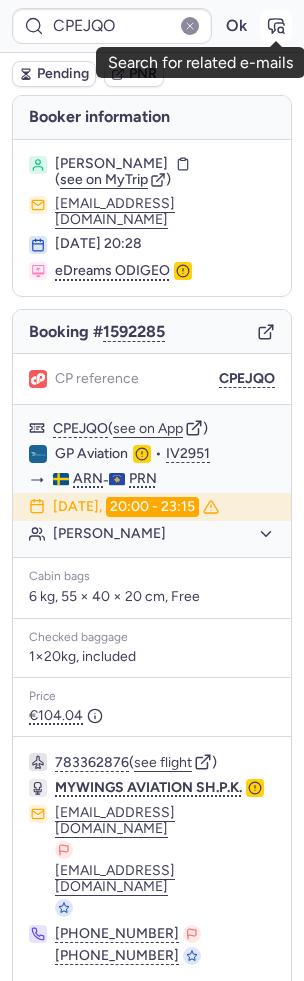 click 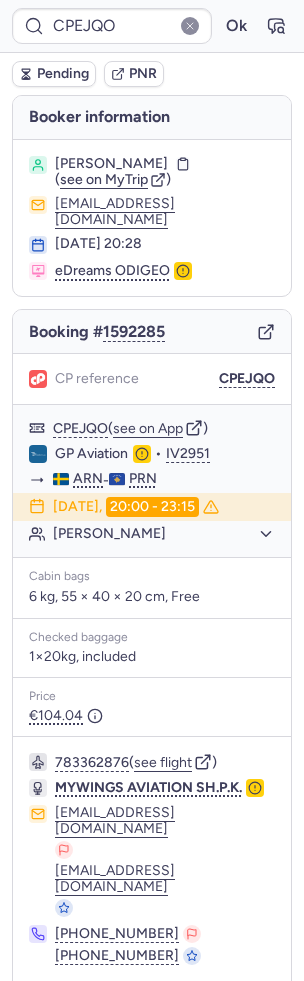 click 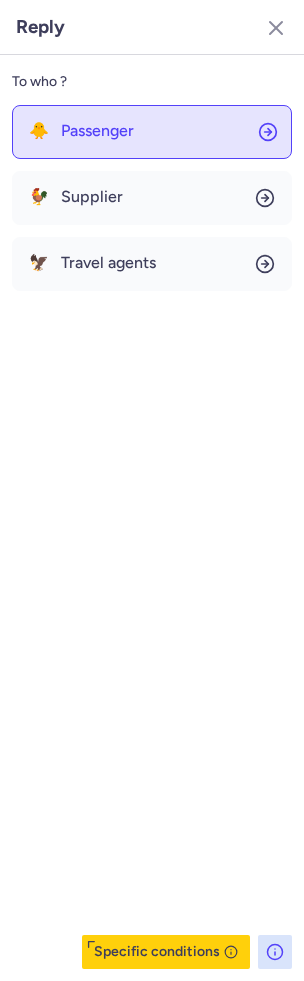 click on "Passenger" at bounding box center (97, 131) 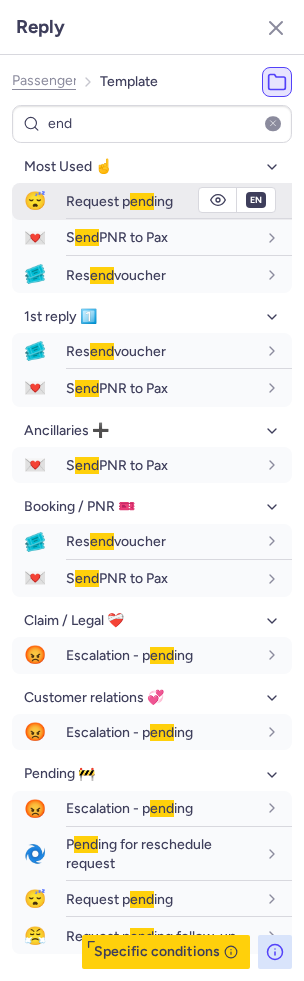click on "Request p end ing" at bounding box center (179, 201) 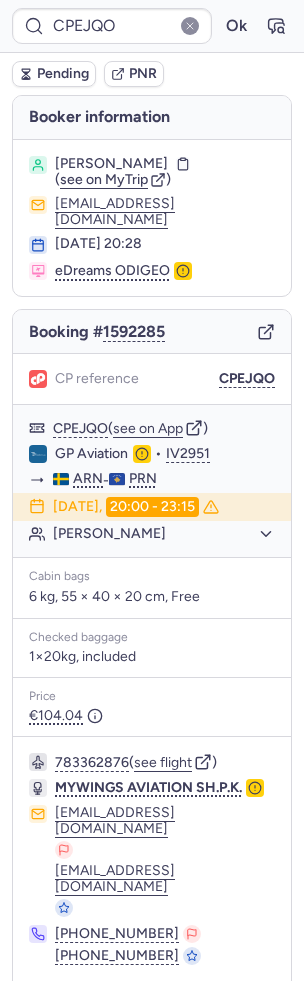 click on "Pending" at bounding box center [63, 74] 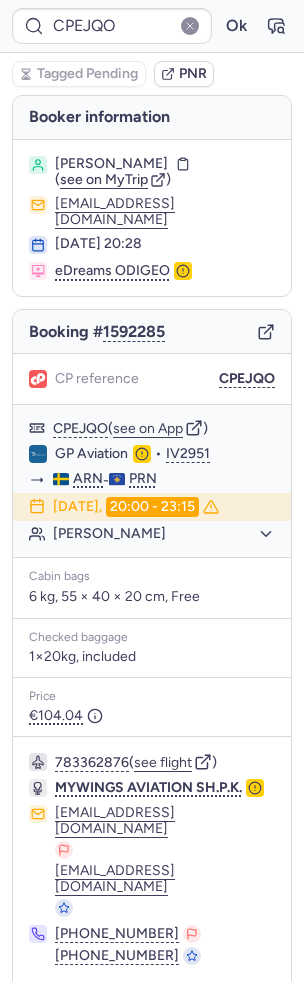 click at bounding box center [263, 1010] 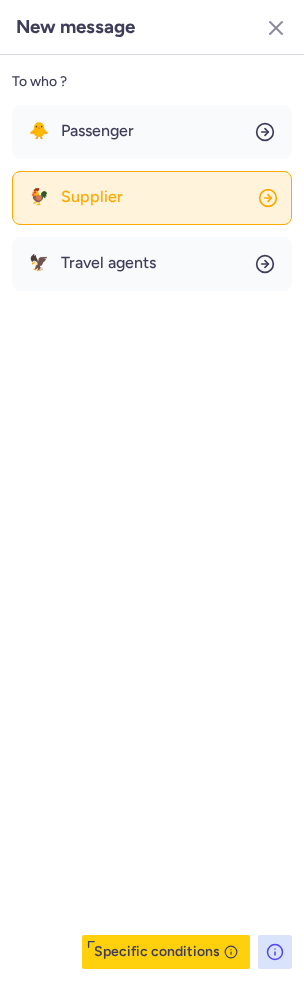 click on "🐓 Supplier" 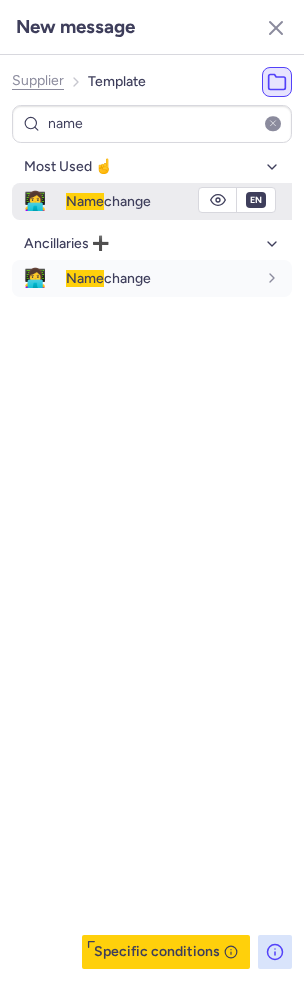 click on "👩‍💻" at bounding box center [35, 201] 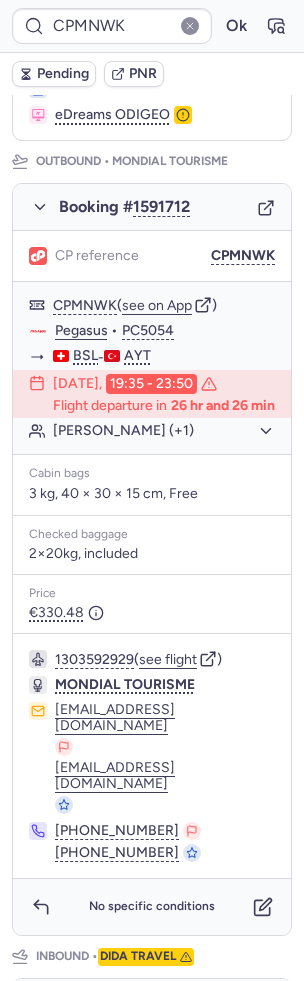 scroll, scrollTop: 370, scrollLeft: 0, axis: vertical 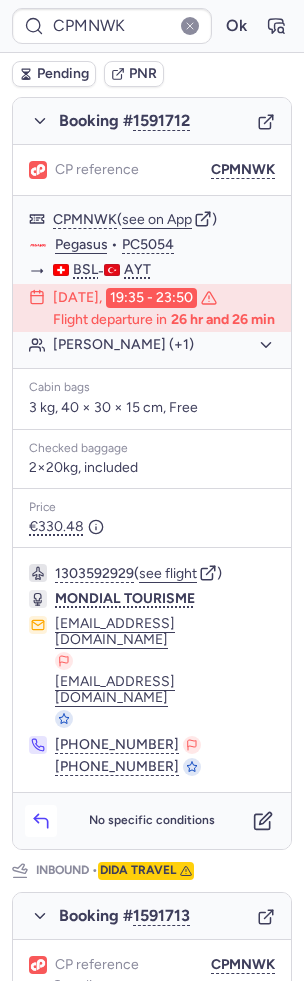 click 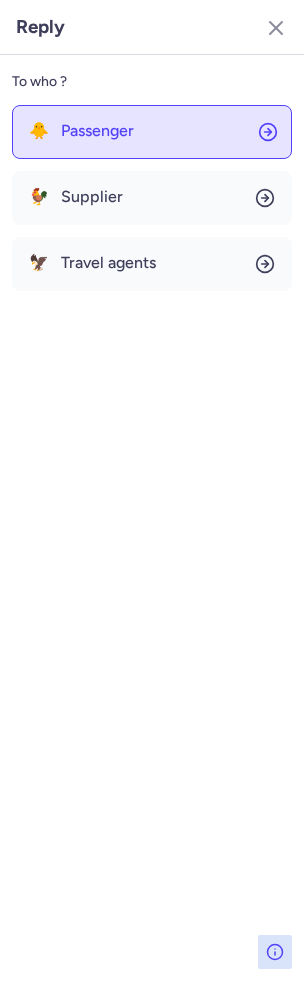 click on "Passenger" at bounding box center [97, 131] 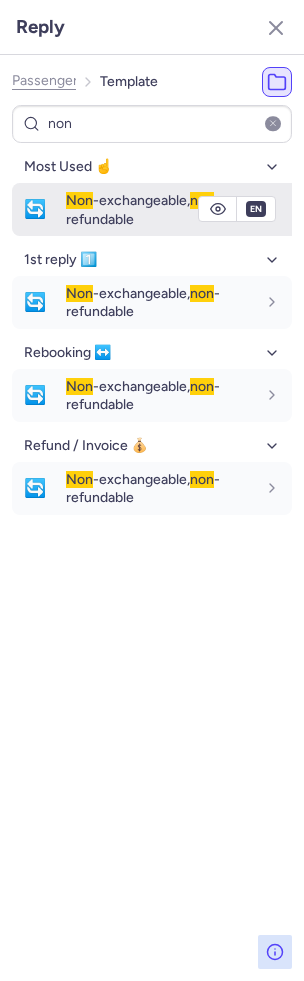 click on "Non -exchangeable,  non -refundable" at bounding box center (143, 209) 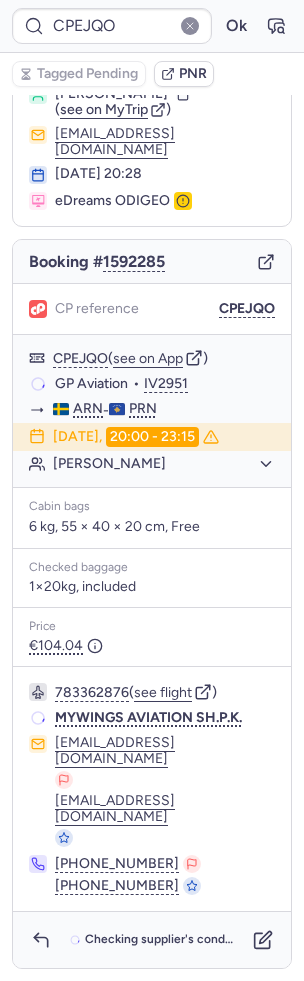 scroll, scrollTop: 0, scrollLeft: 0, axis: both 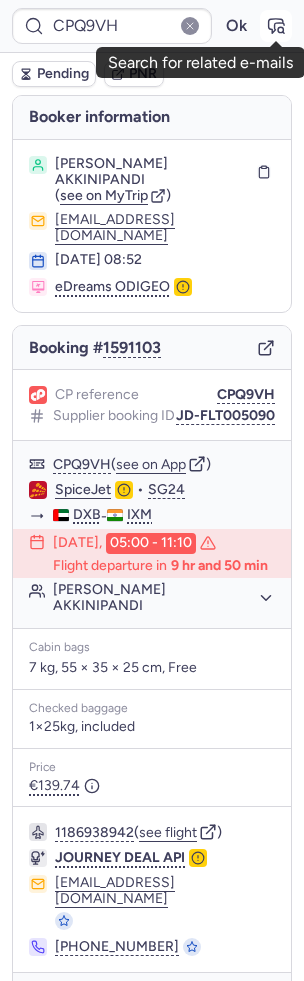 click at bounding box center (276, 26) 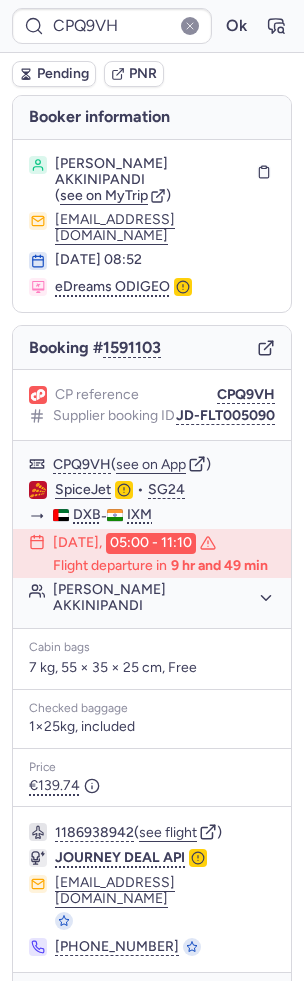 click on "Pending" at bounding box center (63, 74) 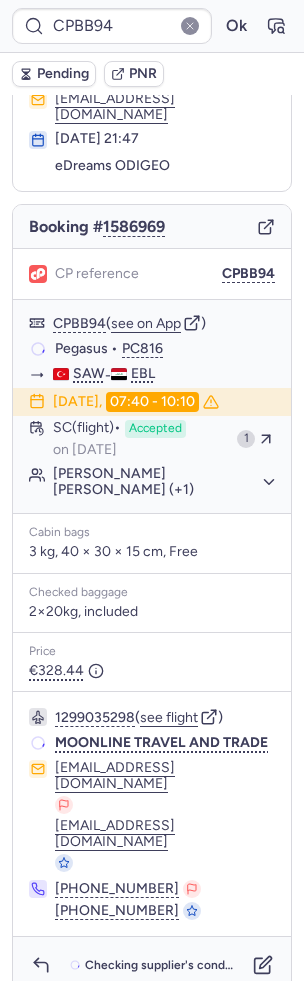 scroll, scrollTop: 38, scrollLeft: 0, axis: vertical 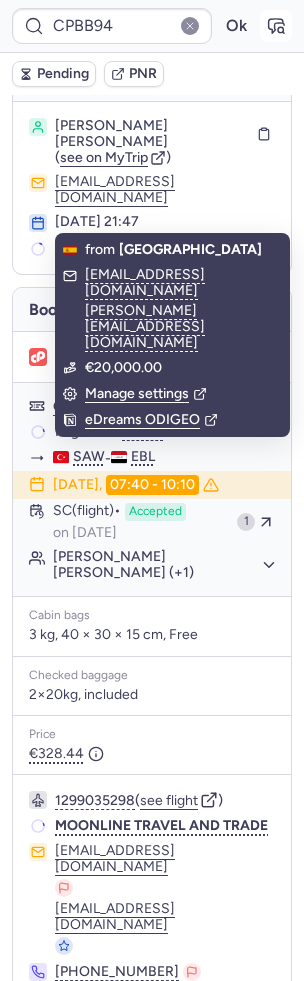 click at bounding box center (276, 26) 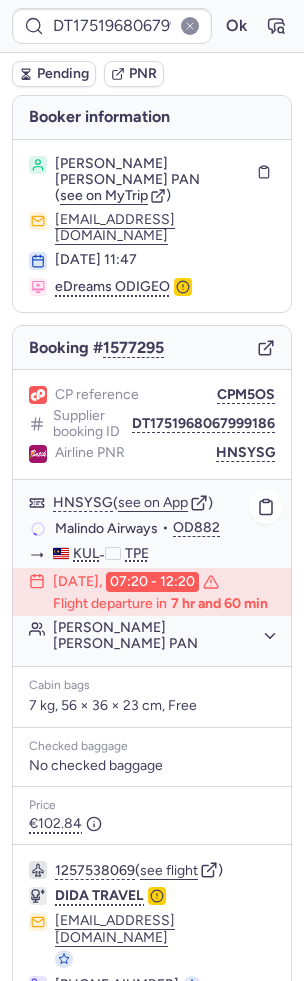 scroll, scrollTop: 12, scrollLeft: 0, axis: vertical 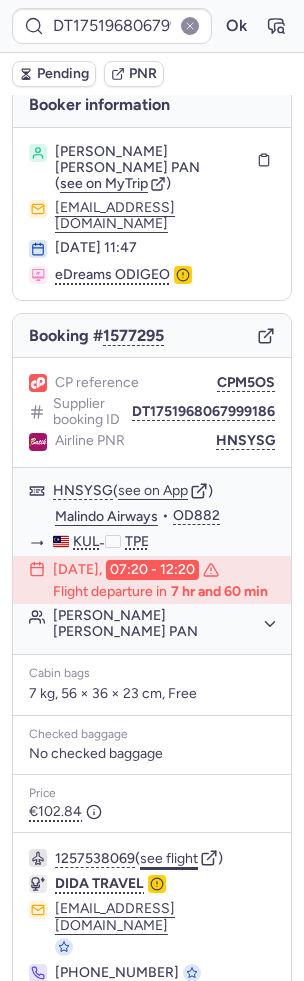 click on "see flight" 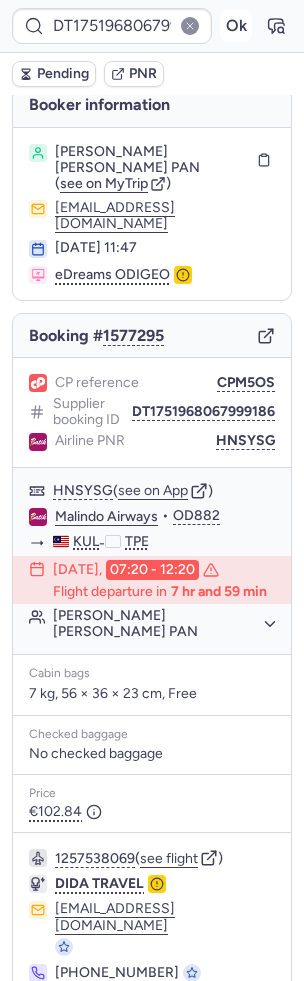 click on "Ok" at bounding box center (236, 26) 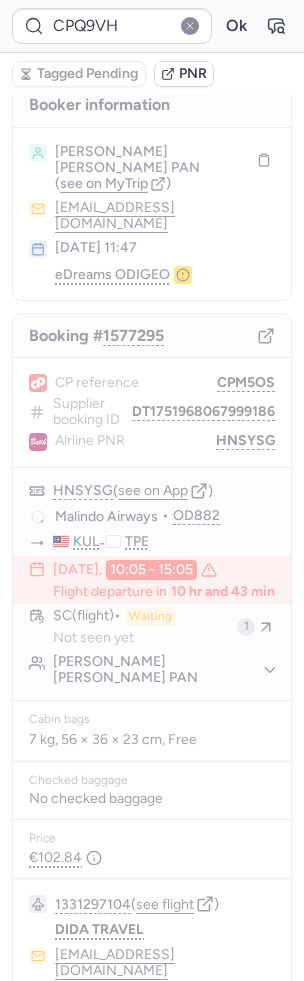 scroll, scrollTop: 0, scrollLeft: 0, axis: both 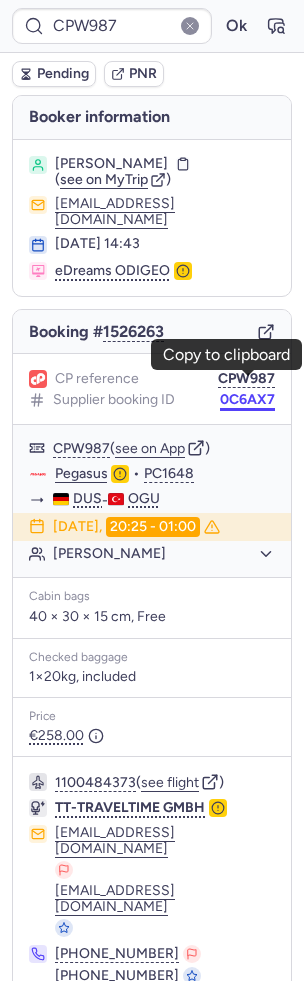 click on "0C6AX7" at bounding box center (247, 400) 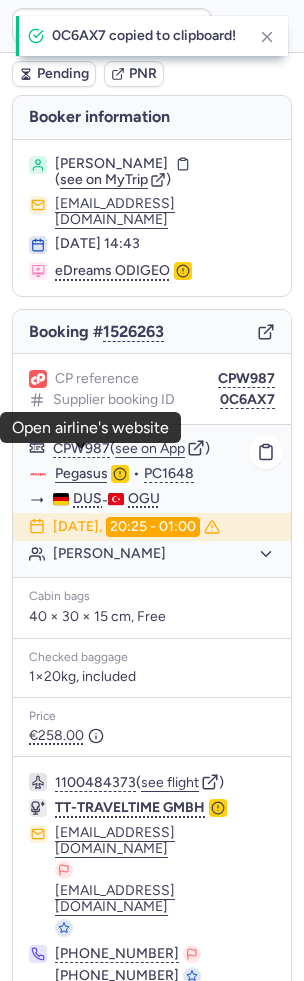 click on "Pegasus" 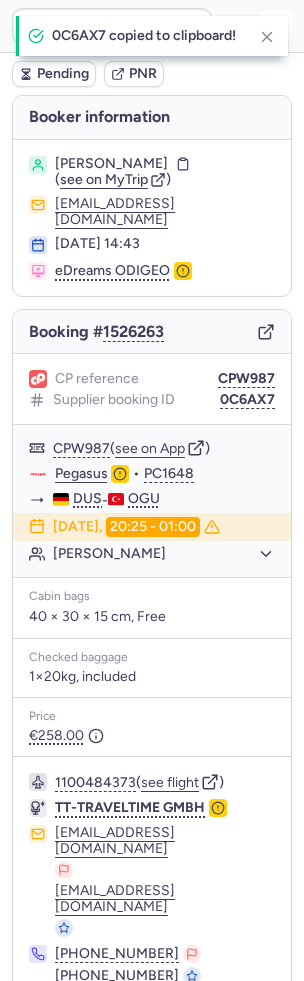 click 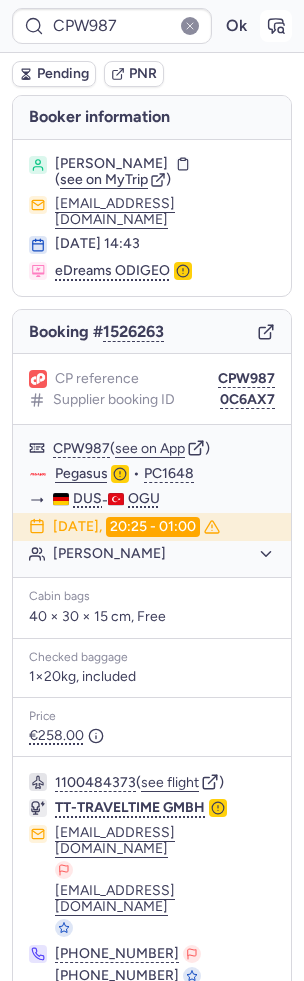 click at bounding box center (276, 26) 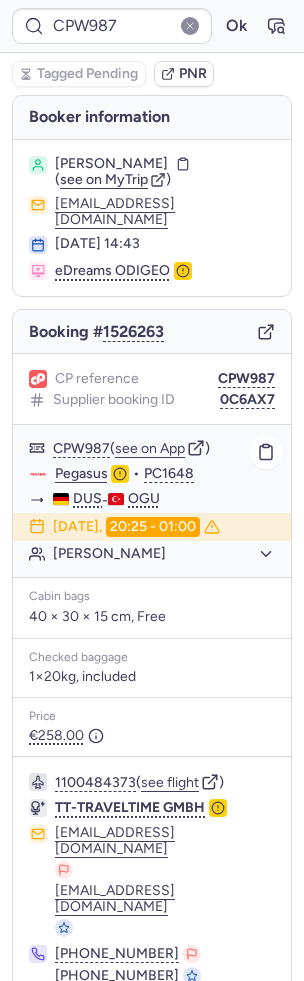click on "Nurgul KILIC" 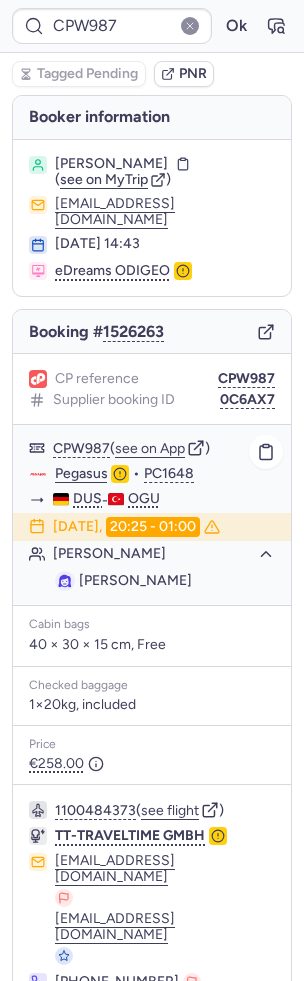 click on "Nurgul KILIC" at bounding box center [135, 580] 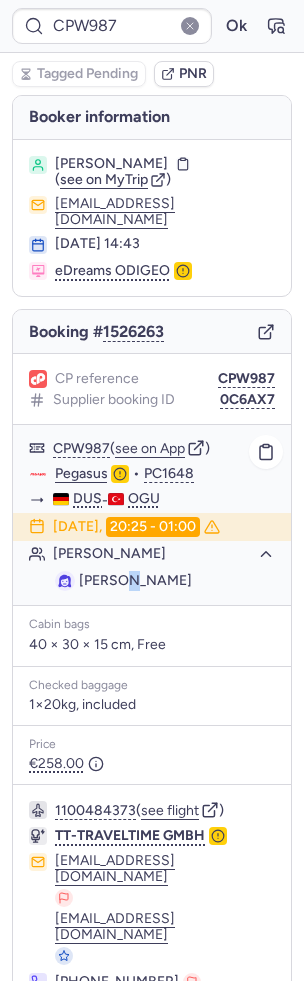 click on "Nurgul KILIC" at bounding box center [135, 580] 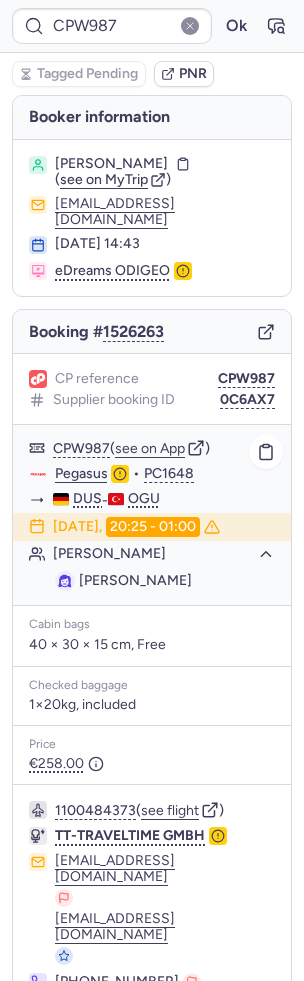 click on "Nurgul KILIC" at bounding box center [135, 580] 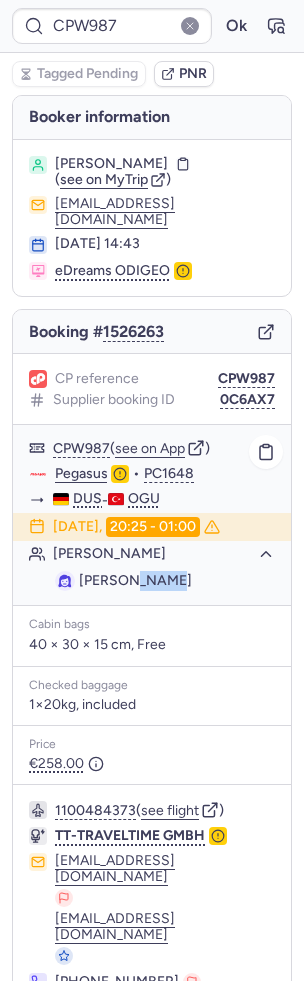 click on "Nurgul KILIC" at bounding box center [135, 580] 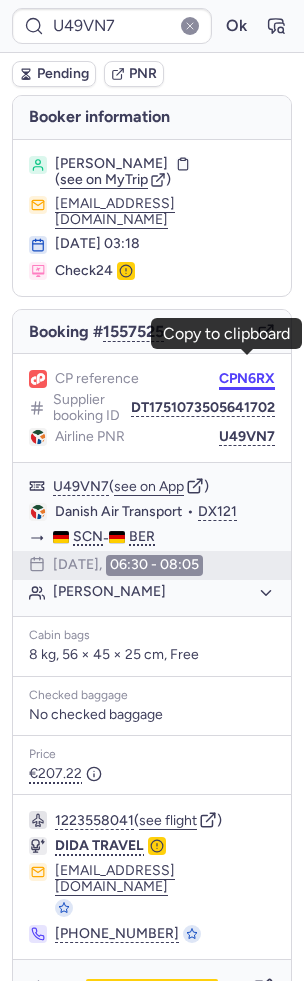 click on "CPN6RX" at bounding box center (247, 379) 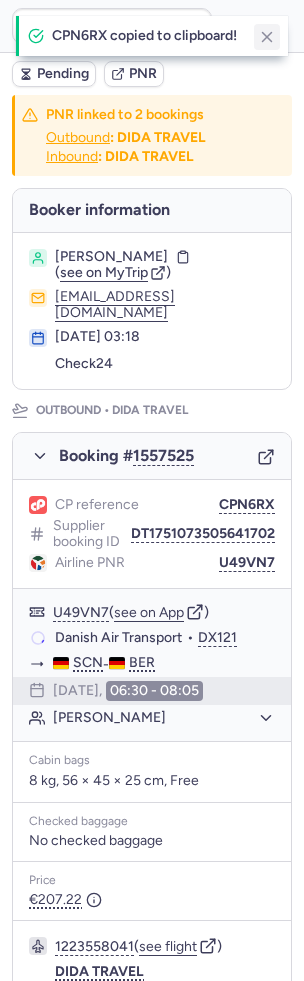 click 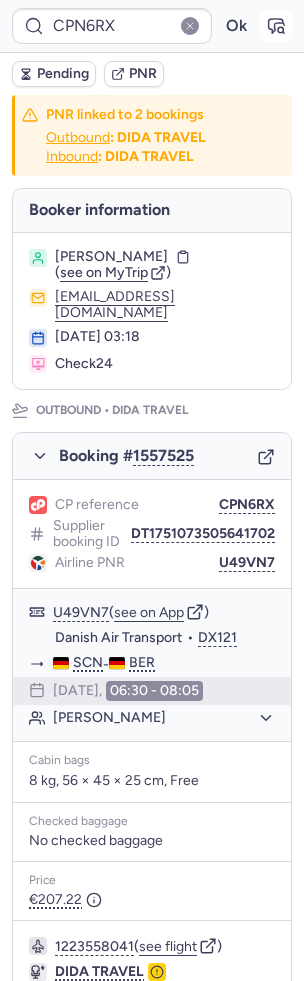 click 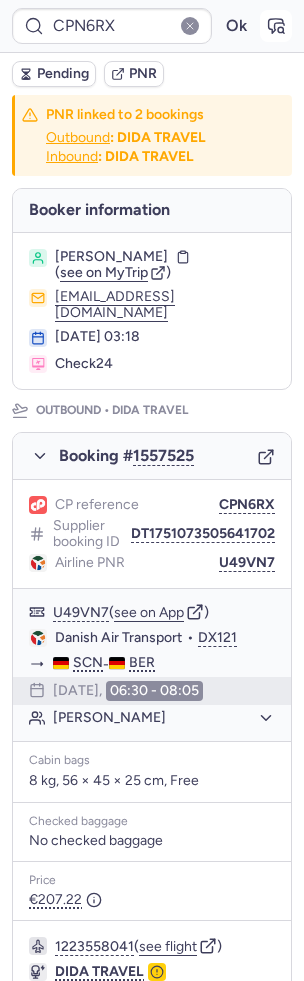 click at bounding box center (276, 26) 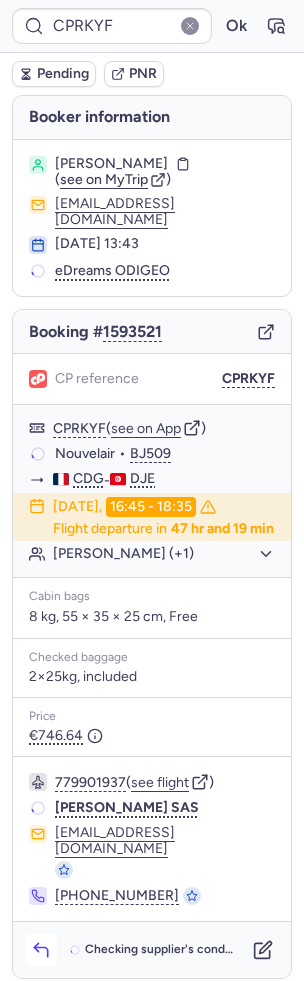 click 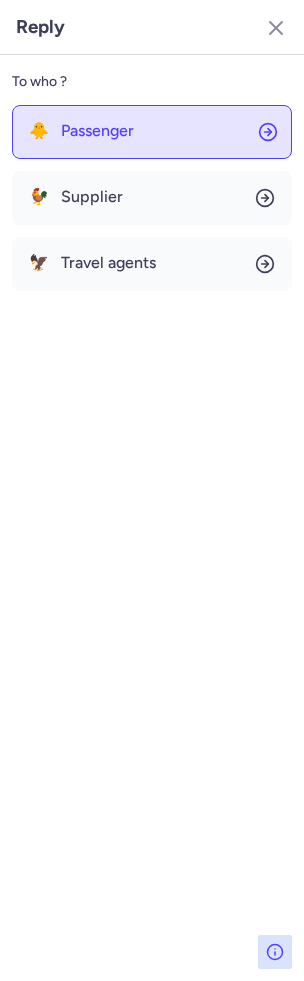 click on "🐥 Passenger" 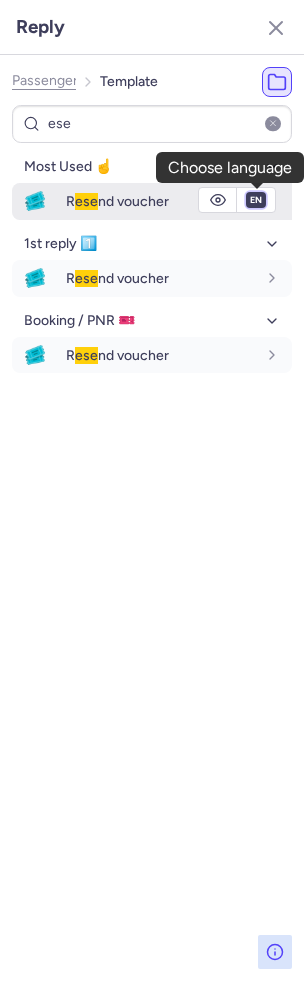 click on "fr en de nl pt es it ru" at bounding box center [256, 200] 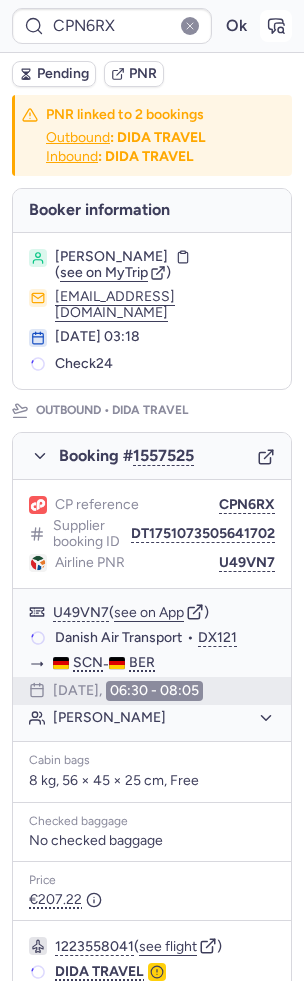 click 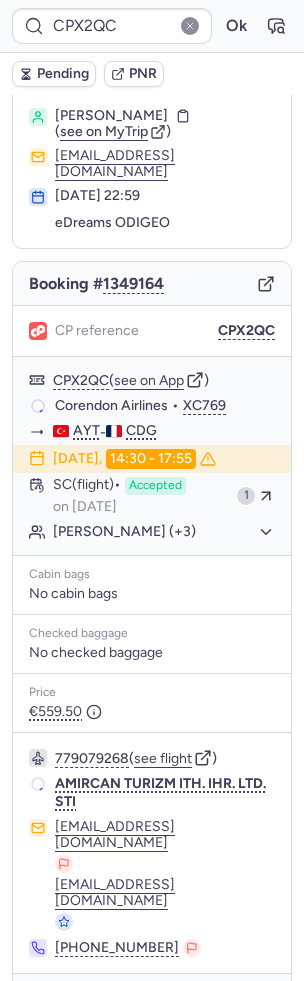 scroll, scrollTop: 18, scrollLeft: 0, axis: vertical 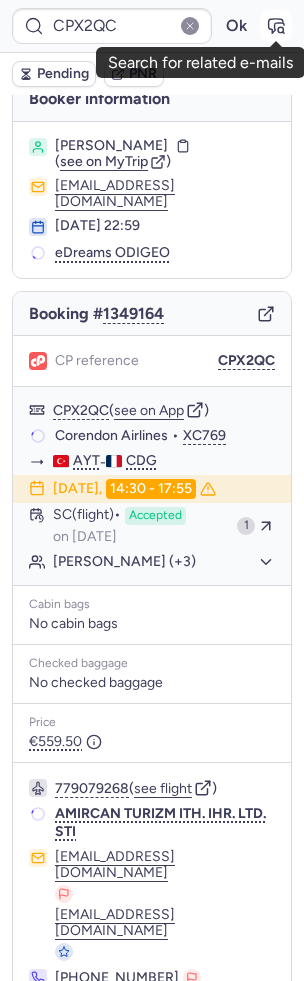 click 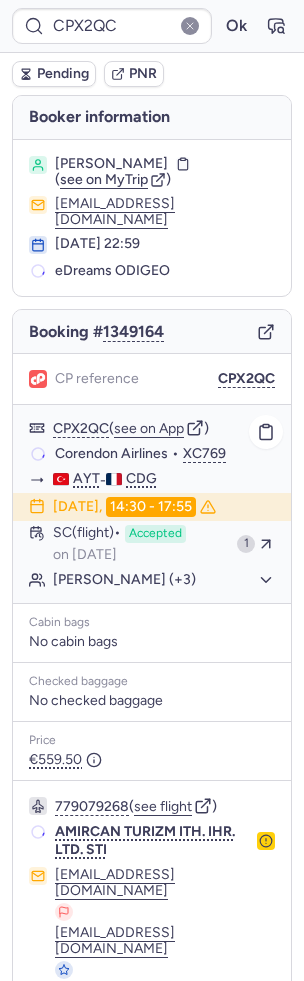 scroll, scrollTop: 18, scrollLeft: 0, axis: vertical 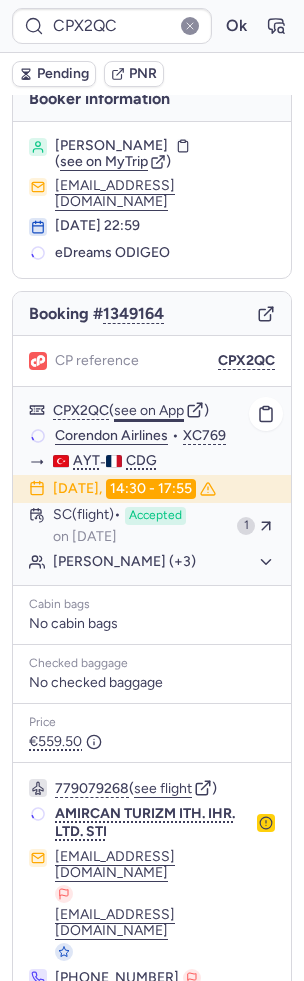 click on "see on App" 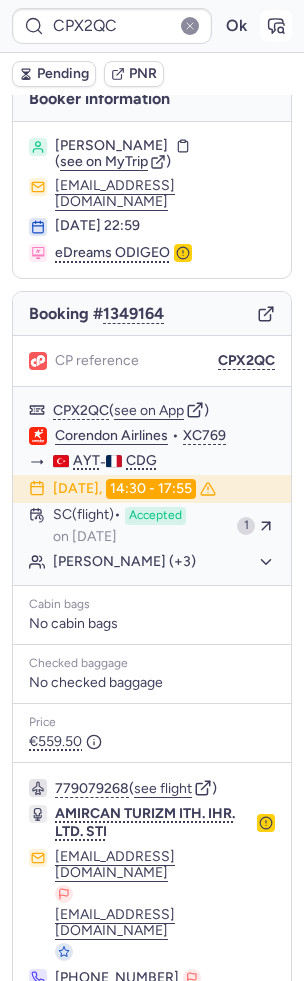 click 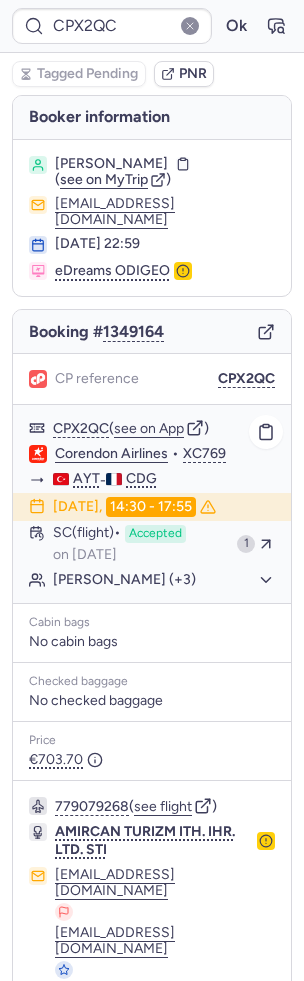 scroll, scrollTop: 18, scrollLeft: 0, axis: vertical 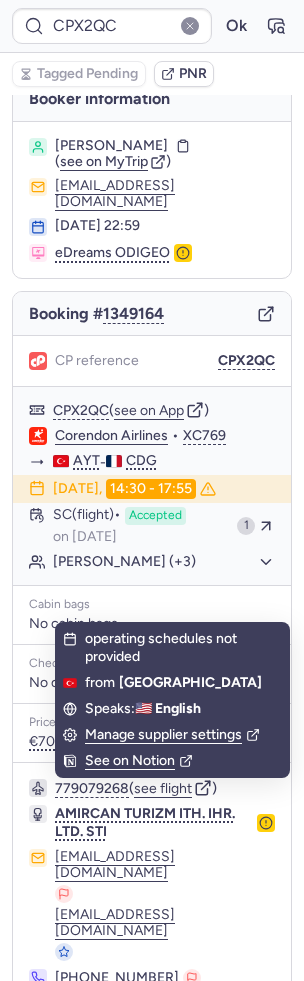 click 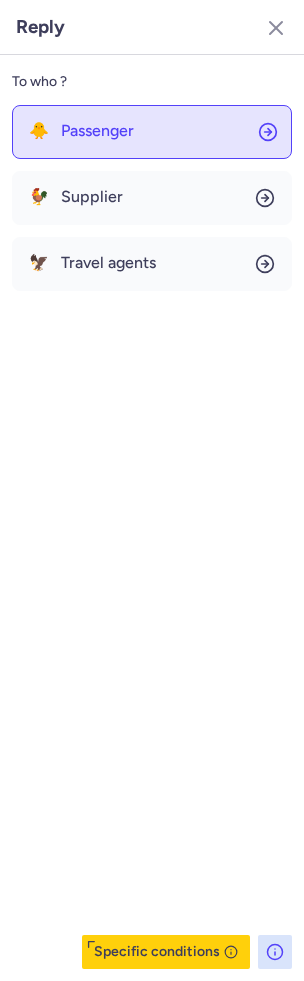 click on "🐥 Passenger" 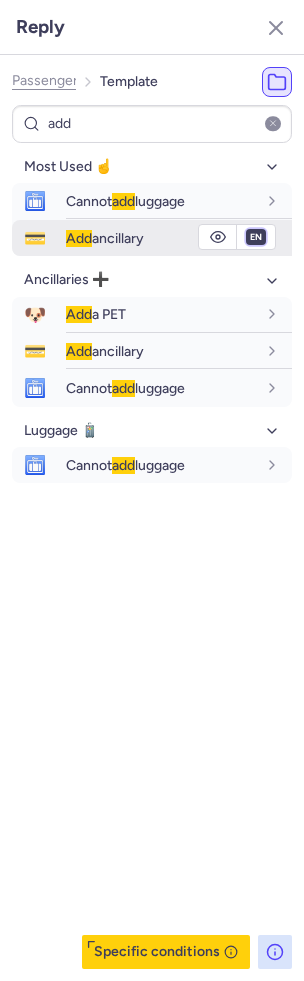 click on "fr en de nl pt es it ru" at bounding box center [256, 237] 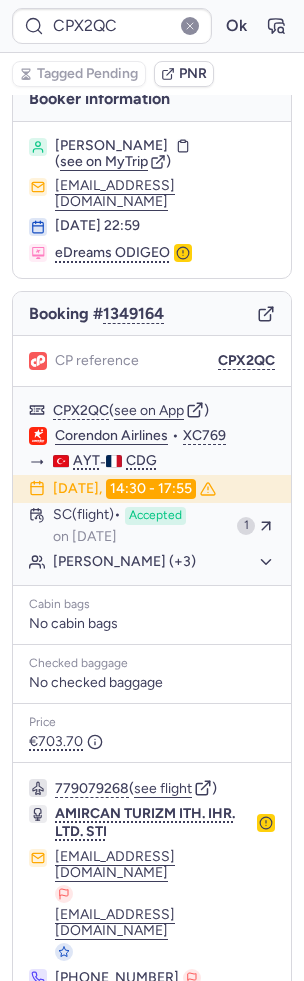 scroll, scrollTop: 0, scrollLeft: 0, axis: both 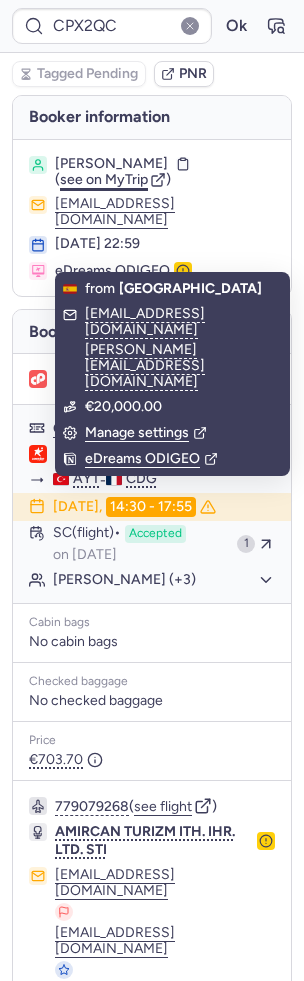 click on "see on MyTrip" at bounding box center (104, 179) 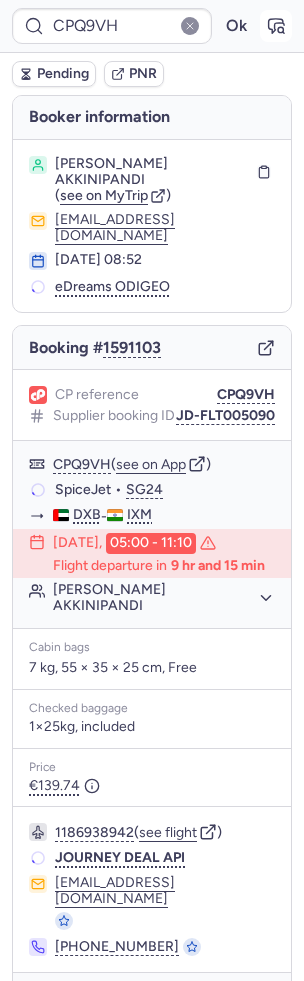click 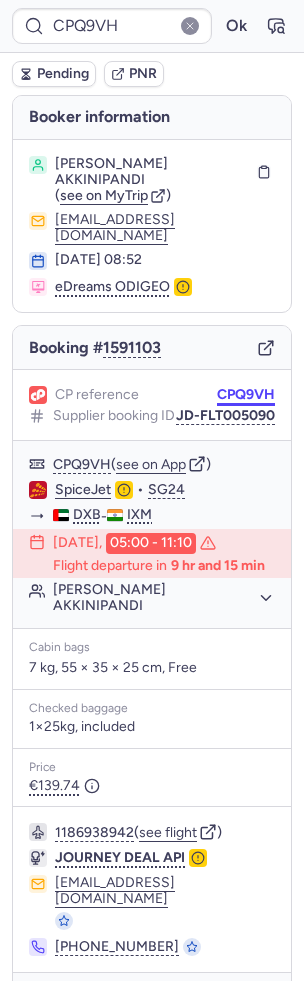 click on "CPQ9VH" at bounding box center [246, 395] 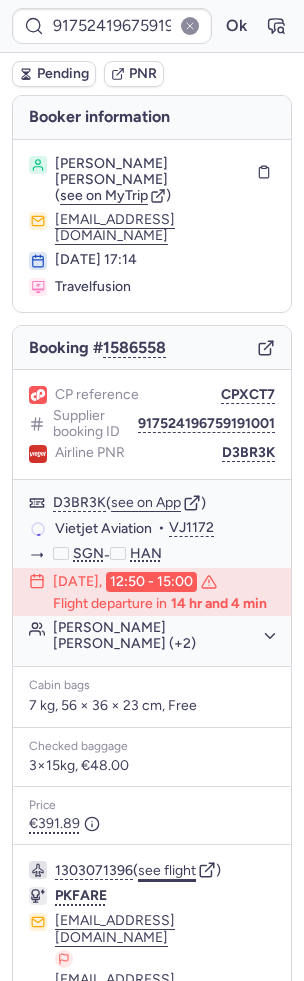 click on "see flight" 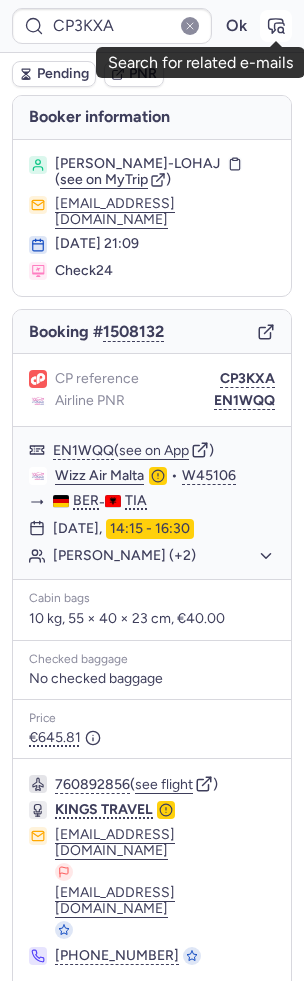 click at bounding box center (276, 26) 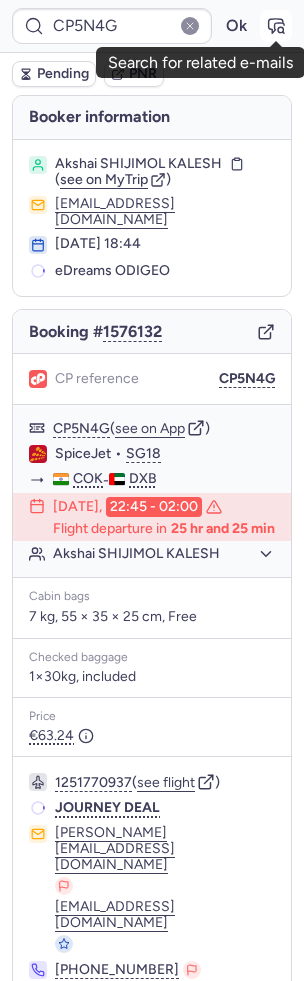 click 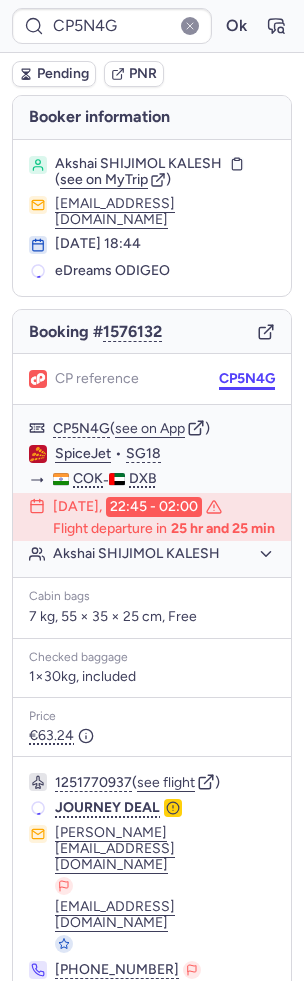 click on "CP5N4G" at bounding box center (247, 379) 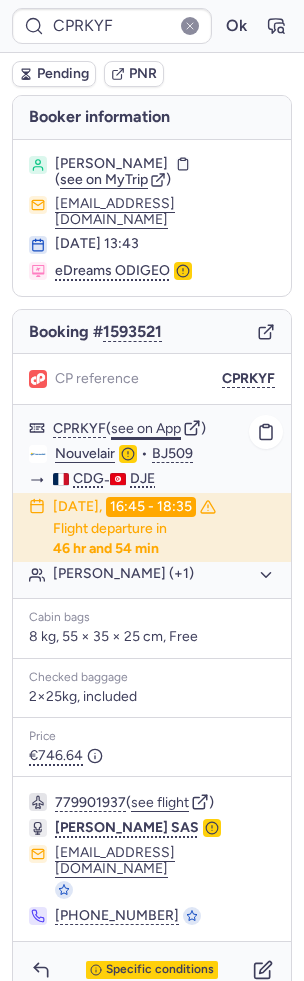 click on "see on App" 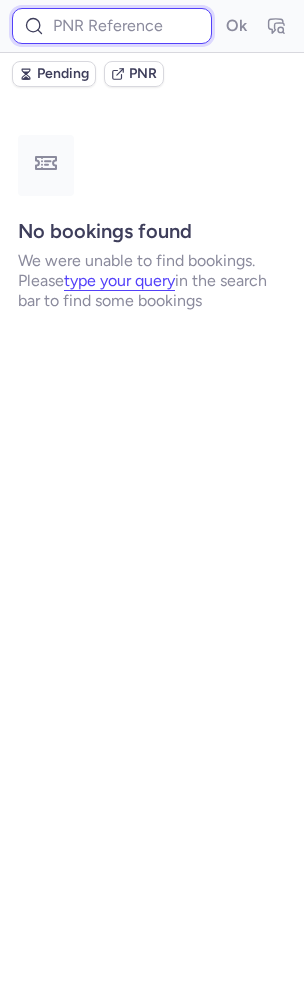 click at bounding box center (112, 26) 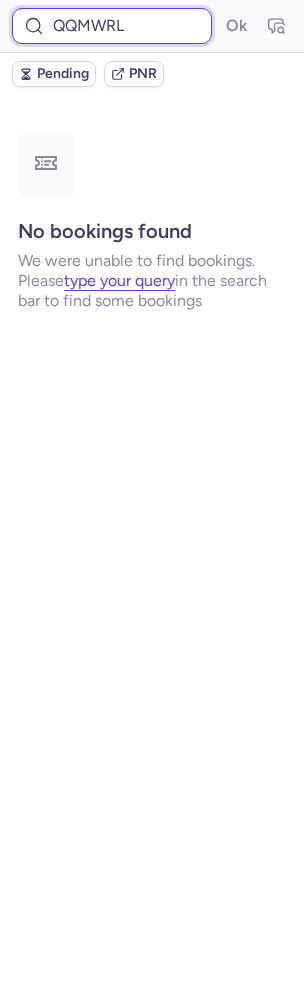 click on "Ok" at bounding box center [236, 26] 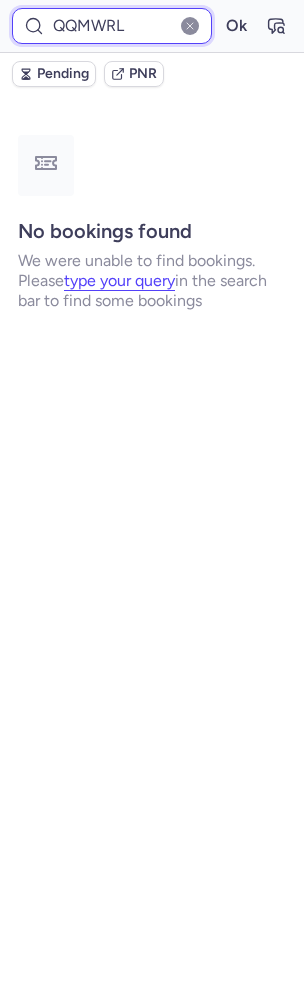 click on "QQMWRL" at bounding box center (112, 26) 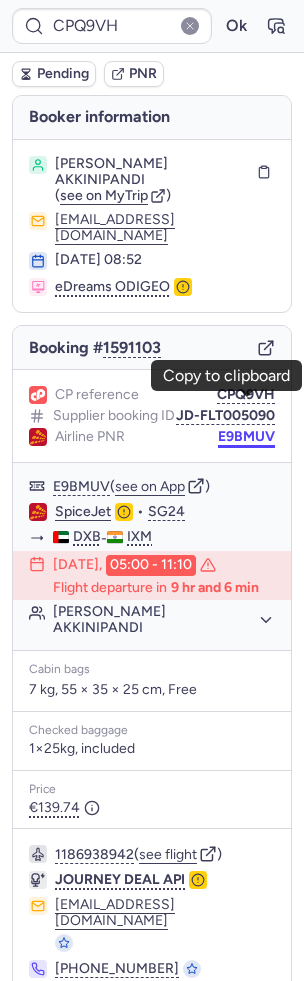 click on "E9BMUV" at bounding box center (246, 437) 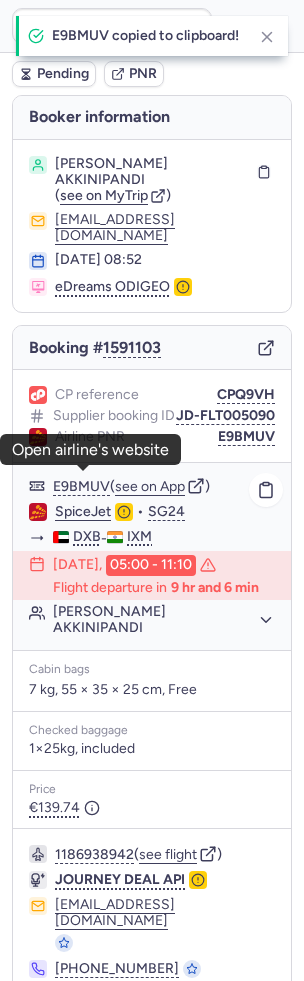 click on "SpiceJet" 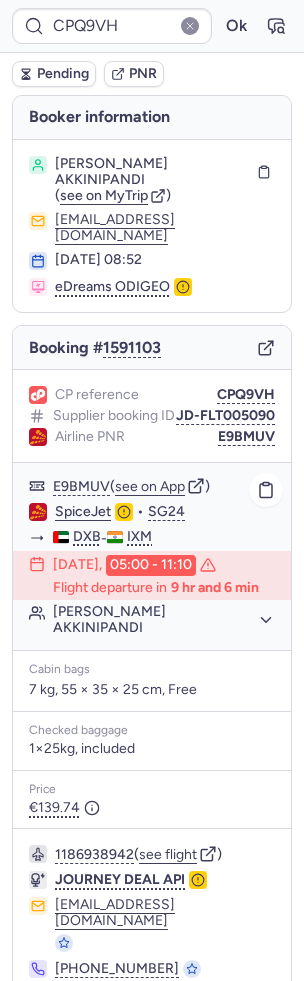 click on "Ashok Kumar AKKINIPANDI" 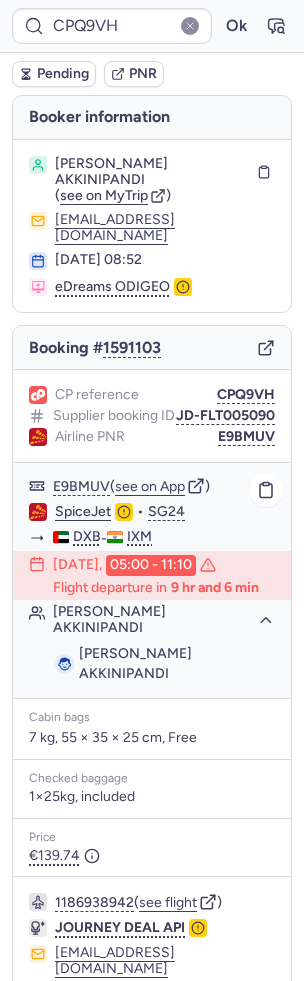 click on "Ashok Kumar AKKINIPANDI" at bounding box center [135, 663] 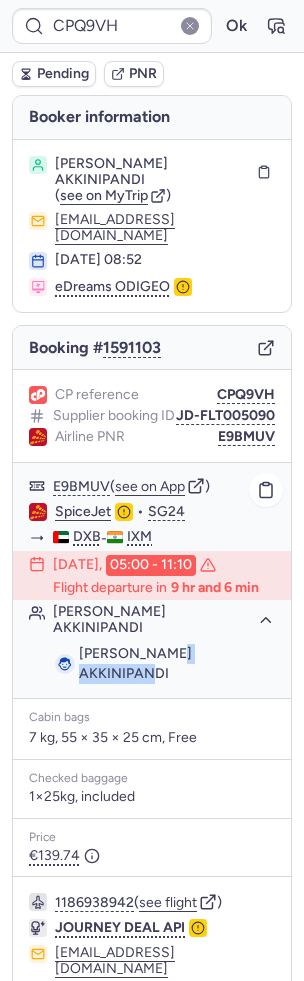 click on "Ashok Kumar AKKINIPANDI" at bounding box center [135, 663] 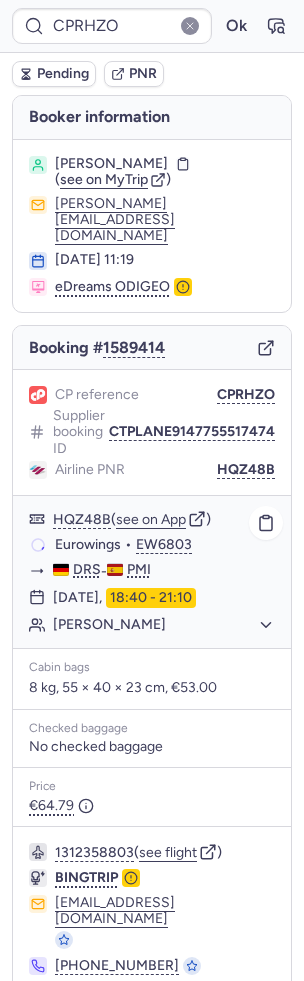 scroll, scrollTop: 8, scrollLeft: 0, axis: vertical 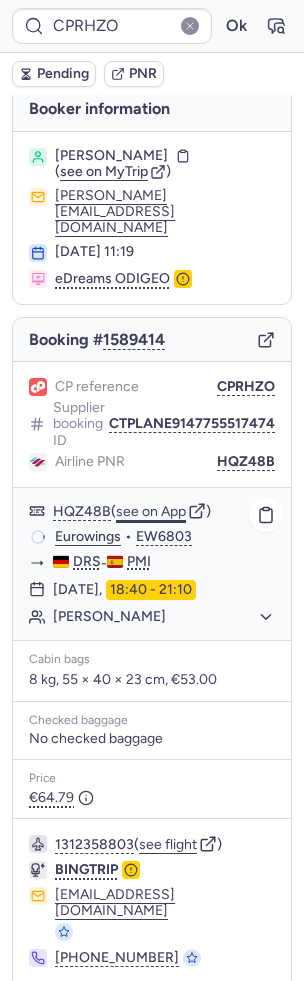 click on "see on App" 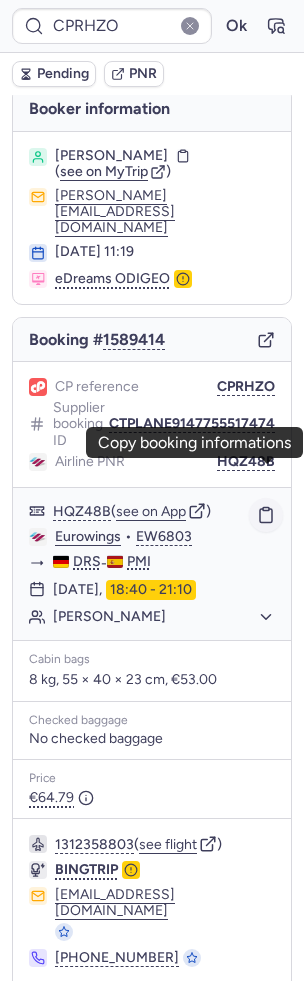 click 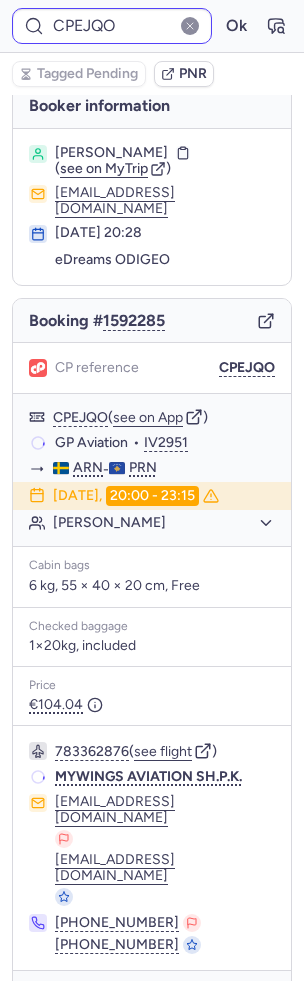 scroll, scrollTop: 0, scrollLeft: 0, axis: both 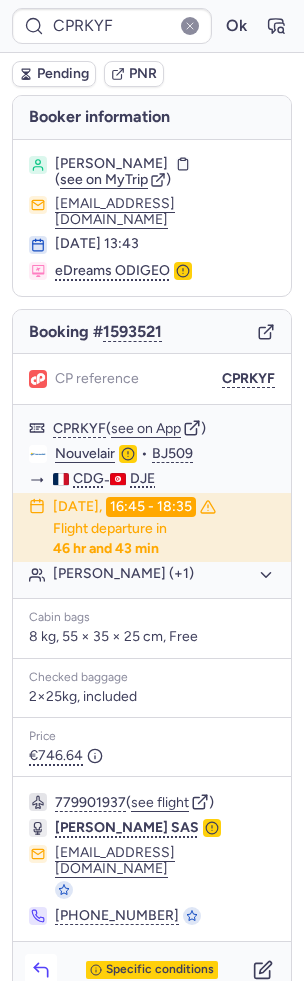 click 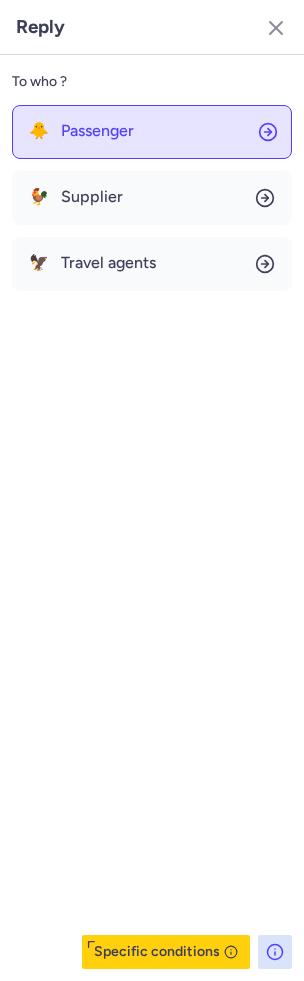 click on "Passenger" at bounding box center (97, 131) 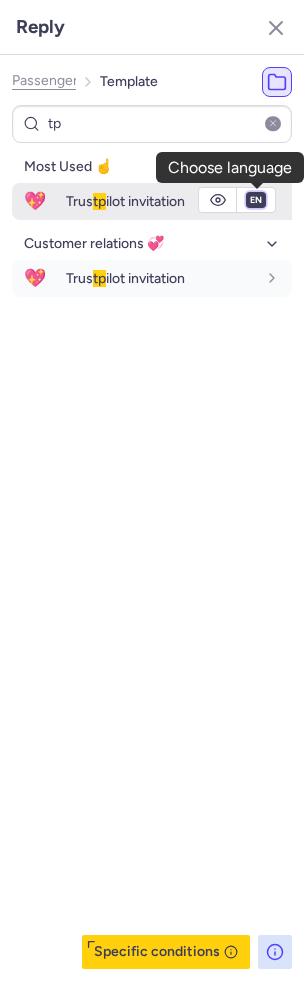 click on "fr en de nl pt es it ru" at bounding box center (256, 200) 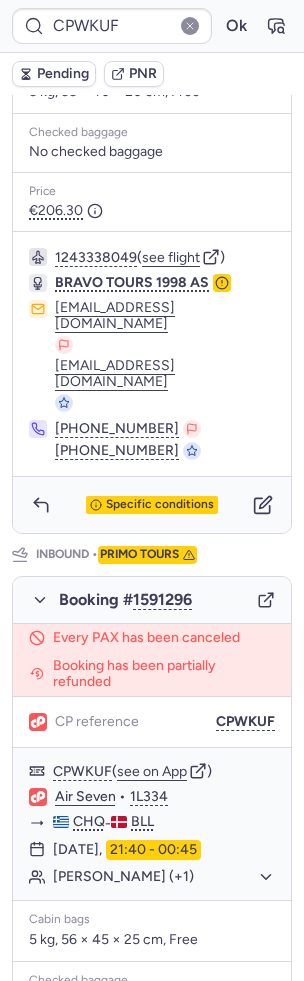 scroll, scrollTop: 422, scrollLeft: 0, axis: vertical 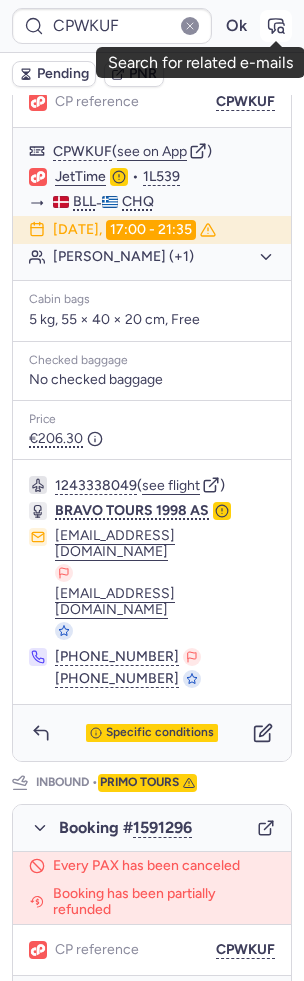 click 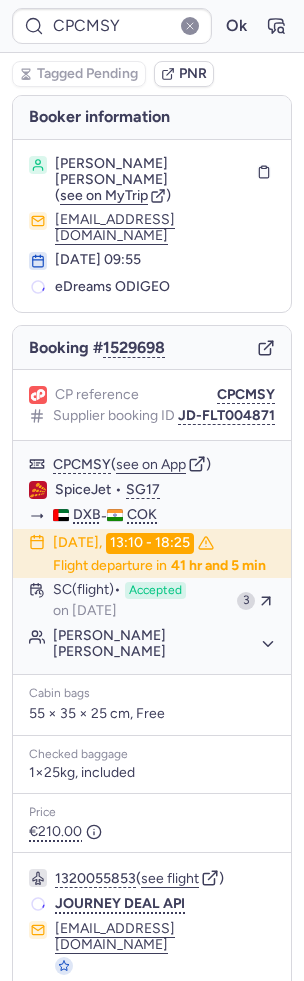 scroll, scrollTop: 20, scrollLeft: 0, axis: vertical 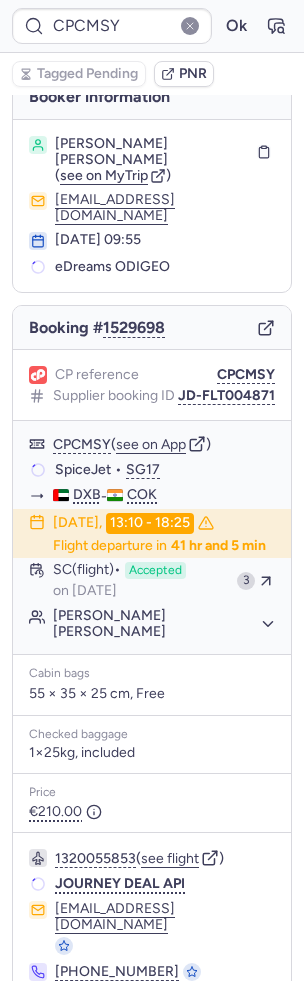 click at bounding box center [41, 1026] 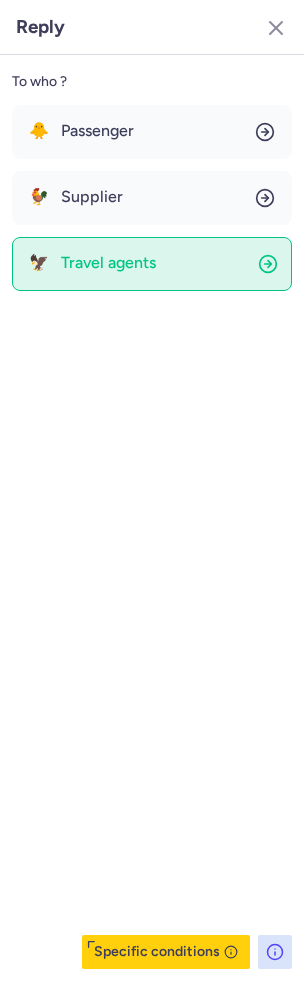 click on "🦅 Travel agents" 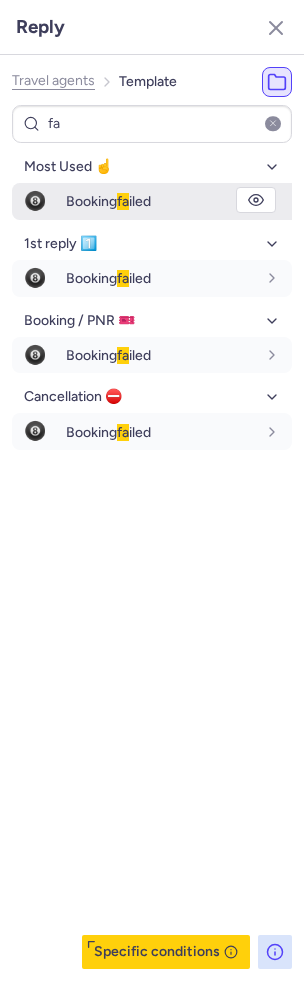 click on "Booking  fa iled" at bounding box center [108, 201] 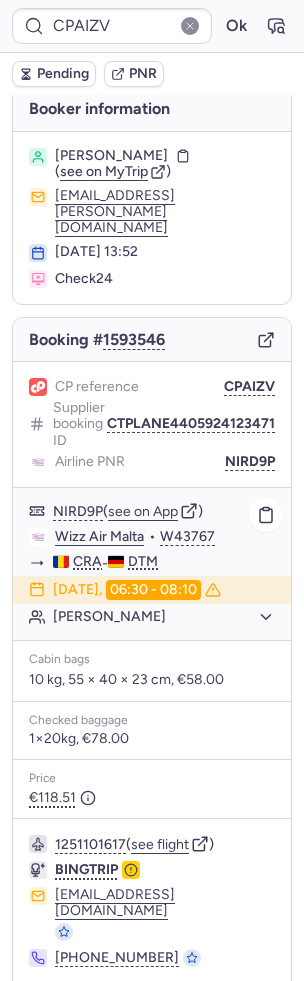 scroll, scrollTop: 0, scrollLeft: 0, axis: both 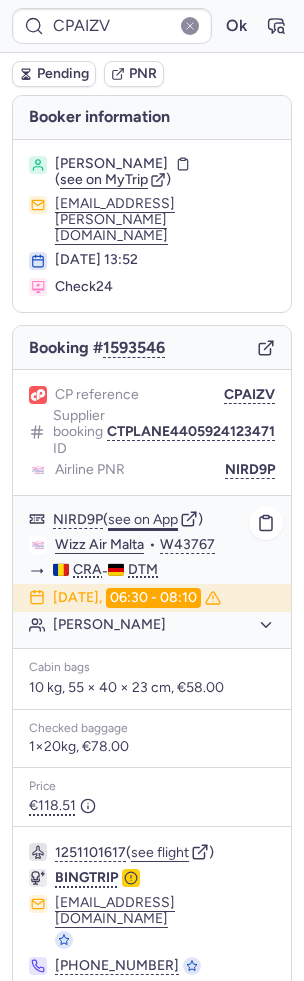click on "see on App" 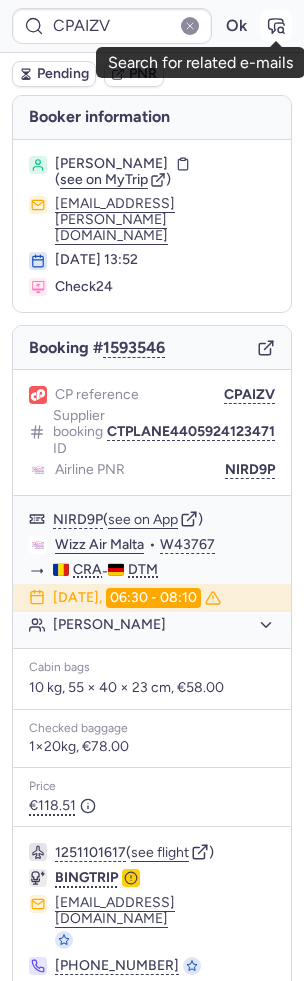 click 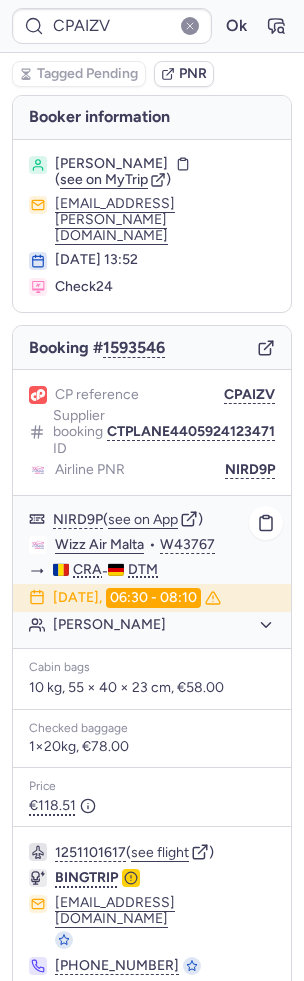 scroll, scrollTop: 8, scrollLeft: 0, axis: vertical 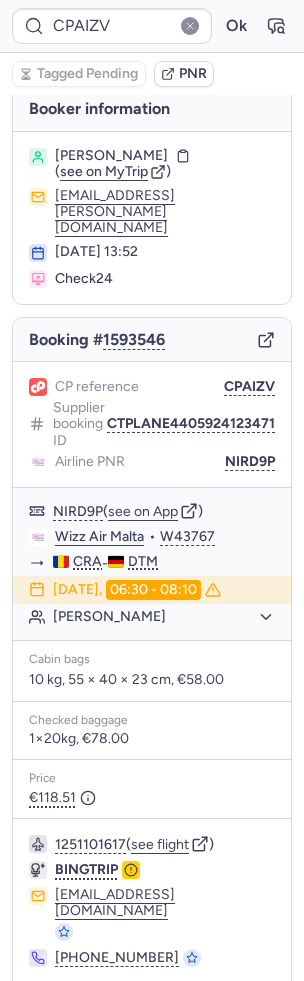 click 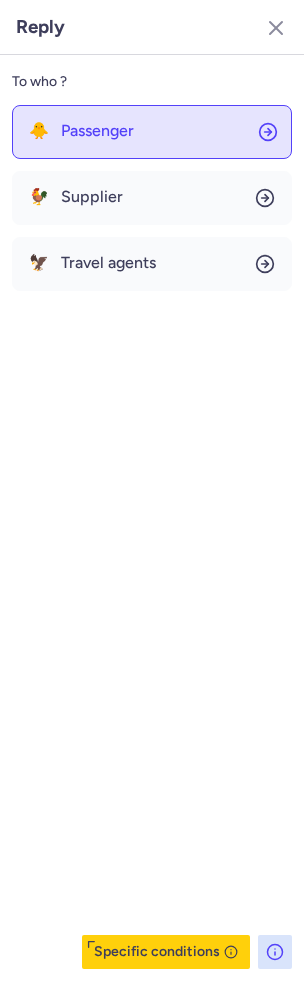 click on "🐥 Passenger" 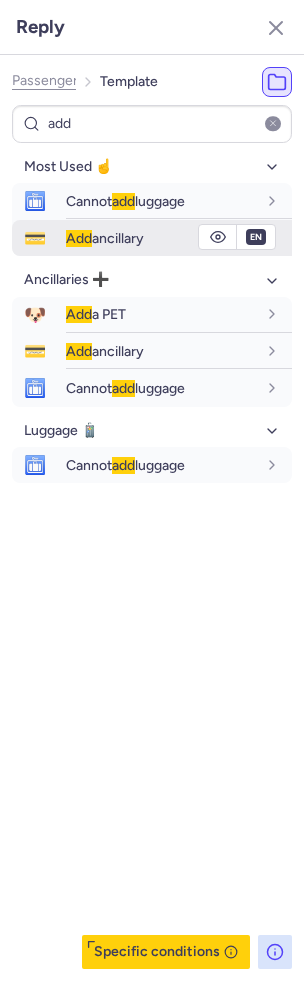 click on "Add  ancillary" at bounding box center [105, 238] 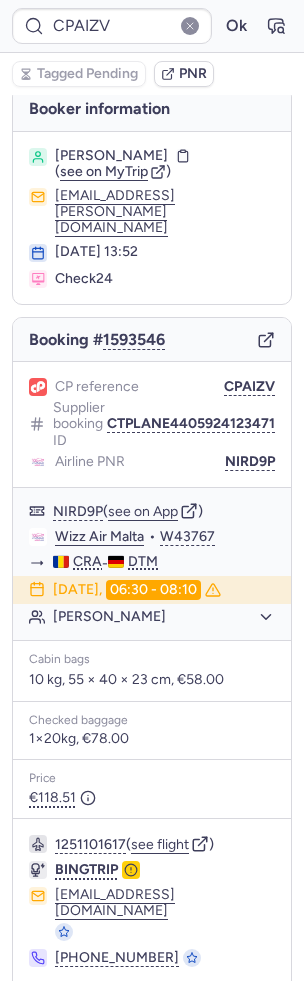 scroll, scrollTop: 0, scrollLeft: 0, axis: both 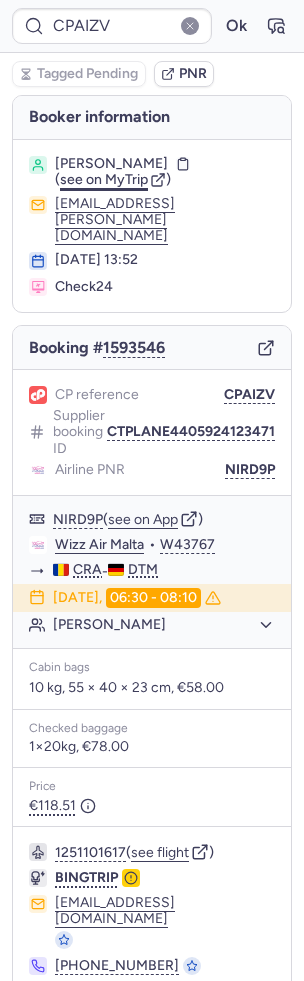 click on "see on MyTrip" at bounding box center (104, 179) 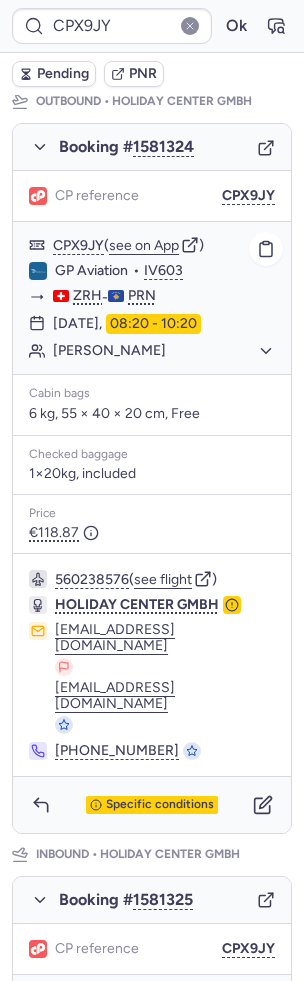 scroll, scrollTop: 796, scrollLeft: 0, axis: vertical 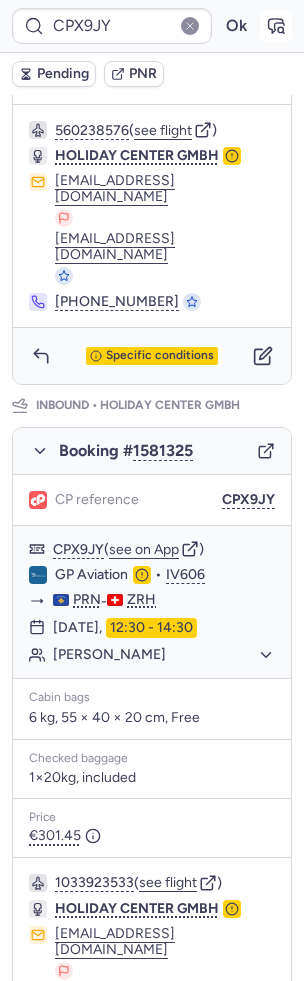 click 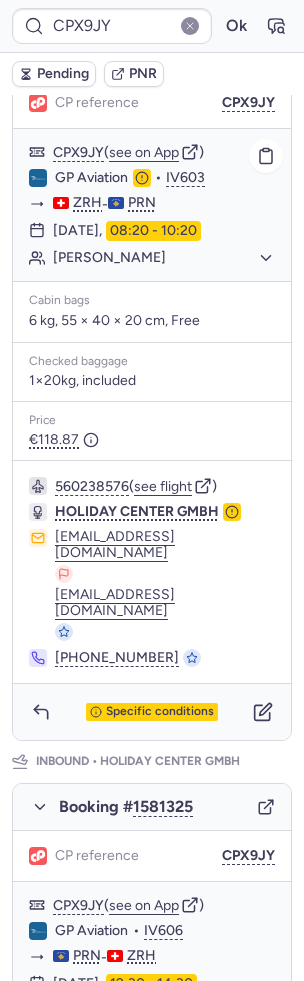 scroll, scrollTop: 796, scrollLeft: 0, axis: vertical 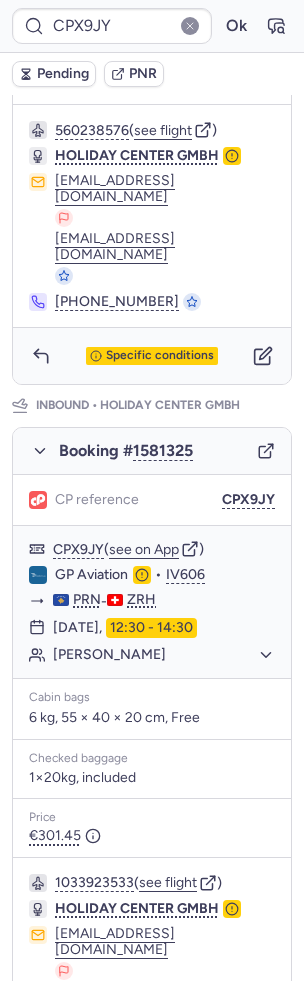 click on "Specific conditions" at bounding box center [152, 1109] 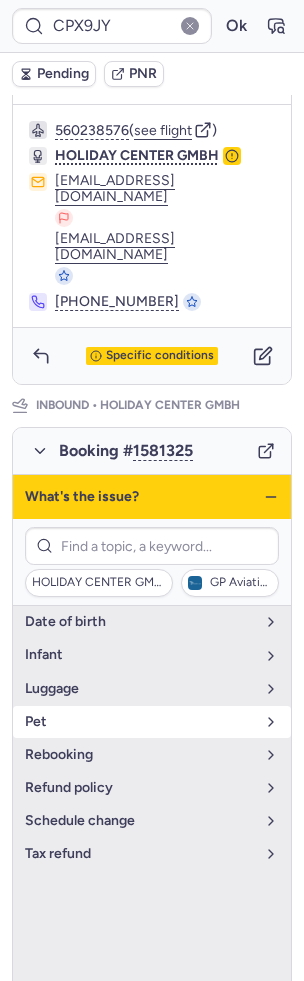 click on "Pet" at bounding box center [140, 722] 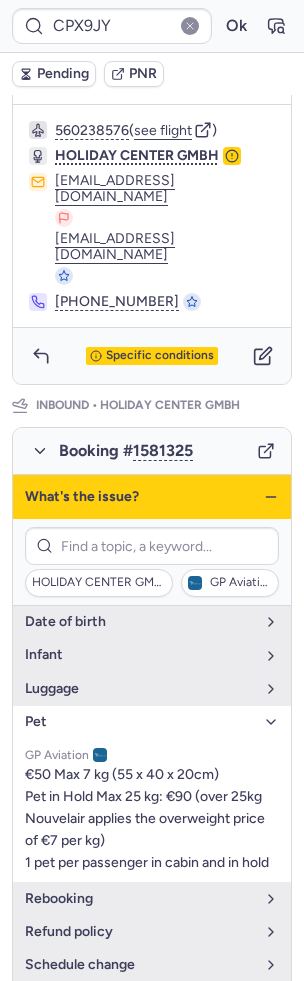 click 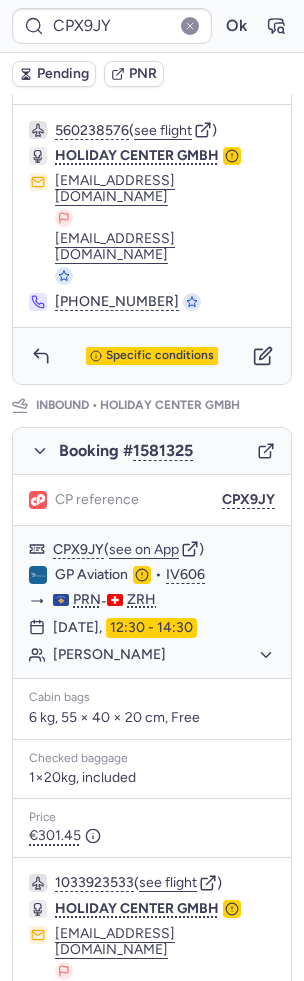 click on "Pending PNR" at bounding box center [152, 74] 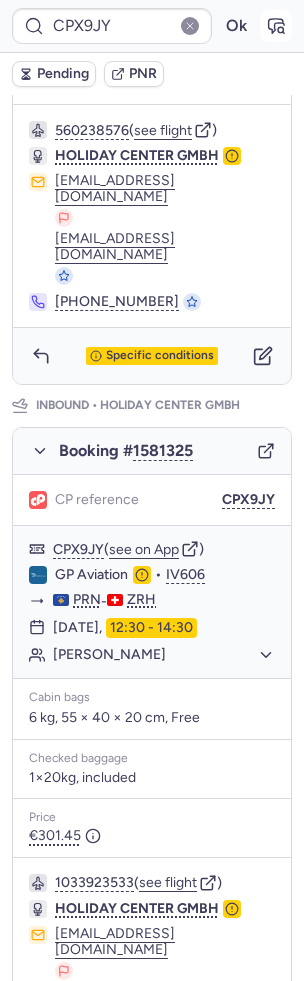 click 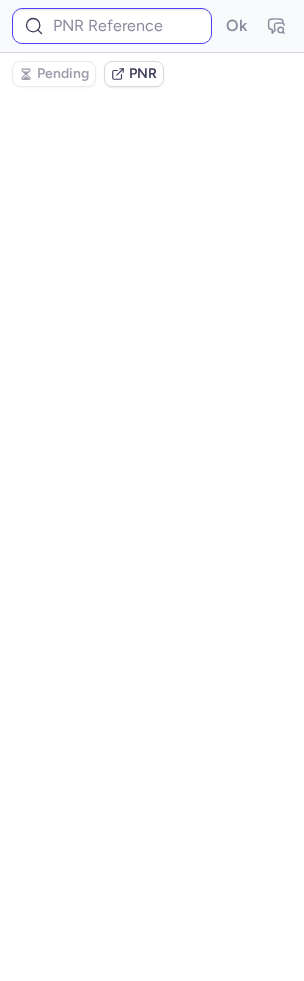 scroll, scrollTop: 0, scrollLeft: 0, axis: both 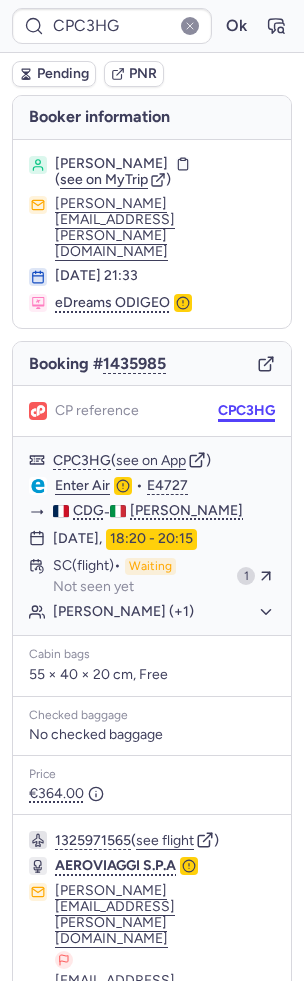 click on "CPC3HG" at bounding box center (246, 411) 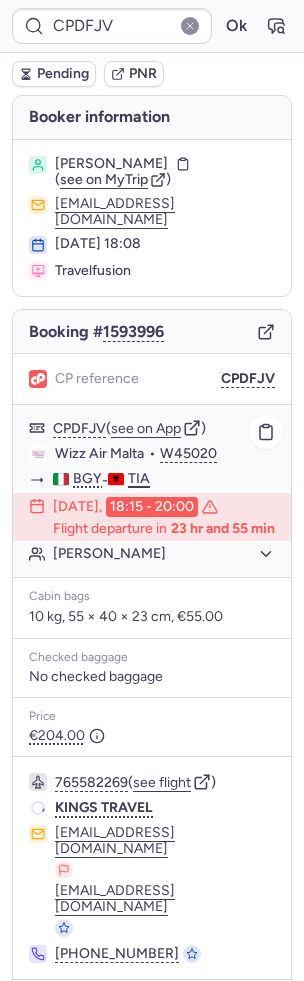 scroll, scrollTop: 20, scrollLeft: 0, axis: vertical 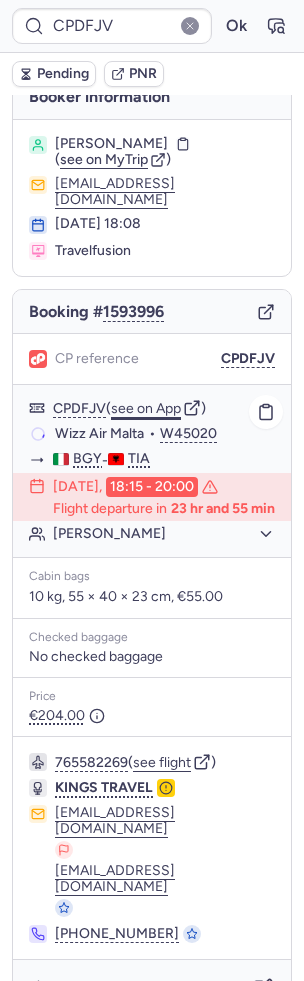 click on "see on App" 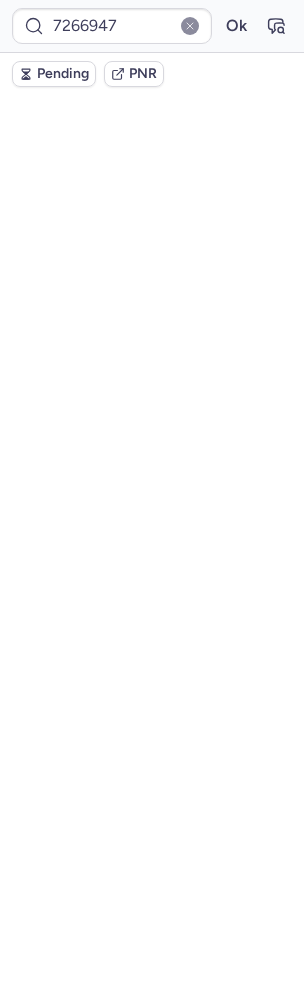scroll, scrollTop: 60, scrollLeft: 0, axis: vertical 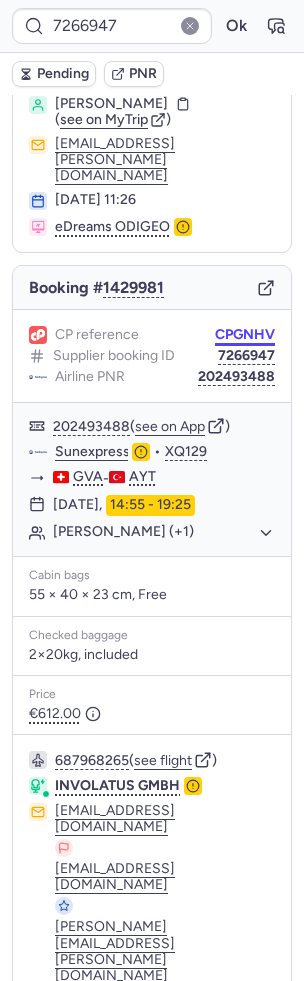 click on "CPGNHV" at bounding box center (245, 335) 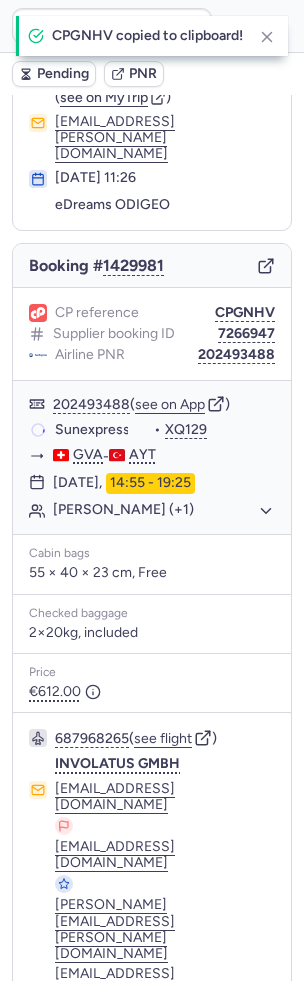 scroll, scrollTop: 82, scrollLeft: 0, axis: vertical 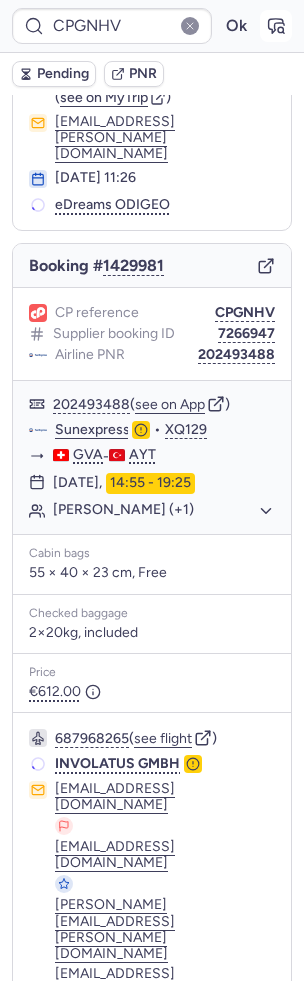 click 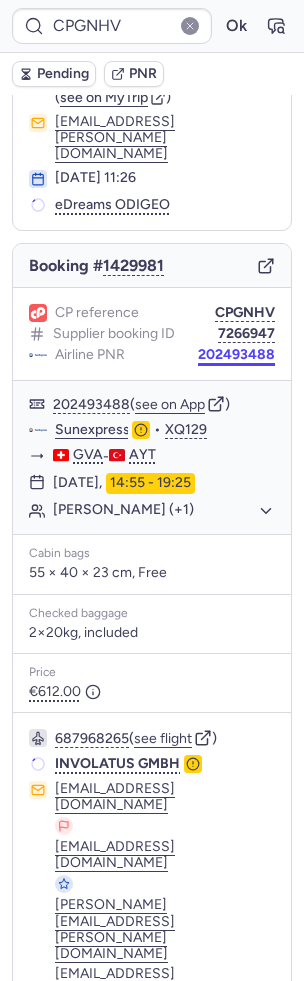 click on "202493488" at bounding box center [236, 355] 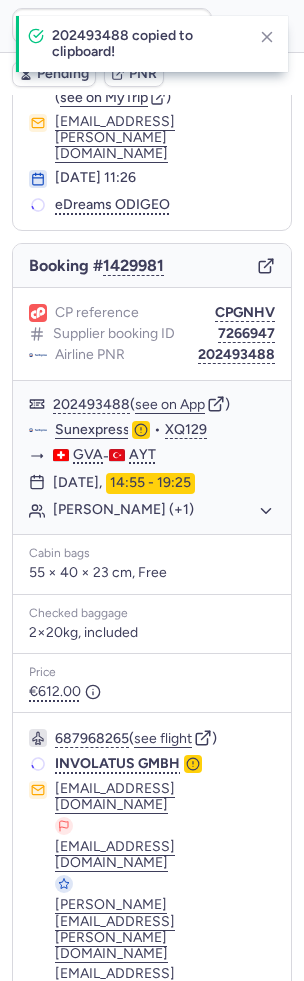 click at bounding box center (41, 1113) 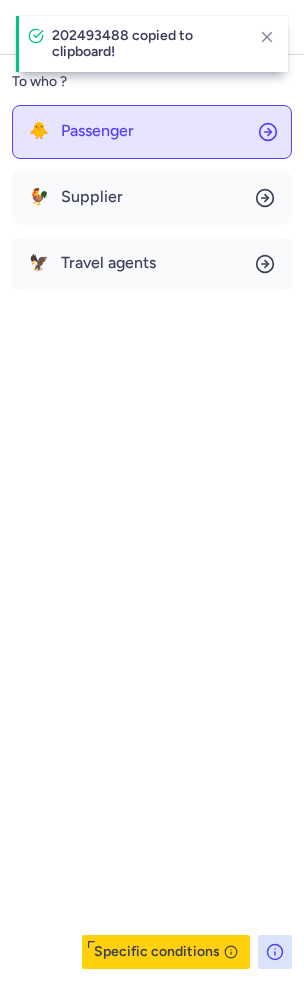 click on "🐥 Passenger" 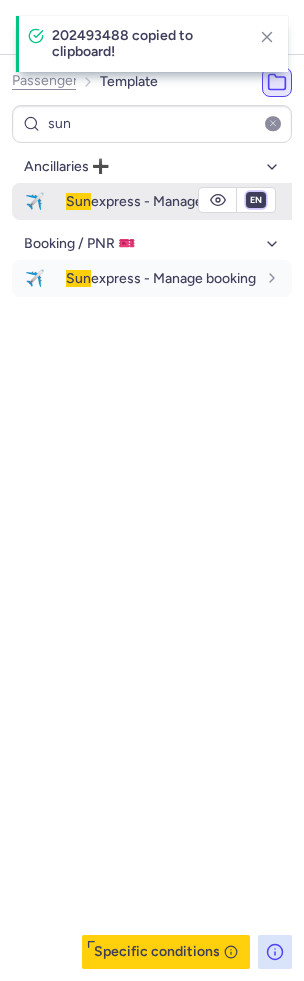 click on "fr en de nl pt es it ru" at bounding box center [256, 200] 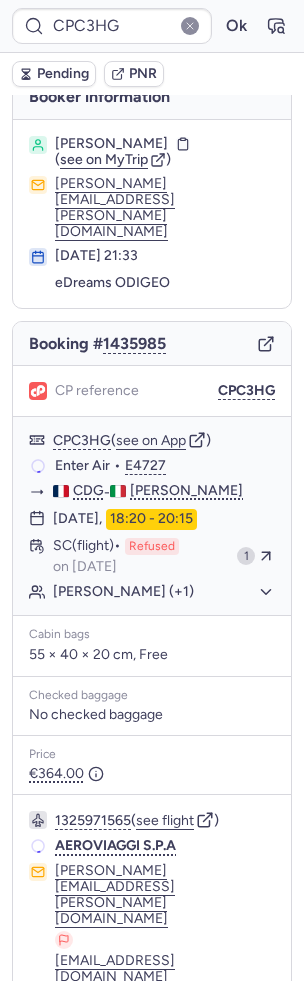 scroll, scrollTop: 10, scrollLeft: 0, axis: vertical 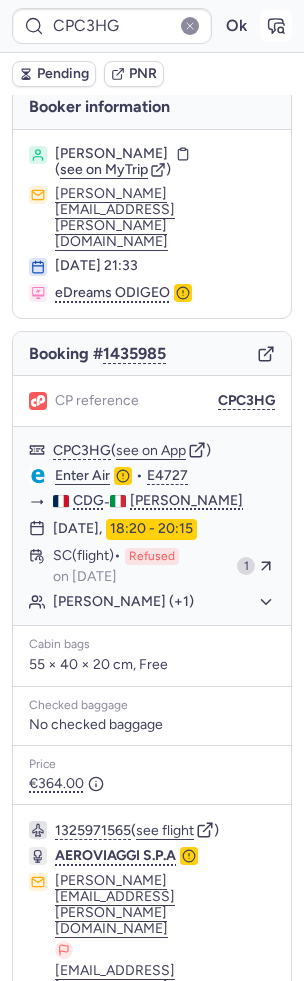 click 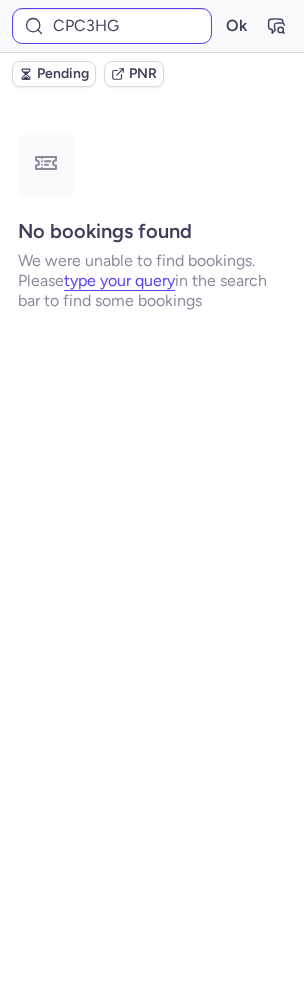 scroll, scrollTop: 0, scrollLeft: 0, axis: both 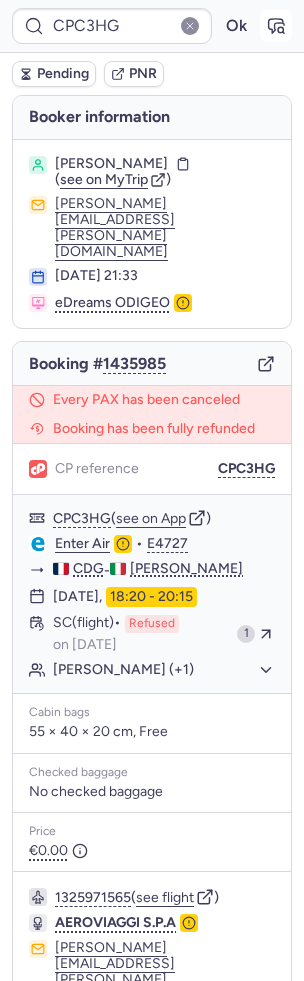 click at bounding box center (276, 26) 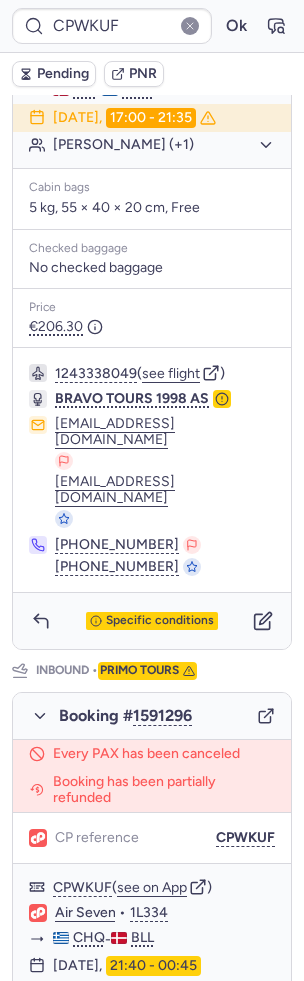 scroll, scrollTop: 871, scrollLeft: 0, axis: vertical 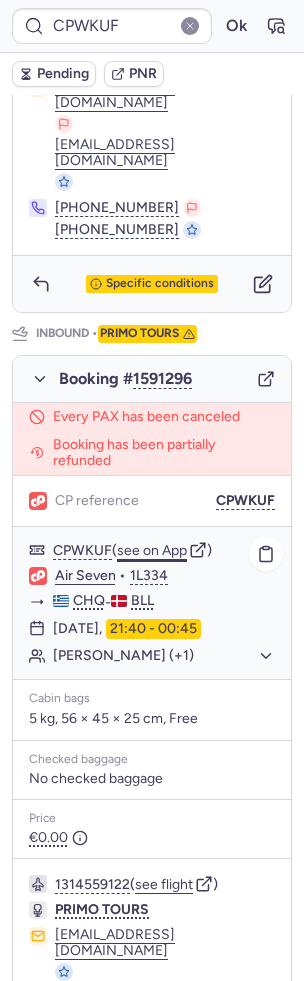 click on "see on App" 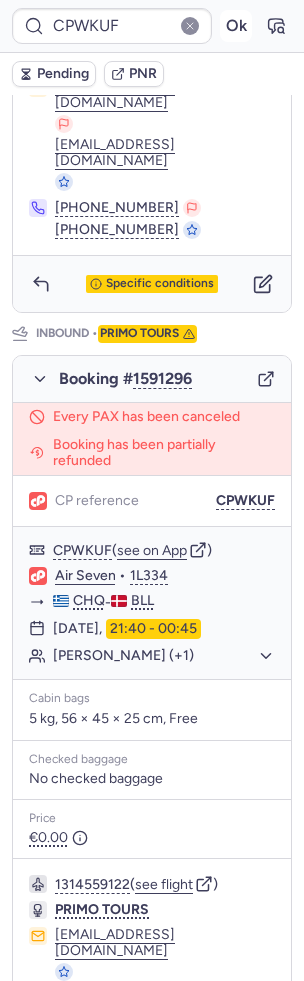 click on "Ok" at bounding box center [236, 26] 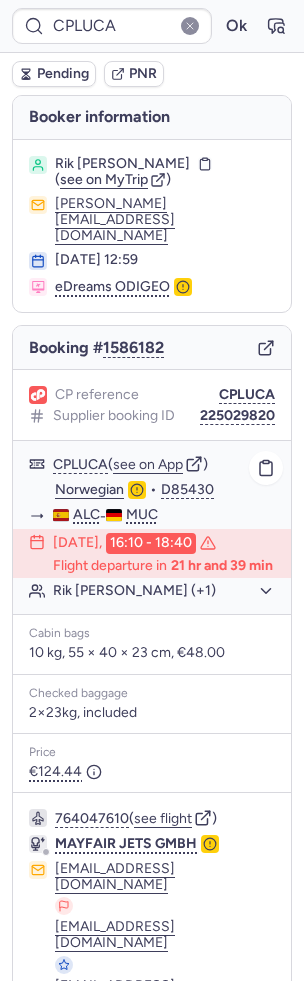 scroll, scrollTop: 100, scrollLeft: 0, axis: vertical 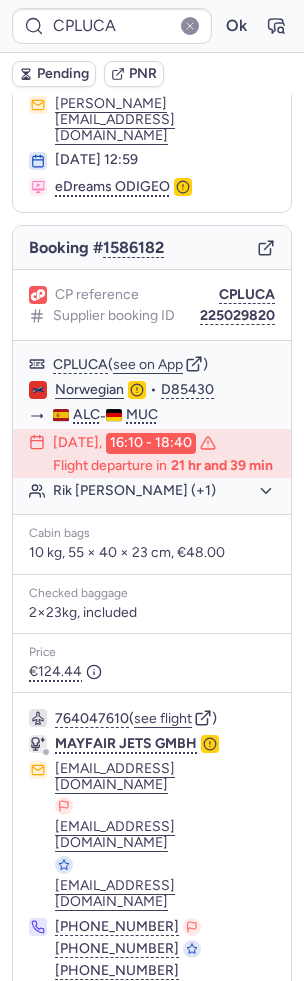 click 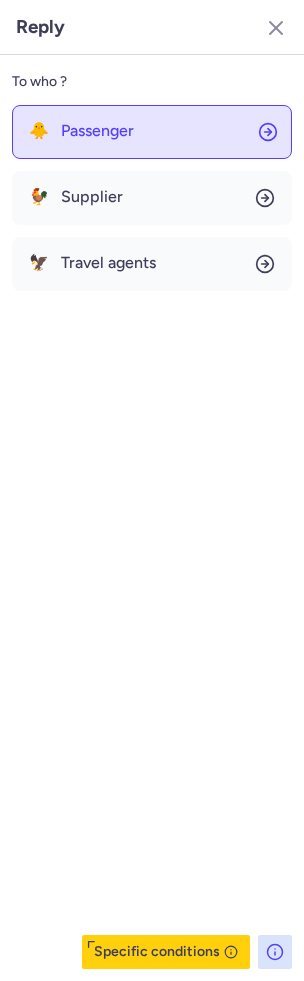 click on "Passenger" at bounding box center (97, 131) 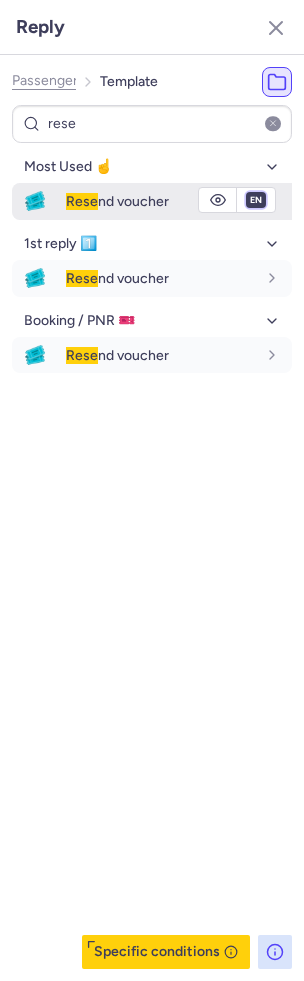 click on "fr en de nl pt es it ru" at bounding box center (256, 200) 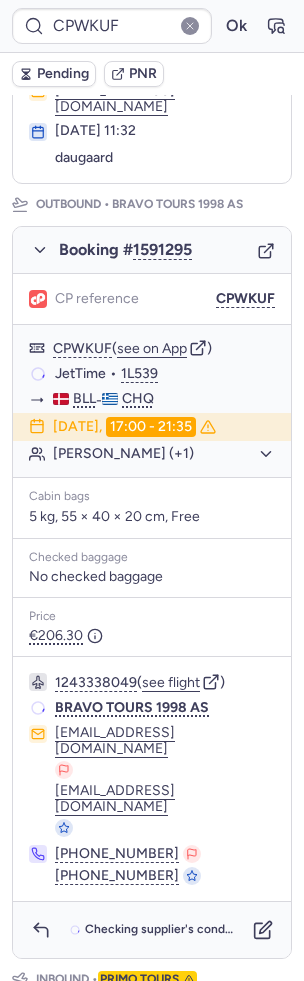 scroll, scrollTop: 212, scrollLeft: 0, axis: vertical 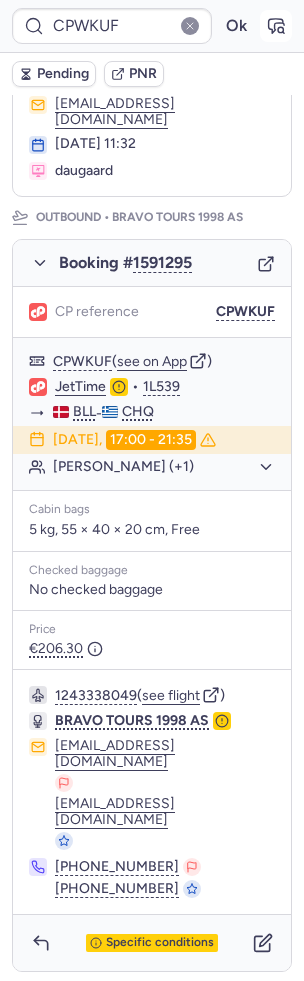 click at bounding box center (276, 26) 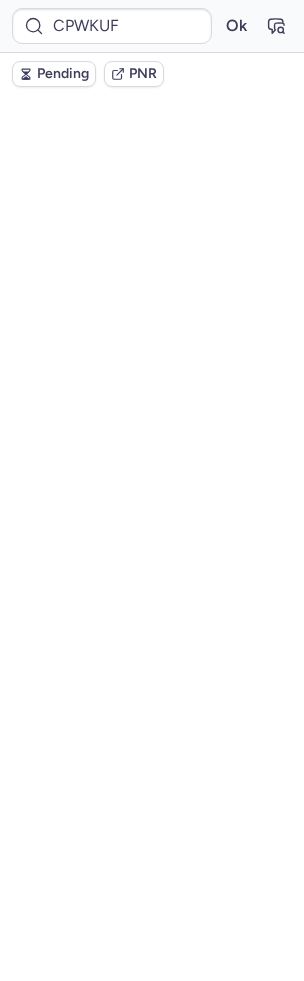 scroll, scrollTop: 0, scrollLeft: 0, axis: both 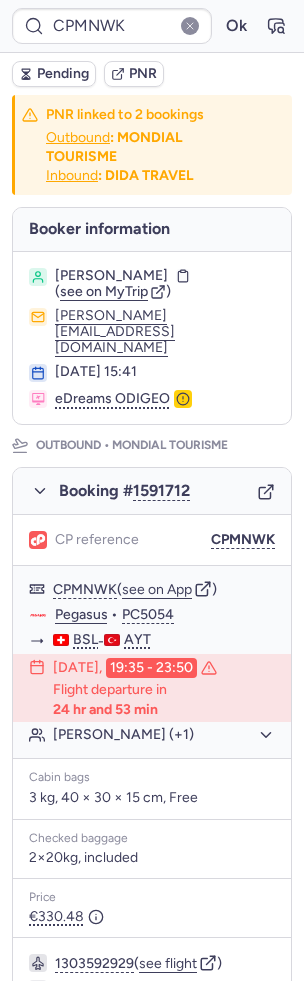 click on "CPMNWK  Ok" at bounding box center [152, 26] 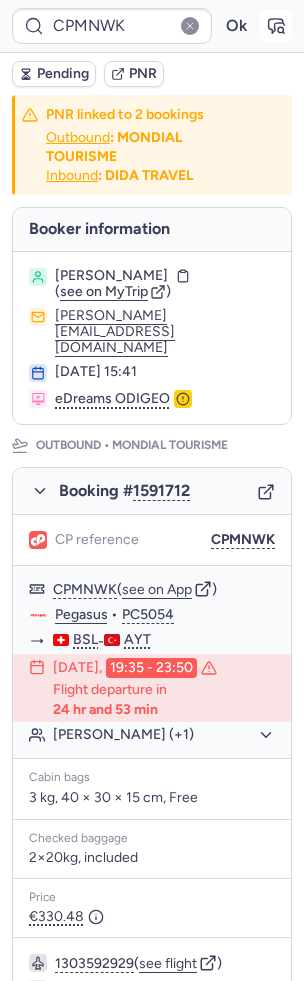 click 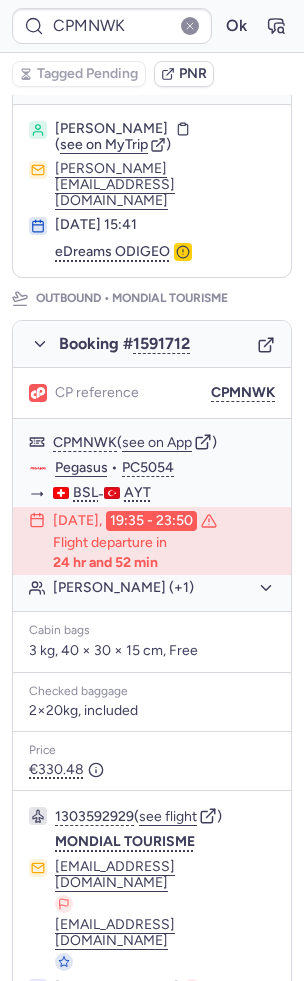 scroll, scrollTop: 0, scrollLeft: 0, axis: both 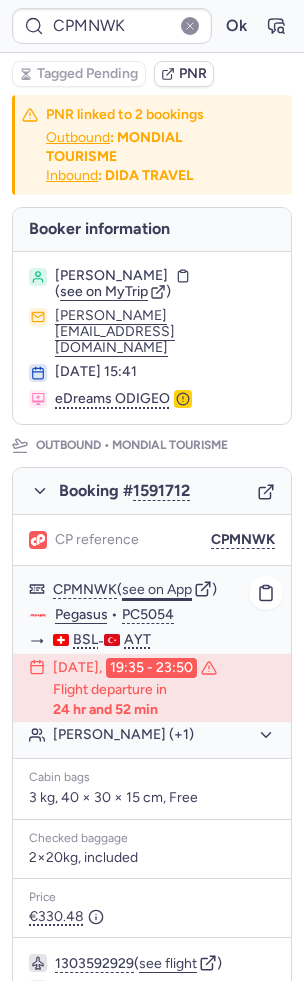 click on "see on App" 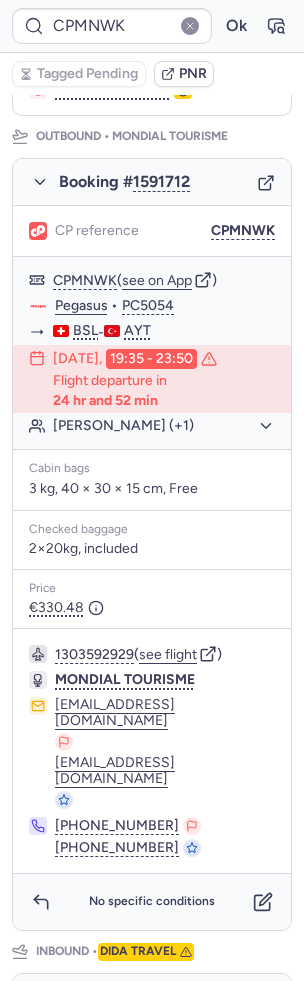 scroll, scrollTop: 876, scrollLeft: 0, axis: vertical 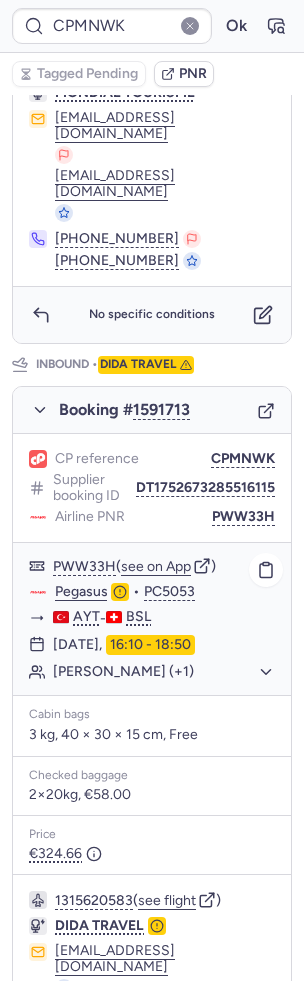 click on "Nana FISCHER (+1)" 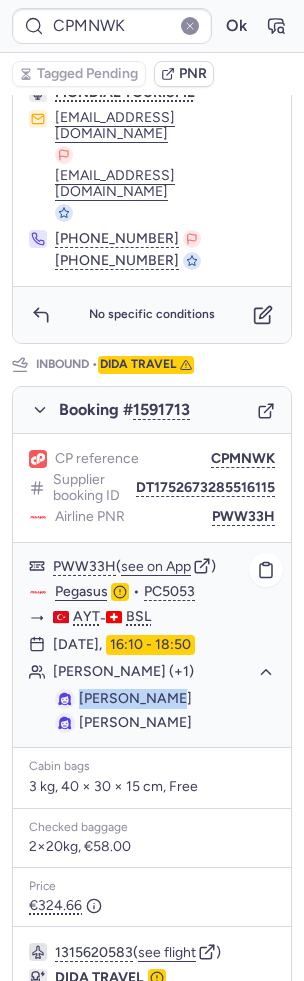 drag, startPoint x: 197, startPoint y: 611, endPoint x: 82, endPoint y: 609, distance: 115.01739 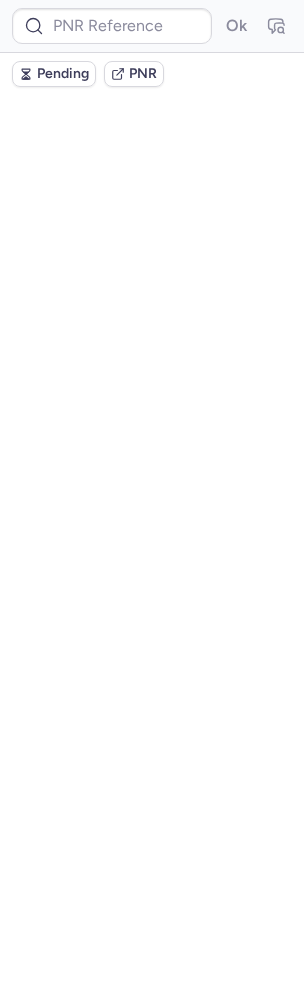 scroll, scrollTop: 0, scrollLeft: 0, axis: both 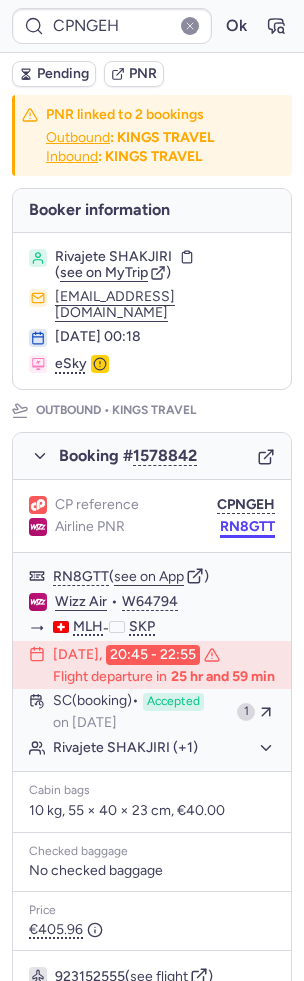 click on "RN8GTT" at bounding box center (247, 527) 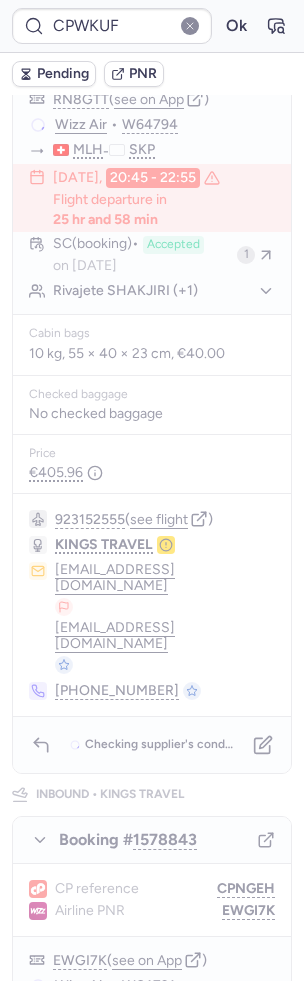 scroll, scrollTop: 0, scrollLeft: 0, axis: both 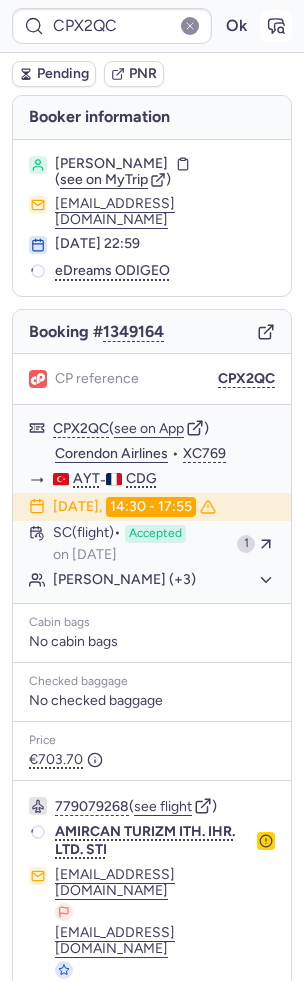 click 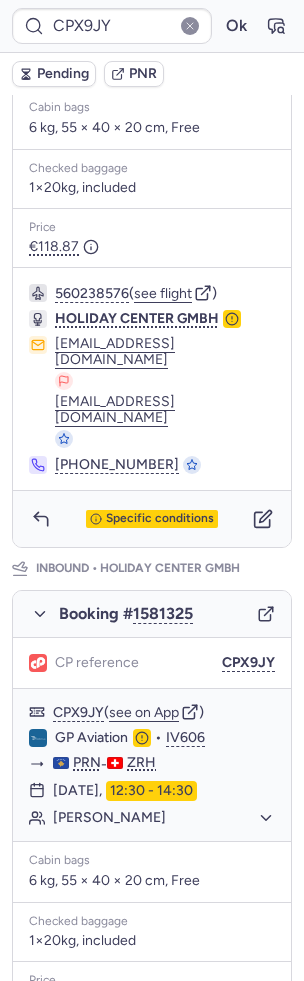 scroll, scrollTop: 796, scrollLeft: 0, axis: vertical 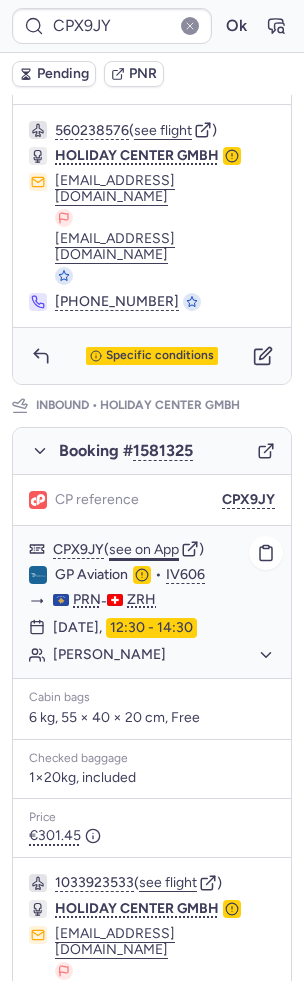 click on "see on App" 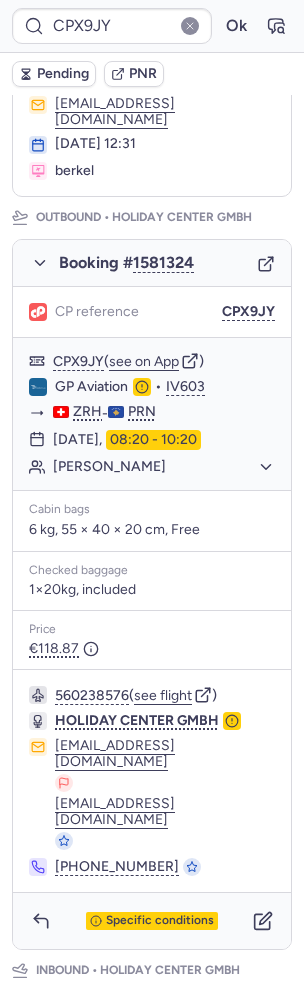 scroll, scrollTop: 11, scrollLeft: 0, axis: vertical 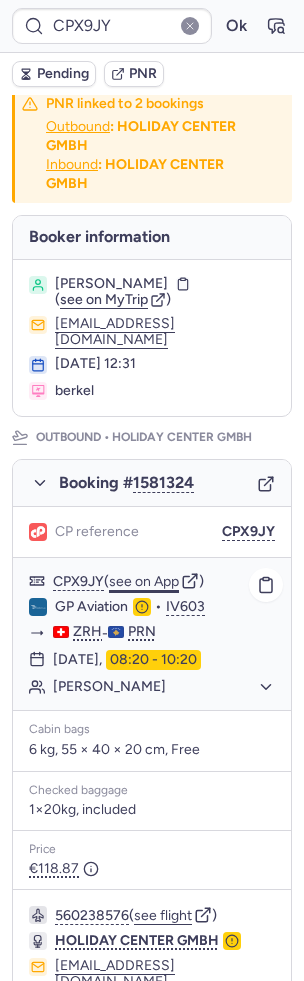 click on "see on App" 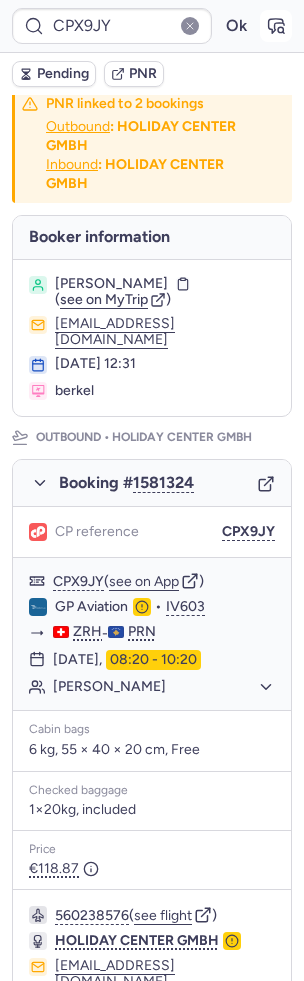 click 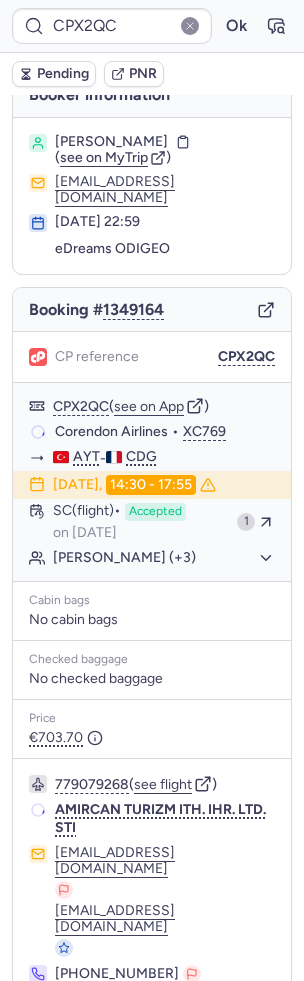 scroll, scrollTop: 18, scrollLeft: 0, axis: vertical 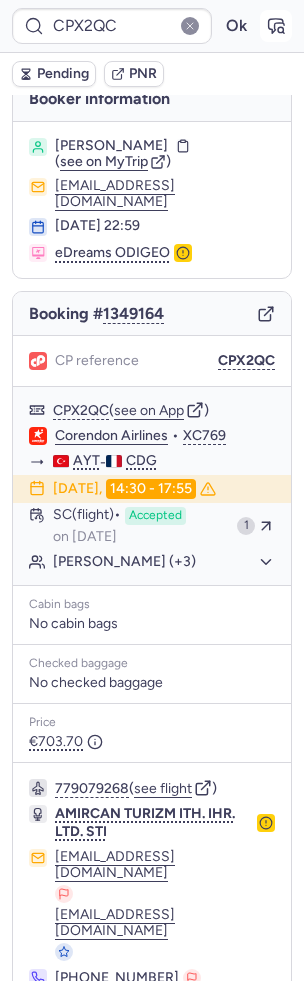 click 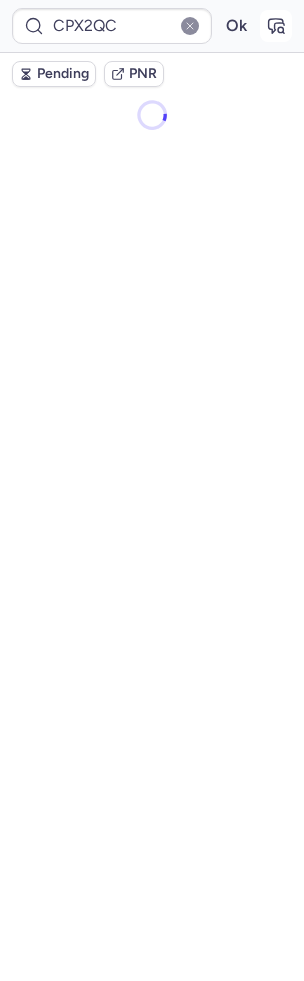 scroll, scrollTop: 0, scrollLeft: 0, axis: both 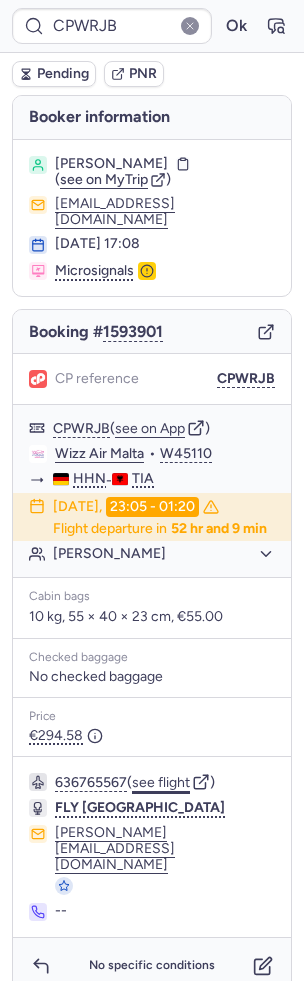 click on "see flight" 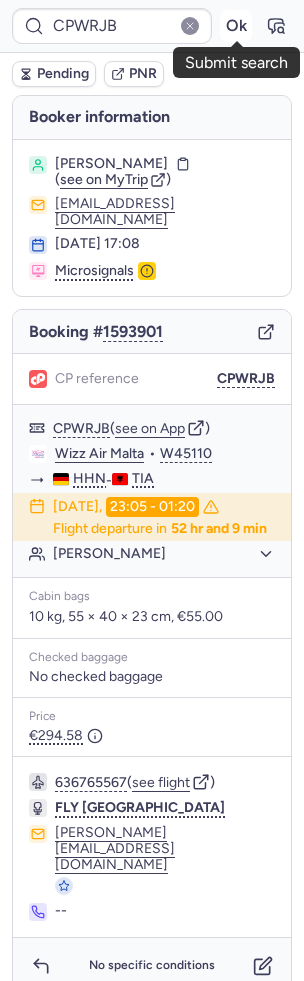 click on "Ok" at bounding box center [236, 26] 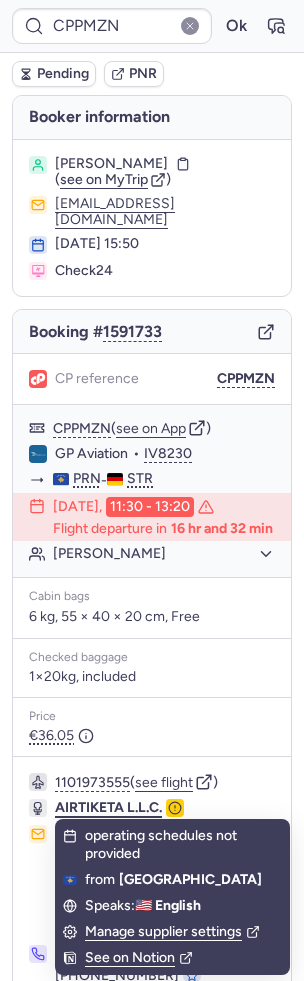 scroll, scrollTop: 18, scrollLeft: 0, axis: vertical 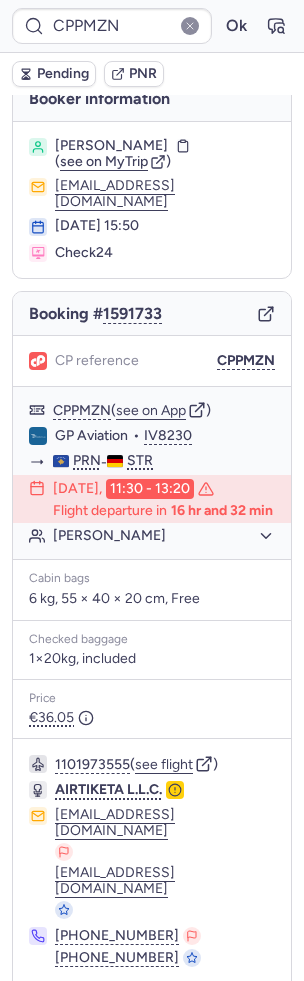 click at bounding box center [41, 1012] 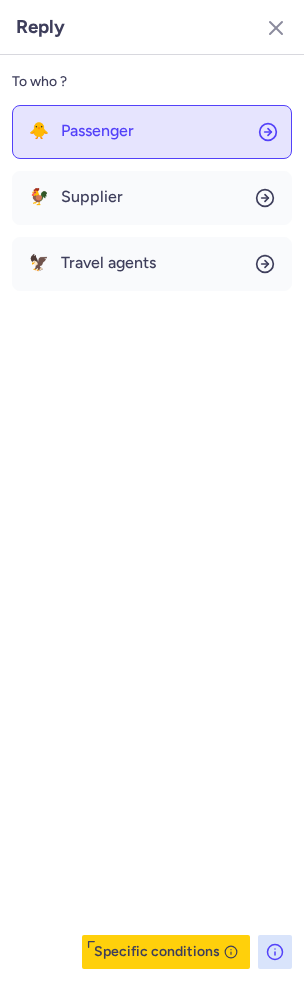 click on "Passenger" at bounding box center [97, 131] 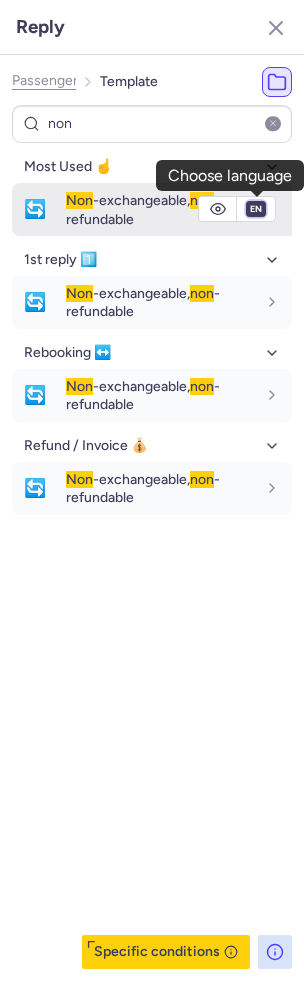click on "fr en de nl pt es it ru" at bounding box center (256, 209) 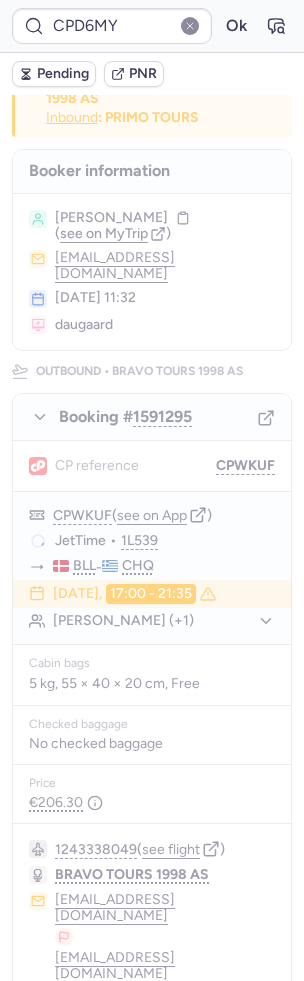 scroll, scrollTop: 0, scrollLeft: 0, axis: both 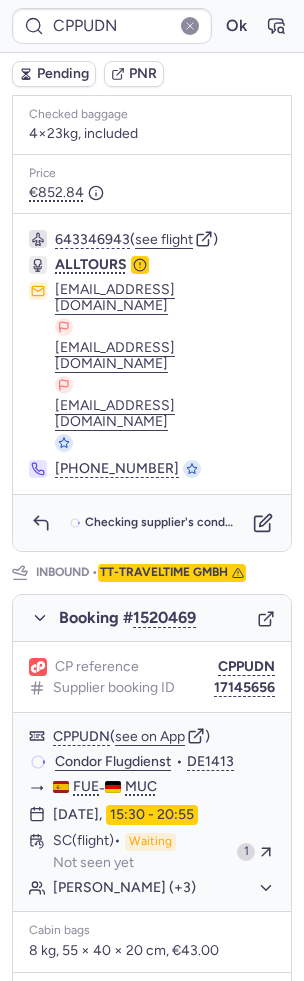 type on "CPTQJV" 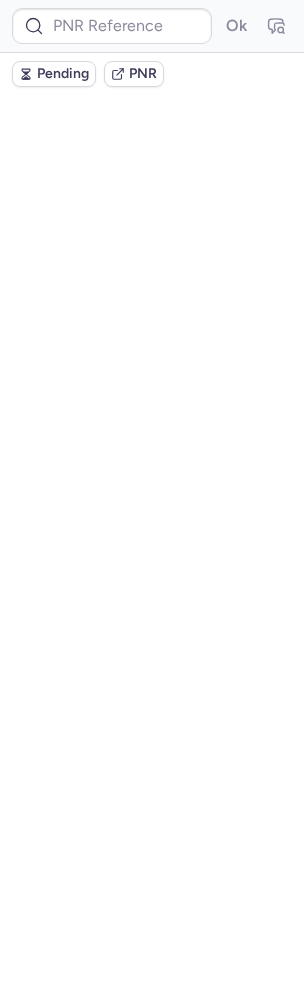 scroll, scrollTop: 0, scrollLeft: 0, axis: both 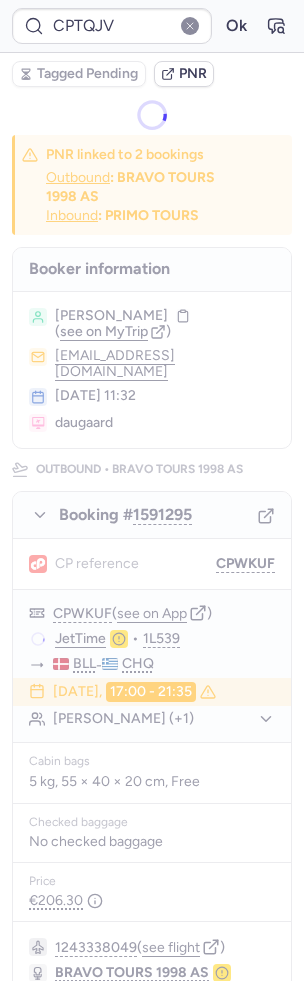 type on "CP9L69" 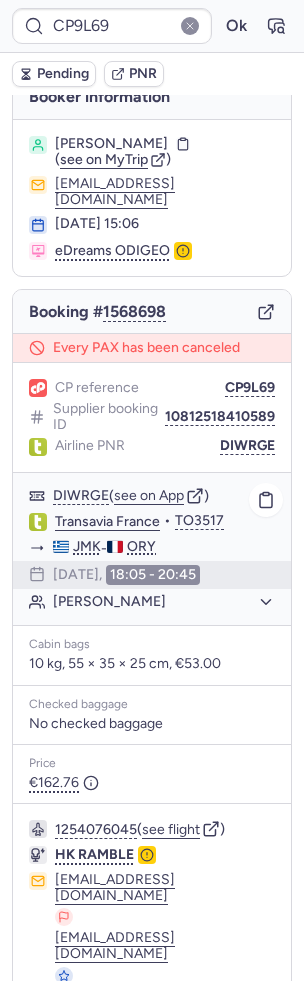 scroll, scrollTop: 0, scrollLeft: 0, axis: both 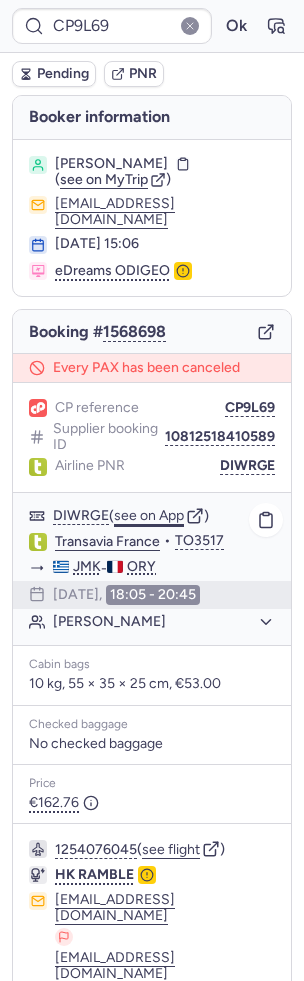 click on "see on App" 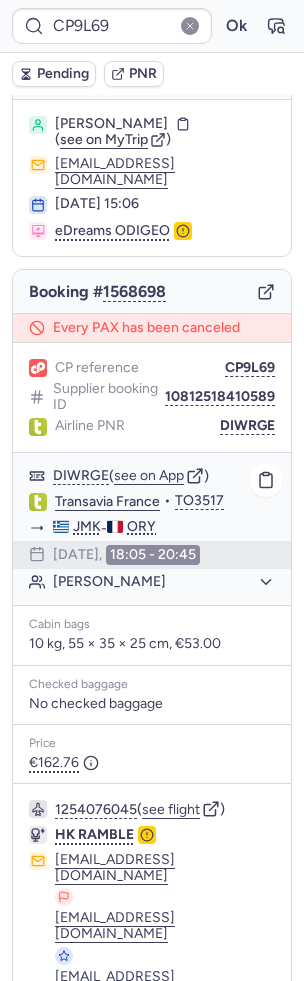 scroll, scrollTop: 125, scrollLeft: 0, axis: vertical 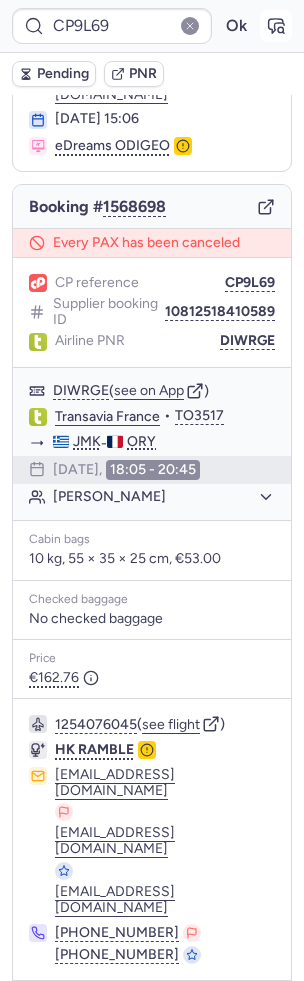 click 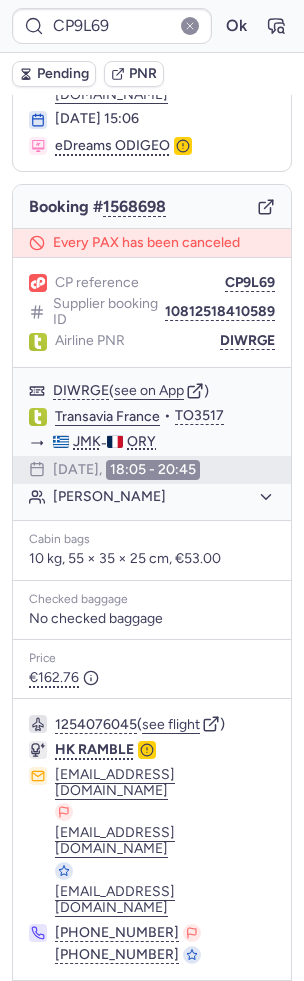 click 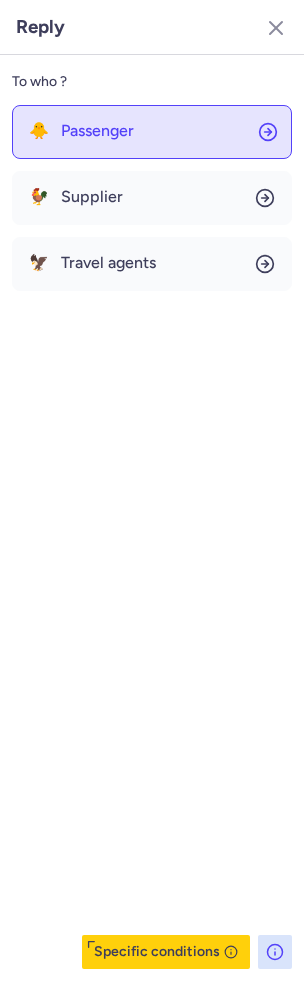 click on "🐥 Passenger" 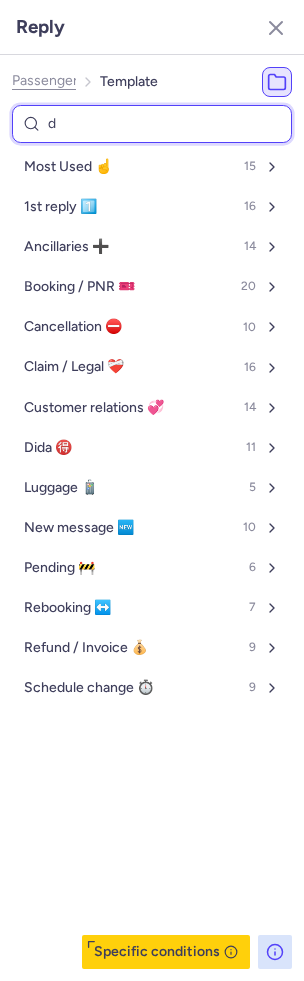 type on "do" 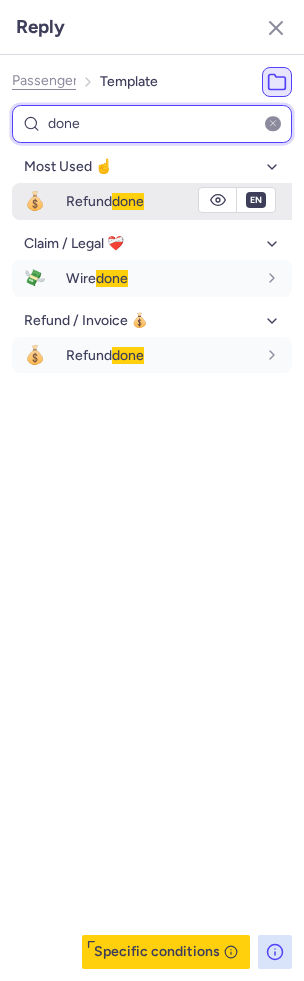 type on "done" 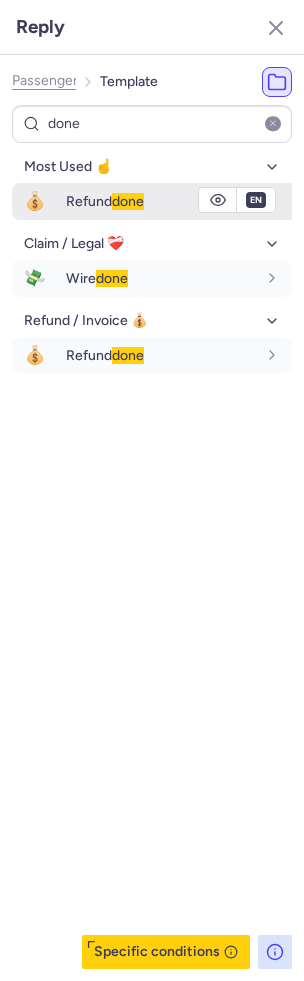 click on "done" at bounding box center [128, 201] 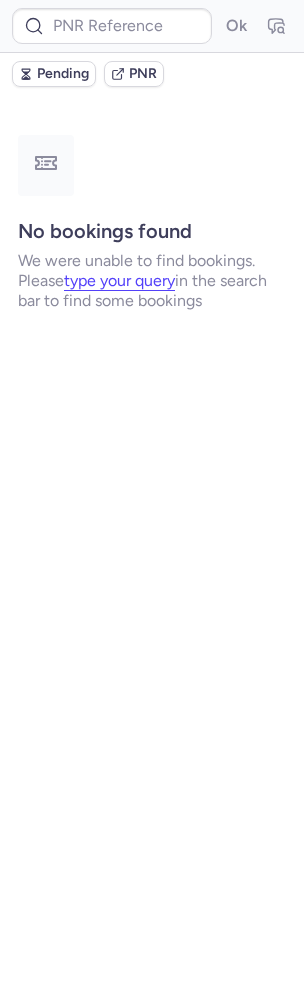 scroll, scrollTop: 0, scrollLeft: 0, axis: both 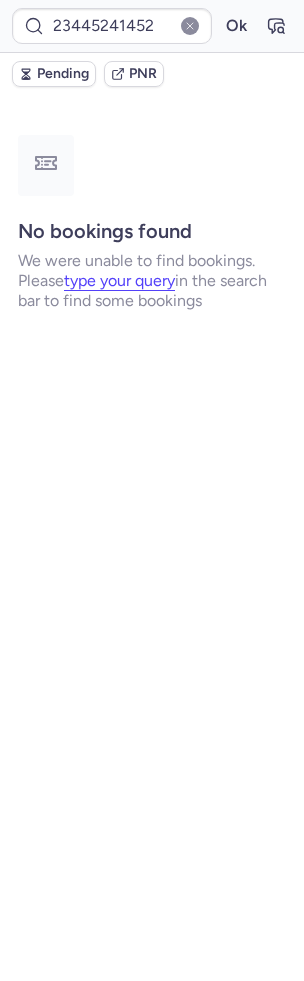 type on "CPW4C3" 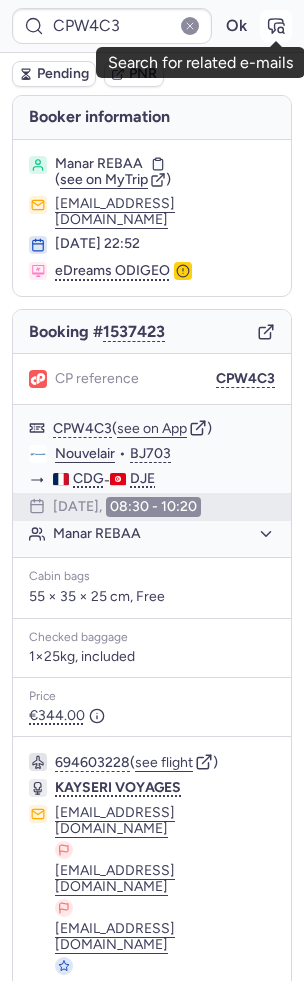 click 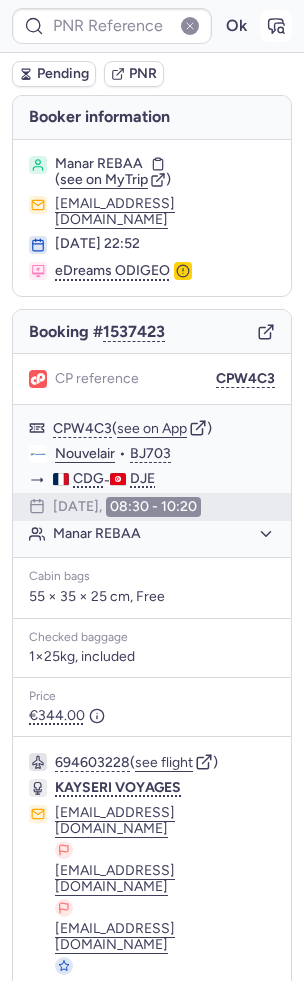 type on "CPW4C3" 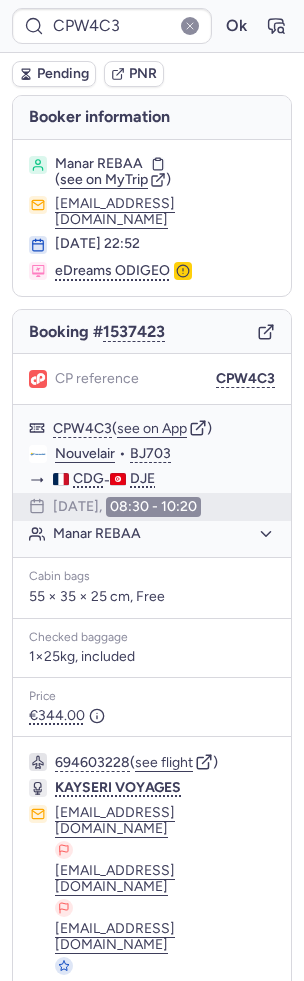 scroll, scrollTop: 0, scrollLeft: 0, axis: both 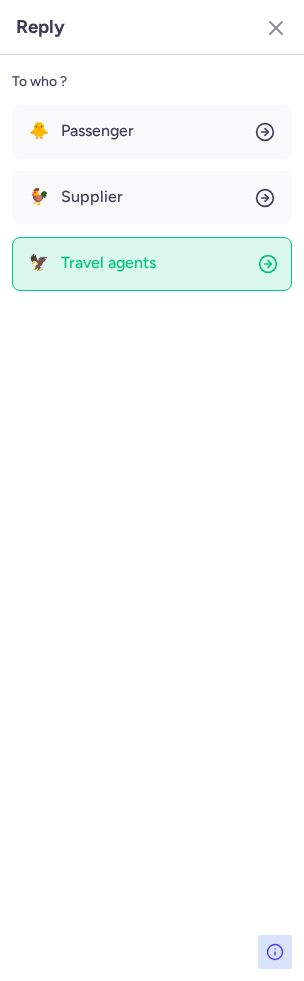 click on "Travel agents" at bounding box center (108, 263) 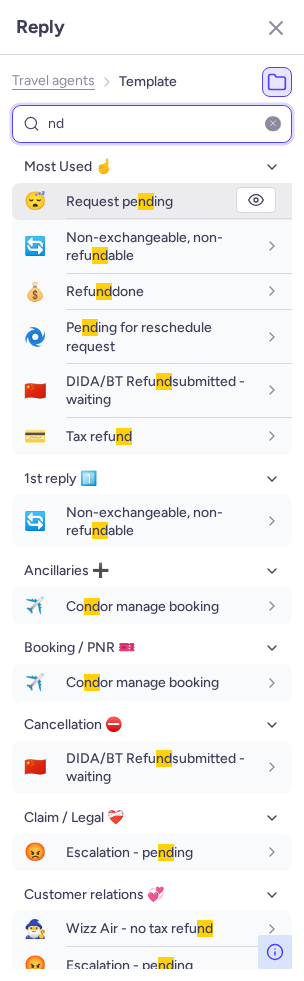 type on "nd" 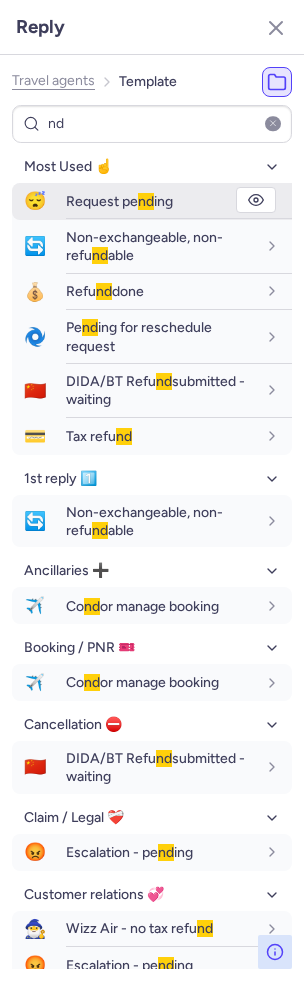 click on "Request pe nd ing" at bounding box center (119, 201) 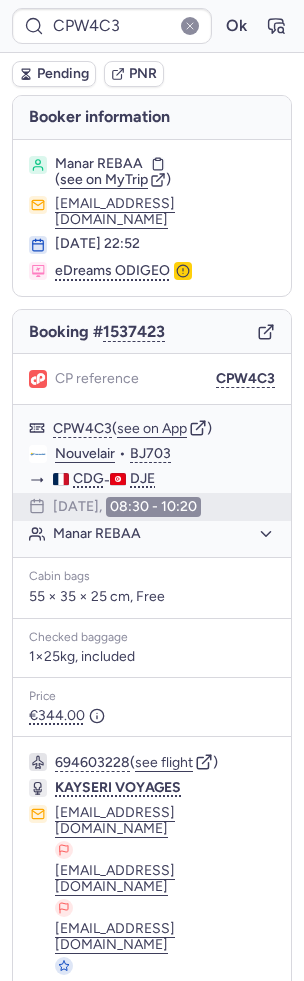 click 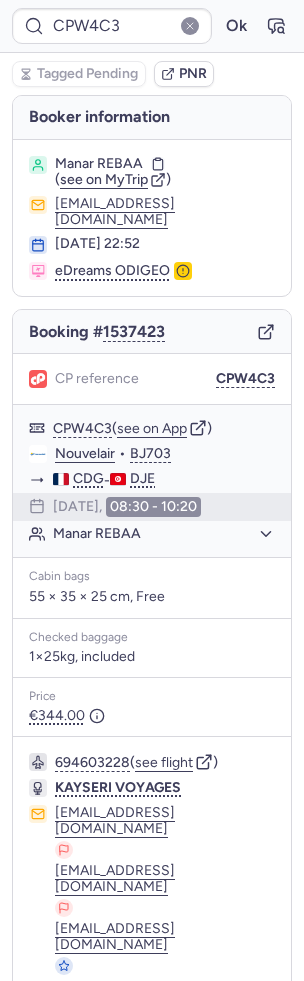 click at bounding box center [263, 1068] 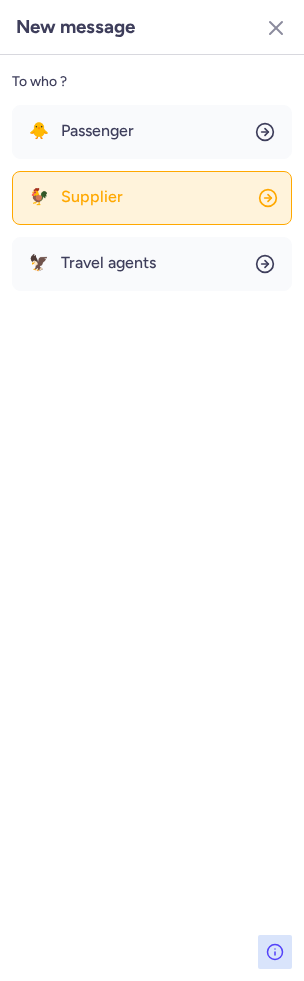 click on "🐓 Supplier" 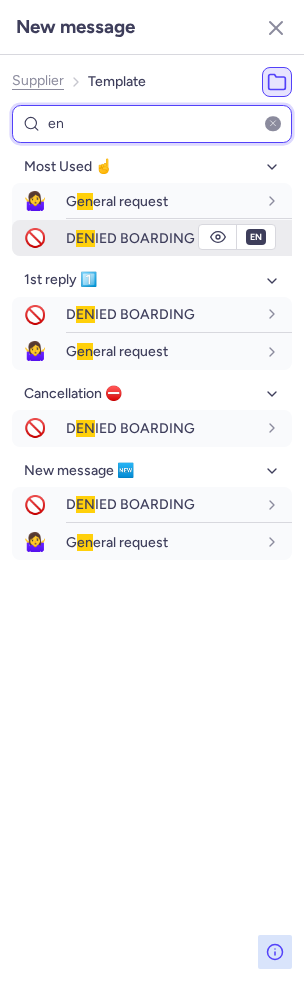 type on "en" 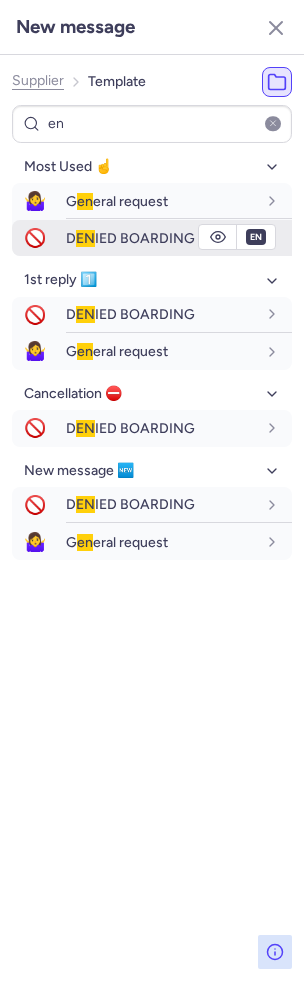 click on "en" at bounding box center [256, 237] 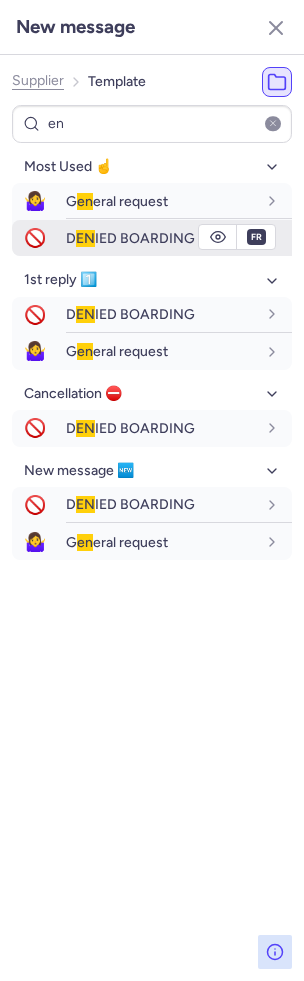 click on "D EN IED BOARDING" at bounding box center (130, 238) 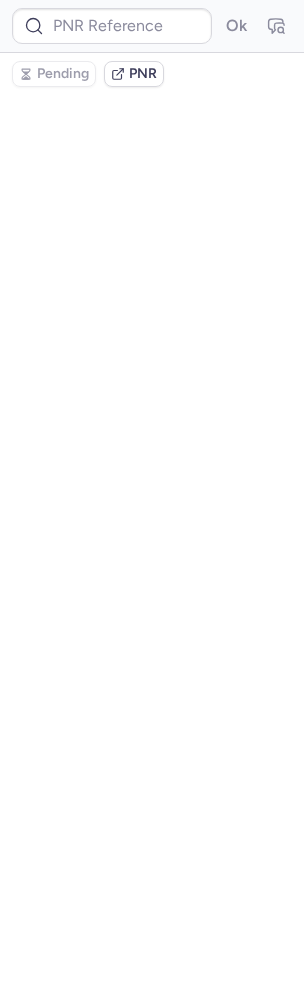 scroll, scrollTop: 0, scrollLeft: 0, axis: both 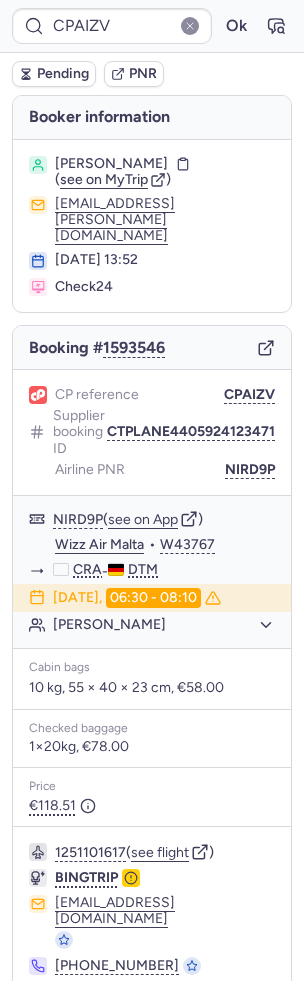 type on "CPW4C3" 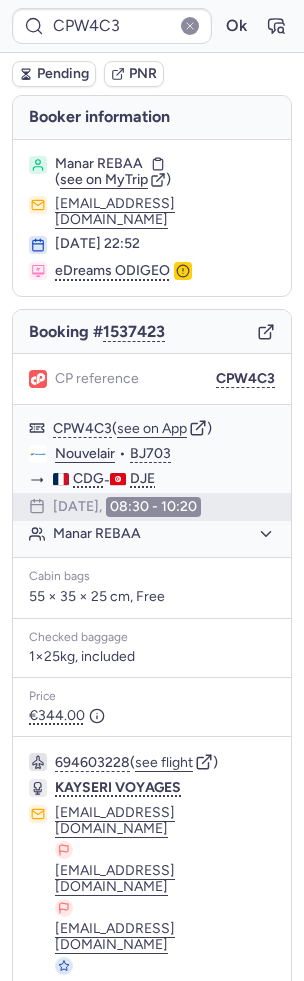 type 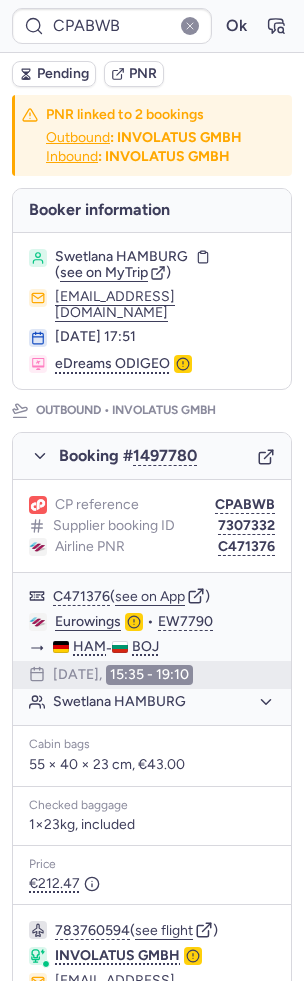 scroll, scrollTop: 0, scrollLeft: 0, axis: both 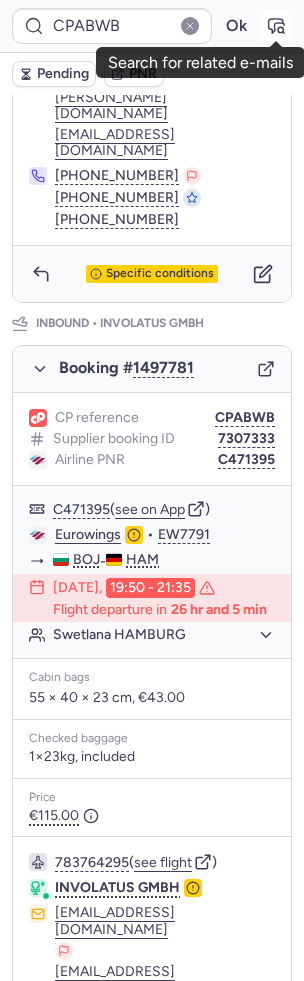 click 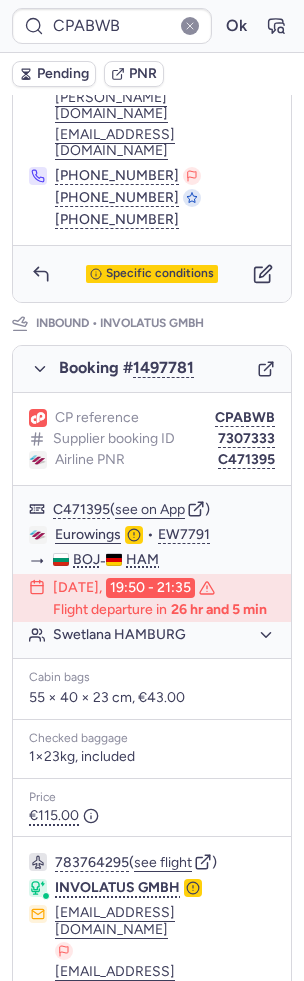 click 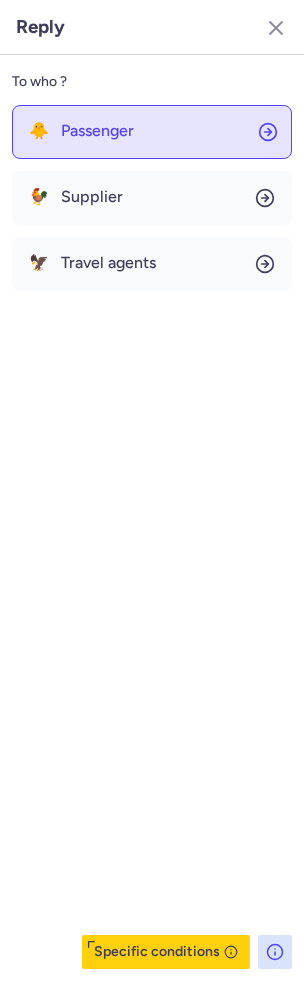 click on "🐥 Passenger" 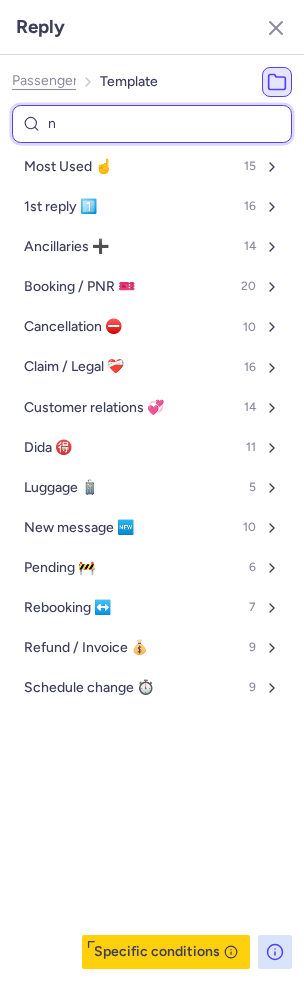 type on "no" 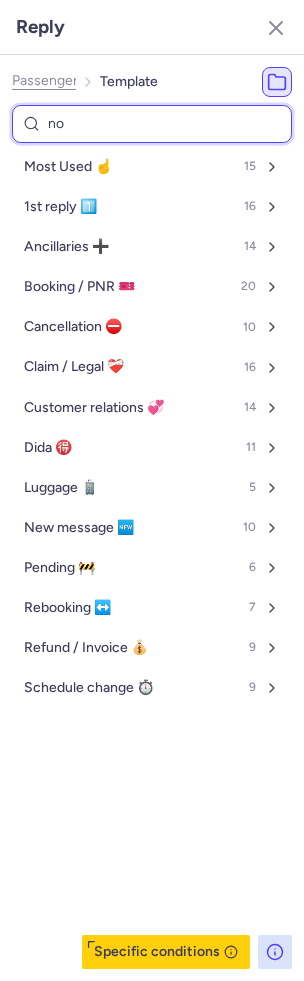 select on "en" 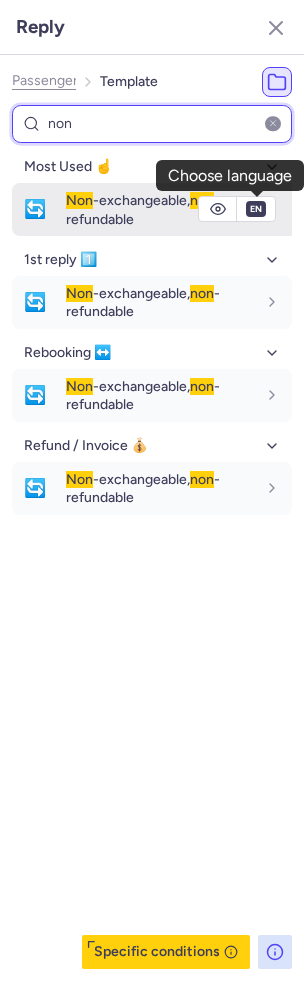 type on "non" 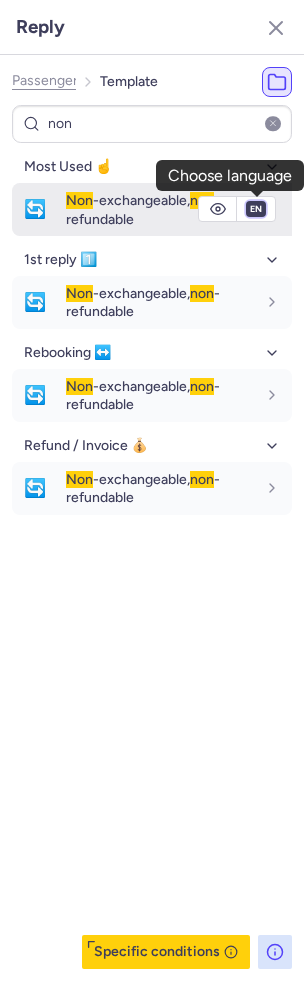 click on "fr en de nl pt es it ru" at bounding box center (256, 209) 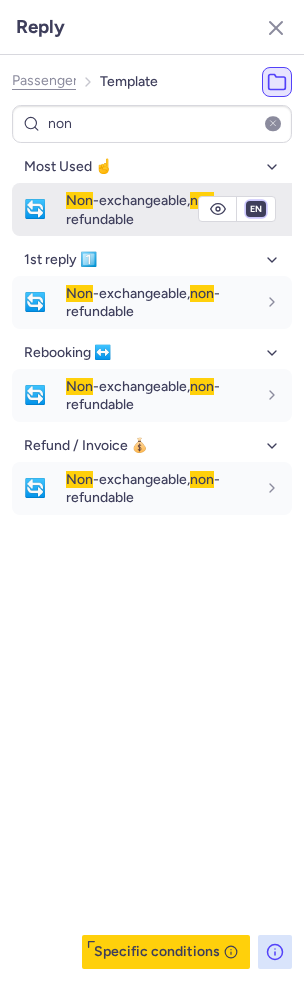 select on "de" 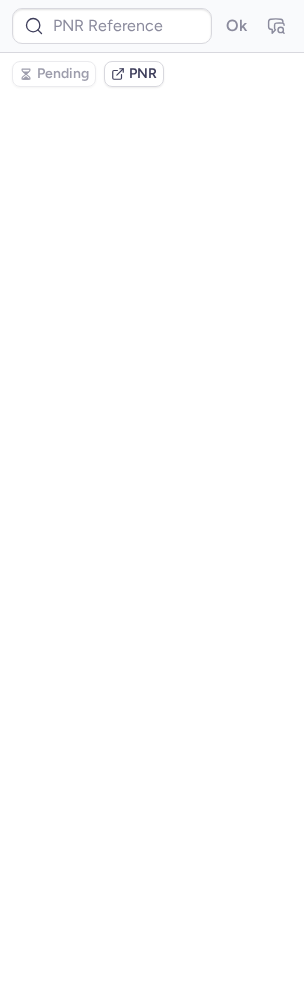scroll, scrollTop: 0, scrollLeft: 0, axis: both 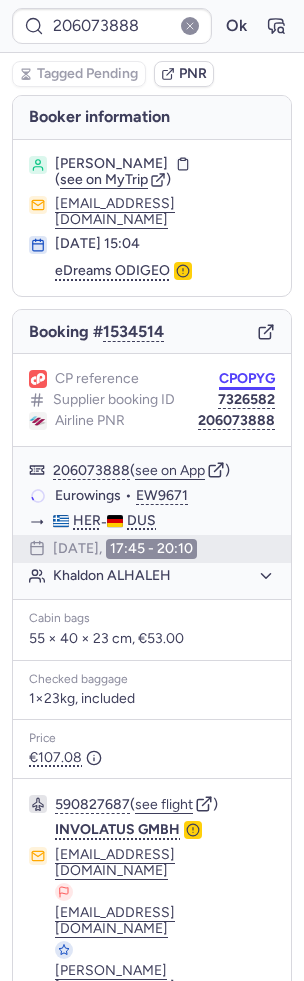 click on "CPOPYG" at bounding box center (247, 379) 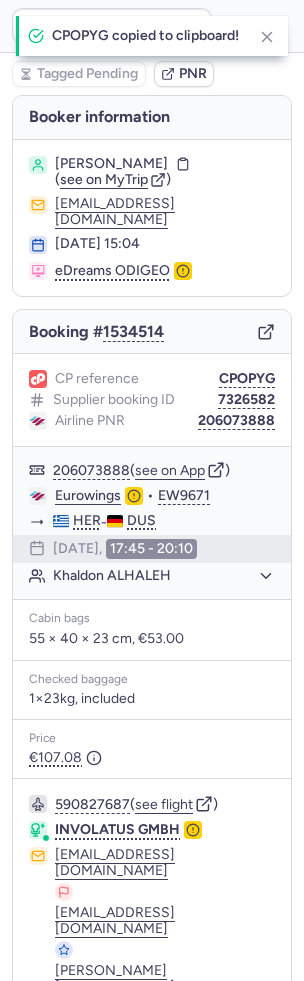 type on "CPOPYG" 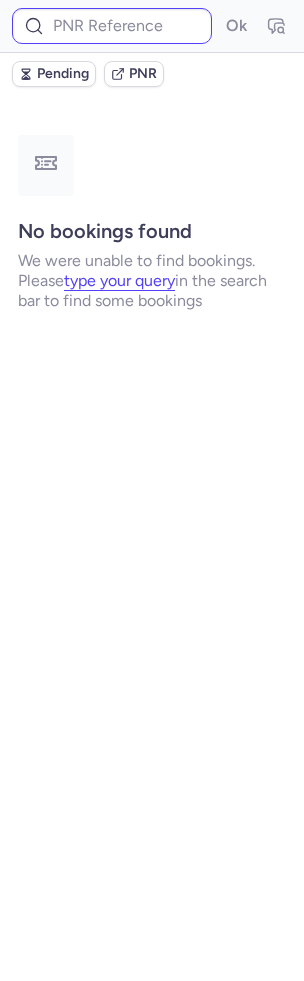 type on "CPJHJT" 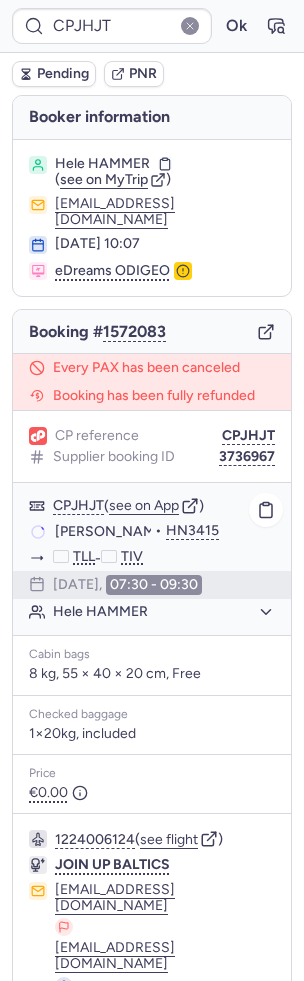 scroll, scrollTop: 77, scrollLeft: 0, axis: vertical 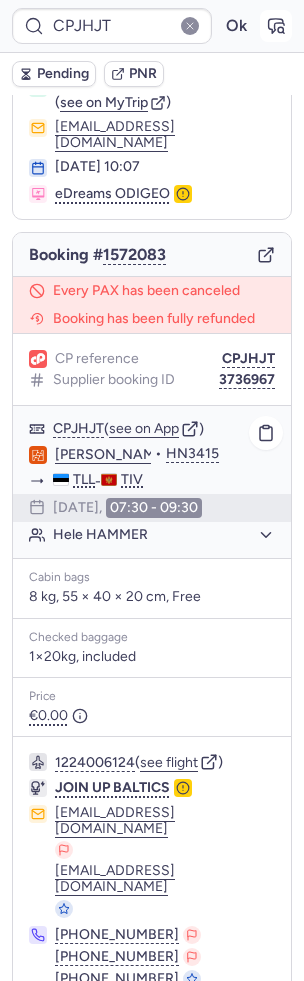 click 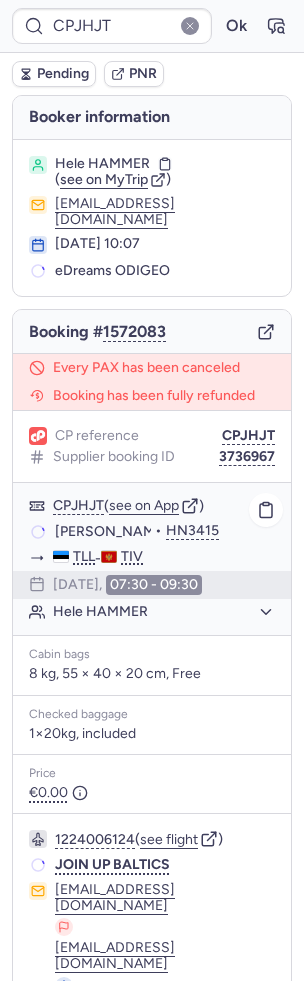 scroll, scrollTop: 77, scrollLeft: 0, axis: vertical 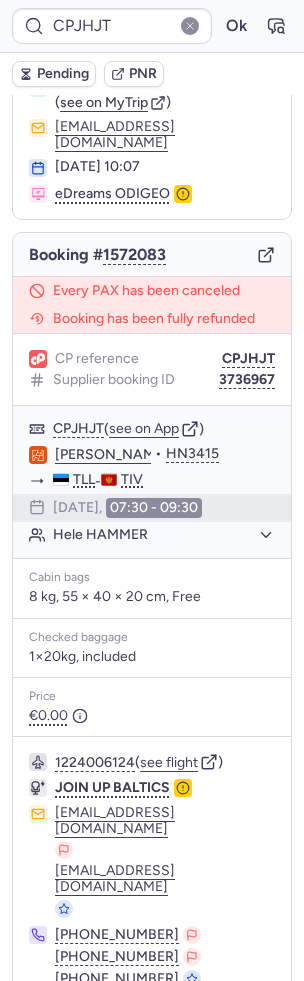 type on "CPEMUD" 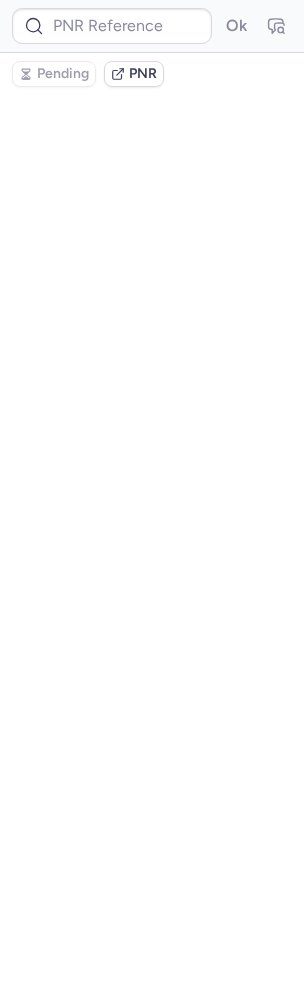 scroll, scrollTop: 0, scrollLeft: 0, axis: both 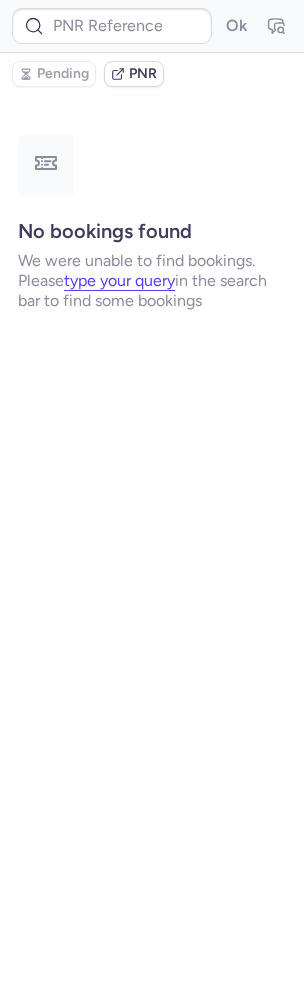 type on "7355700" 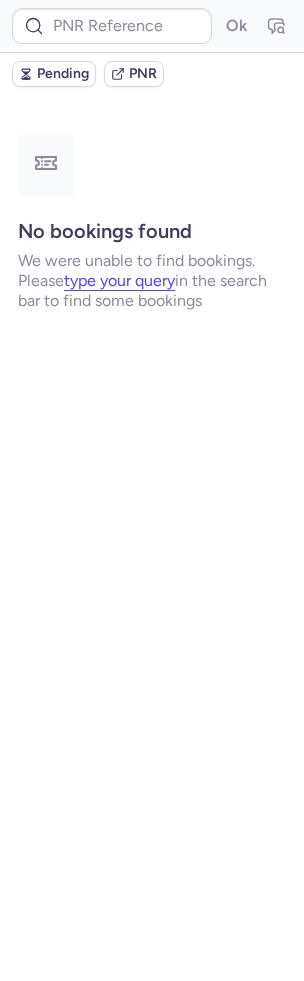 type on "CPHVVZ" 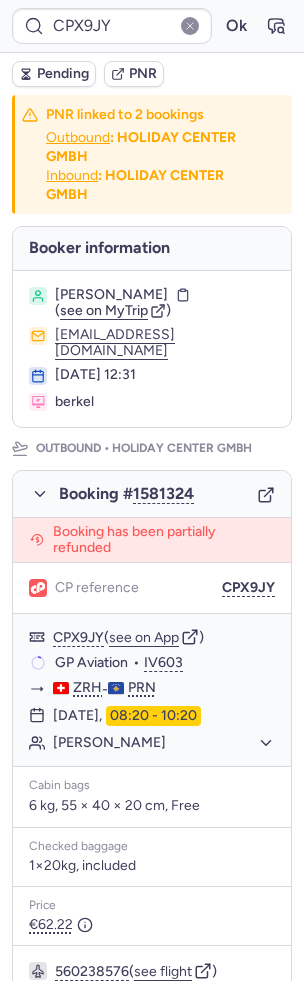 scroll, scrollTop: 0, scrollLeft: 0, axis: both 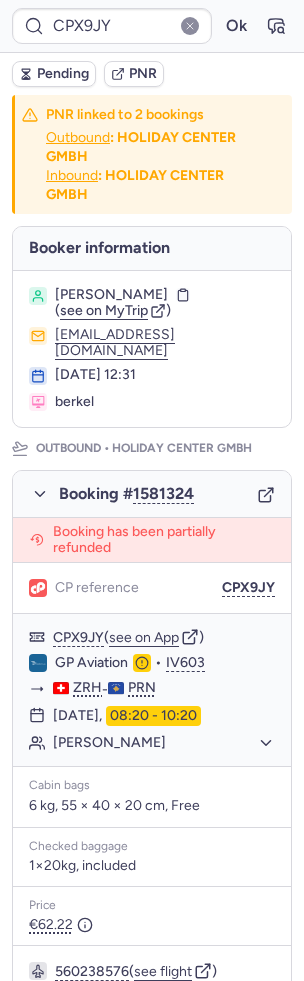 type on "CPWKUF" 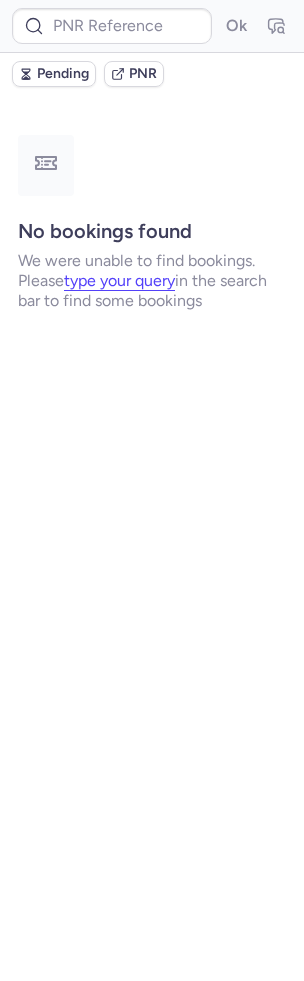 type on "CPG3F4" 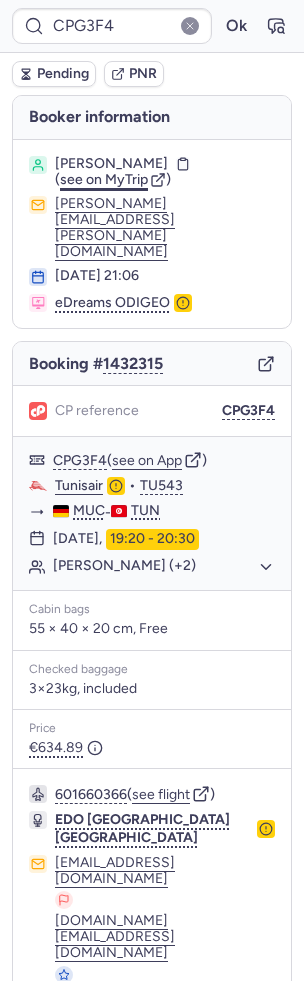 click on "see on MyTrip" at bounding box center [104, 179] 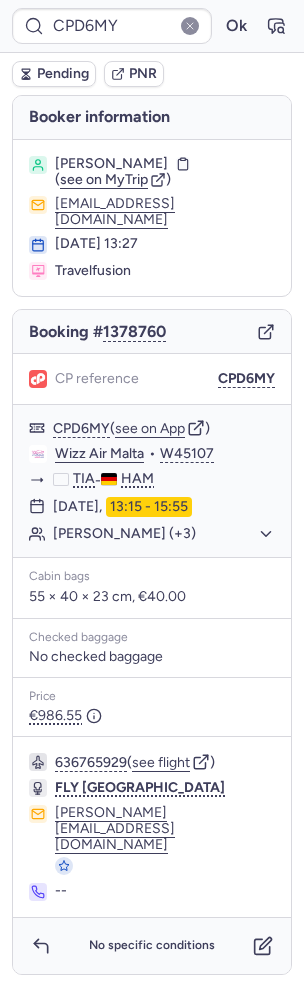 type on "CPX9JY" 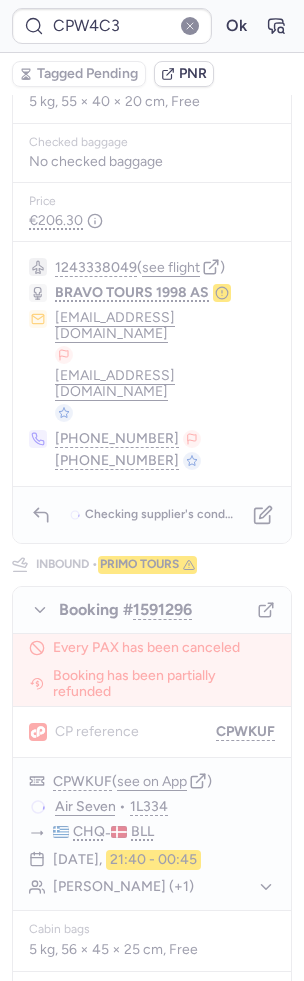 scroll, scrollTop: 0, scrollLeft: 0, axis: both 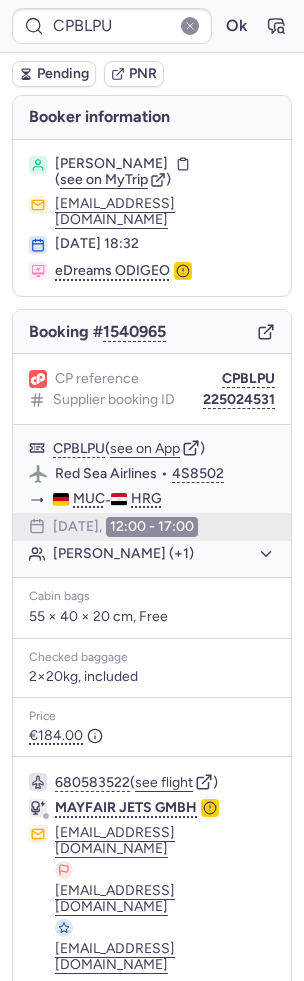 type on "CPX9JY" 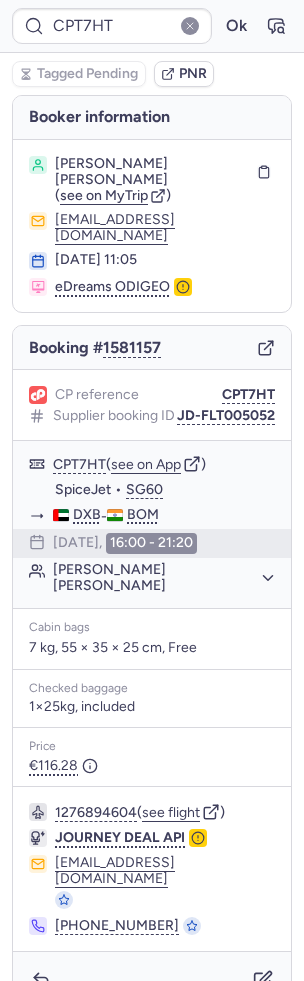 type on "CP3M7B" 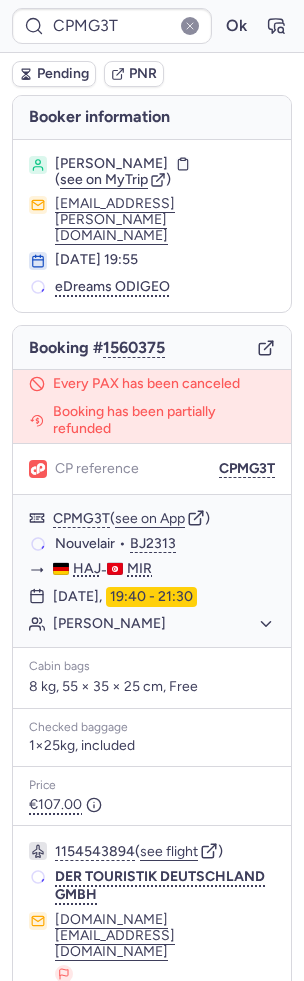 type on "CPSZ94" 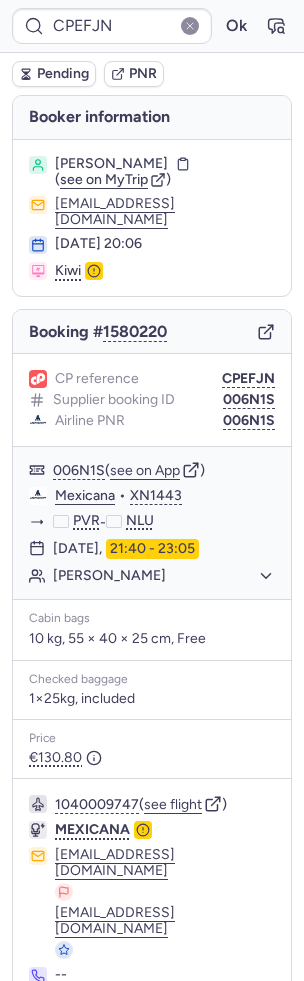 type on "CPVXAW" 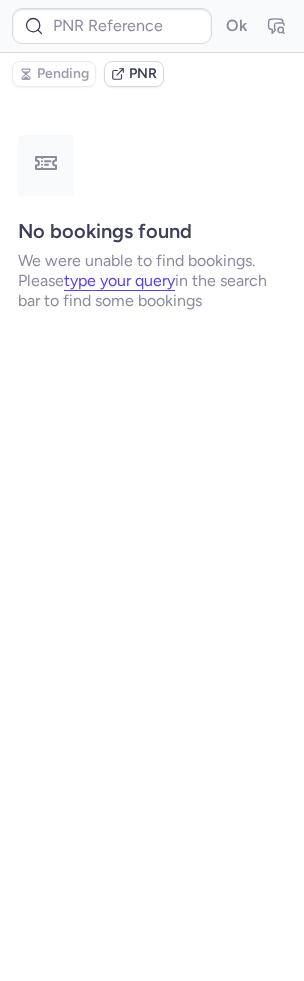 type on "CPH6BN" 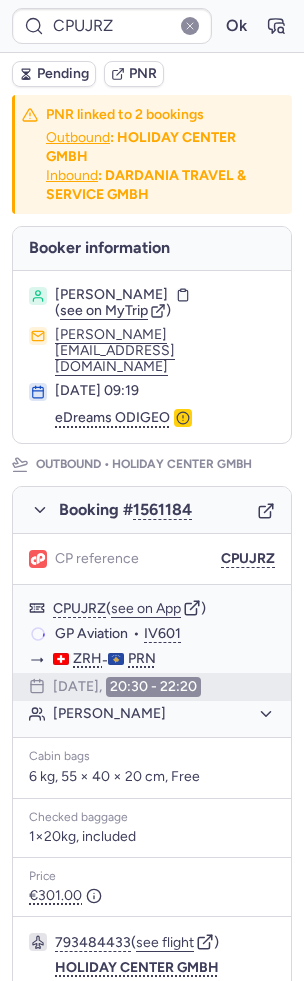 type on "CP9NUH" 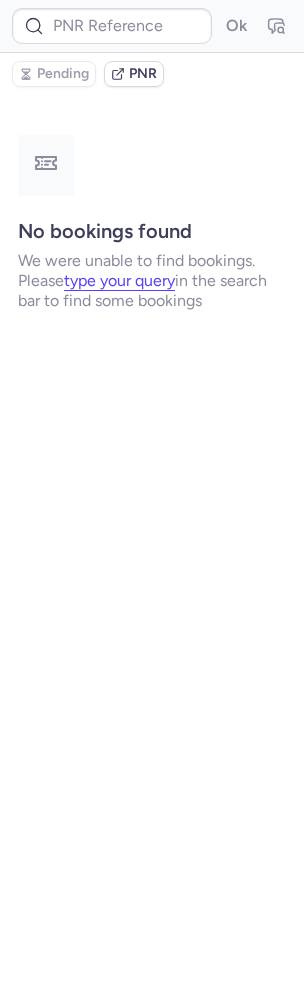 type on "CP9NUH" 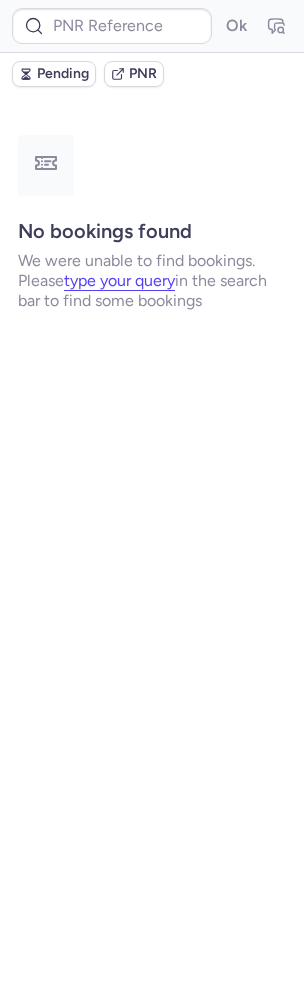 type on "CPODKQ" 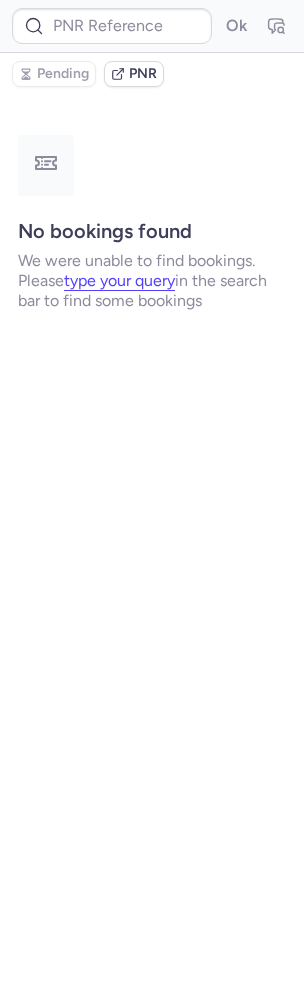 type on "CPTV4F" 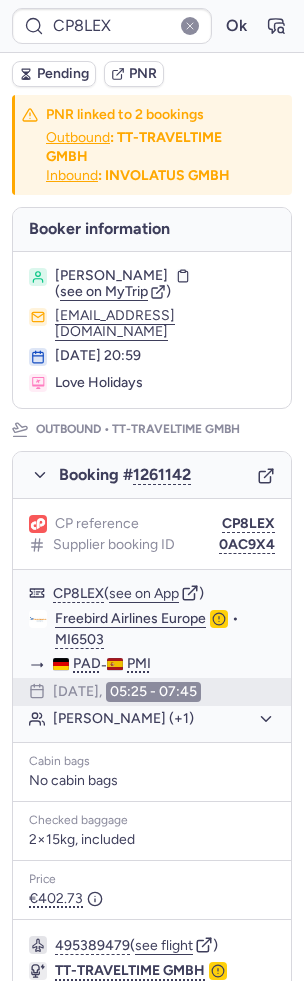 type on "CPCUPO" 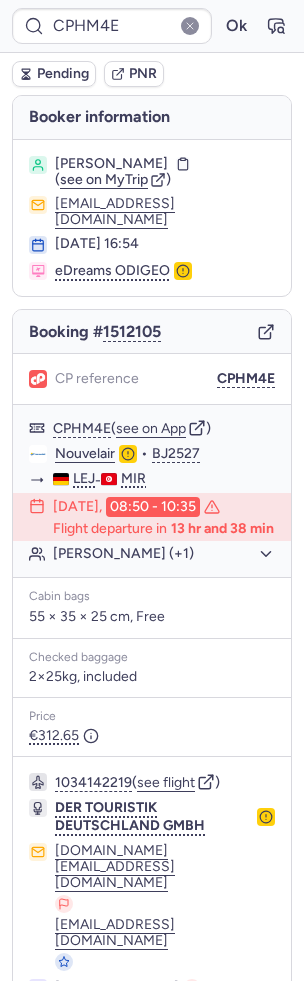 type on "CPSFHB" 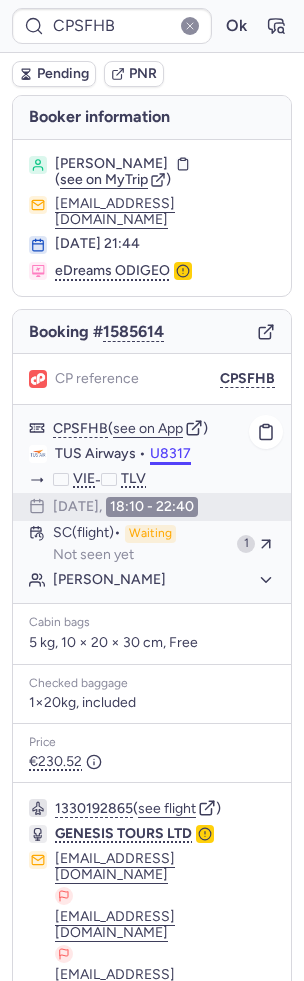 scroll, scrollTop: 194, scrollLeft: 0, axis: vertical 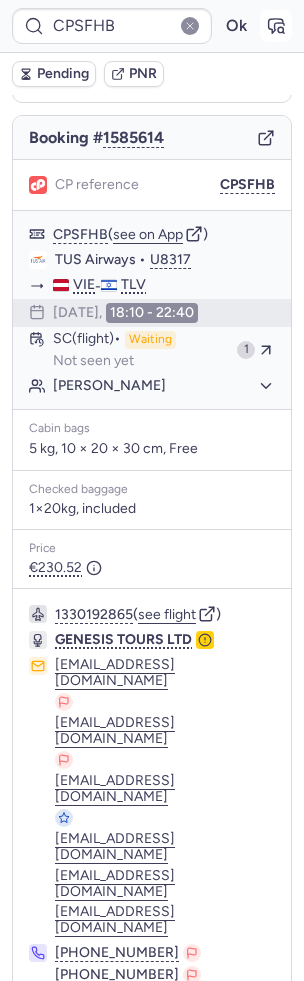 click at bounding box center (276, 26) 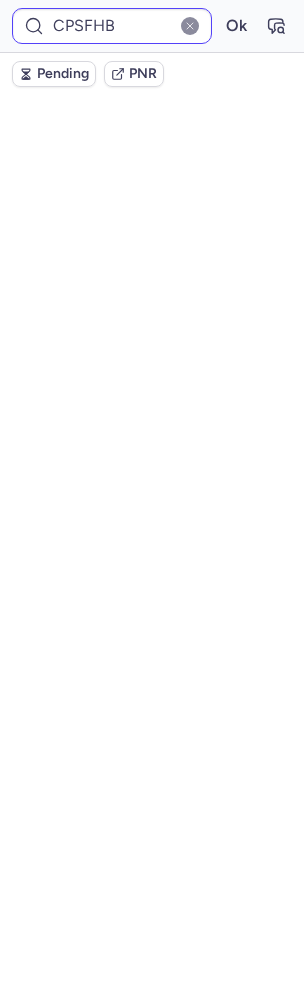 scroll, scrollTop: 0, scrollLeft: 0, axis: both 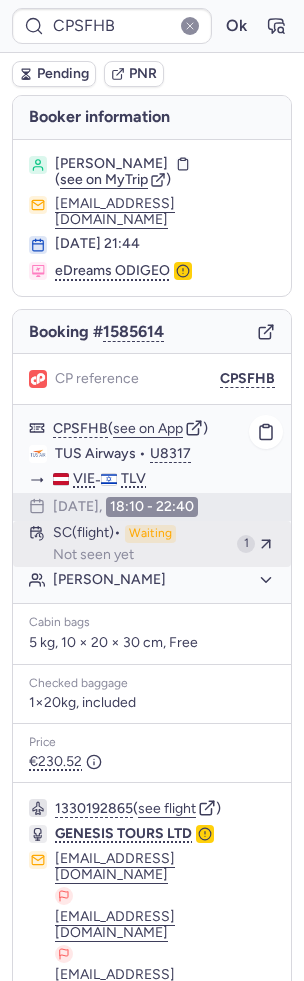 click on "Not seen yet" at bounding box center (93, 555) 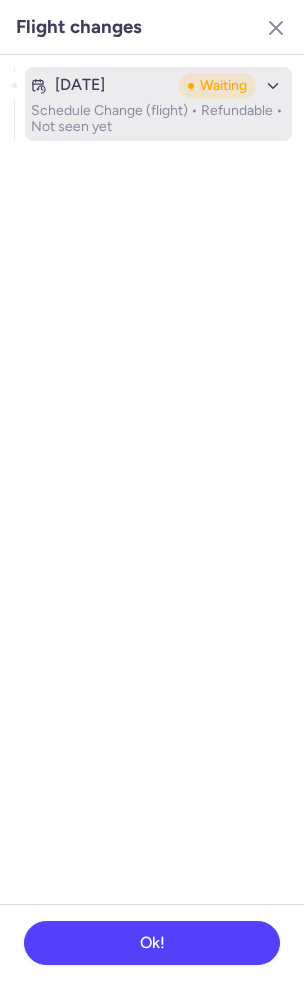 click on "Jul 17, 2025 Waiting Schedule Change (flight) • Refundable • Not seen yet" at bounding box center (158, 104) 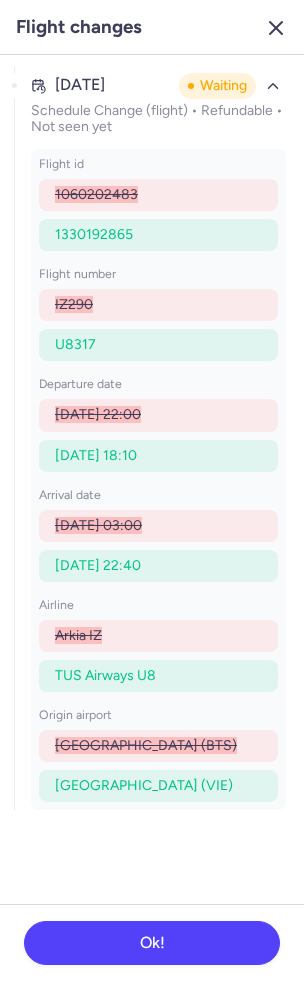 click 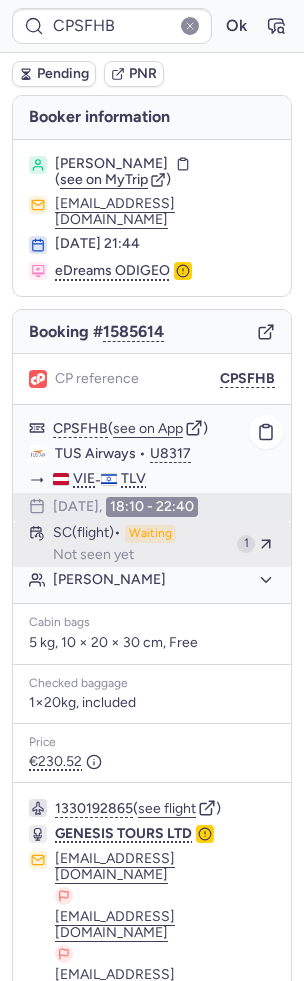 click on "SC   (flight)  Waiting Not seen yet" at bounding box center [141, 544] 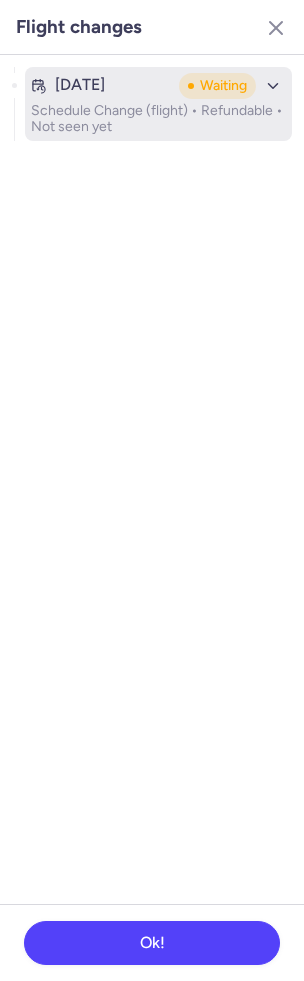 click on "Schedule Change (flight) • Refundable • Not seen yet" at bounding box center (158, 119) 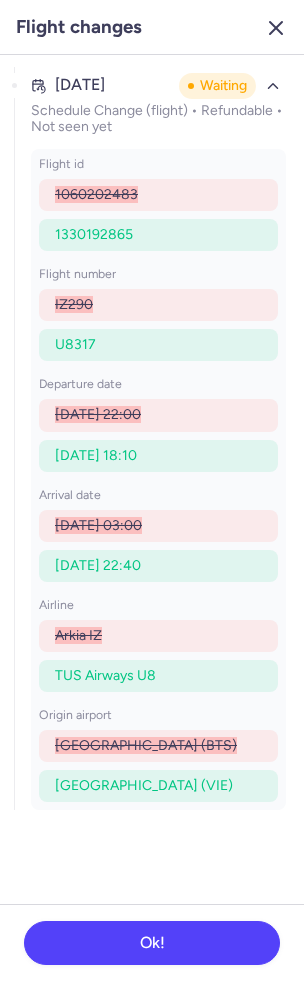 click 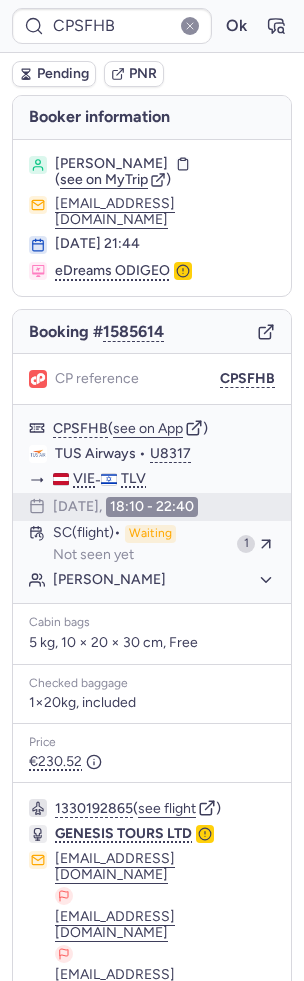 type on "CPW4C3" 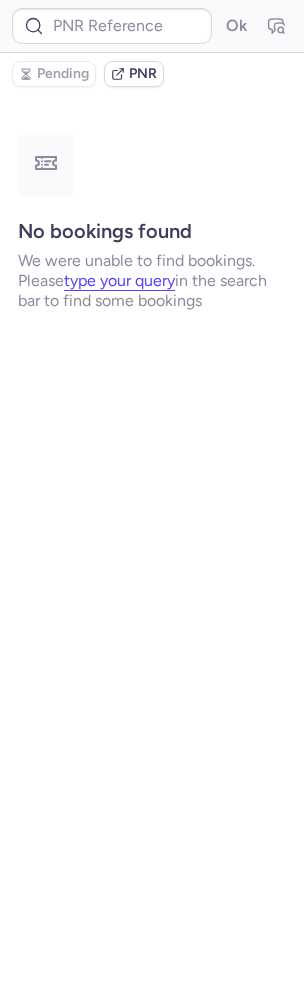 type on "CPW4C3" 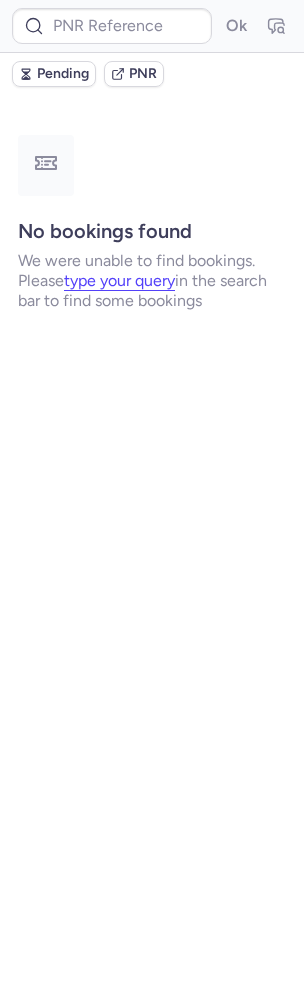 type on "CPP5T5" 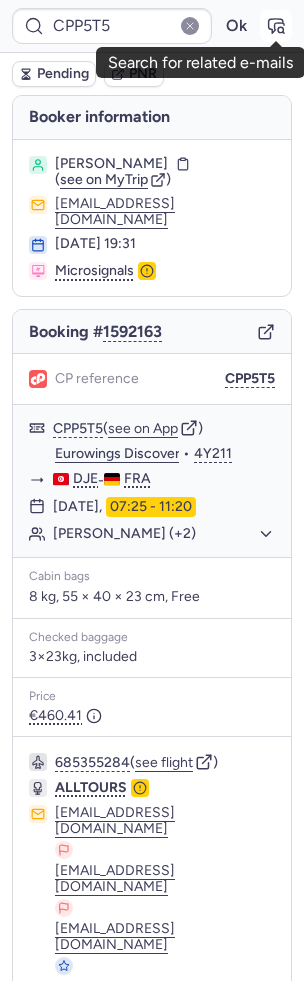 click 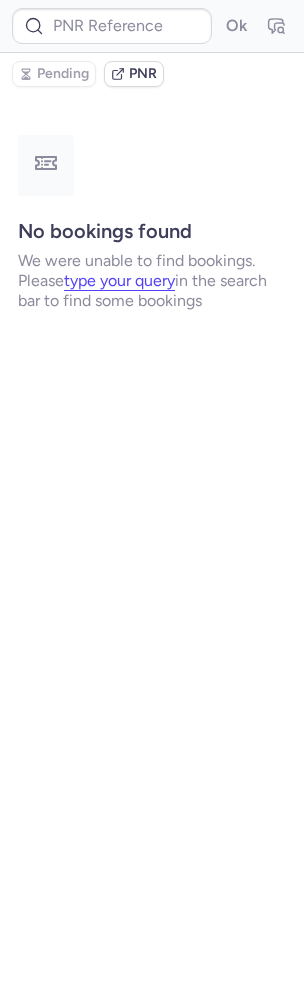 type on "CPP5T5" 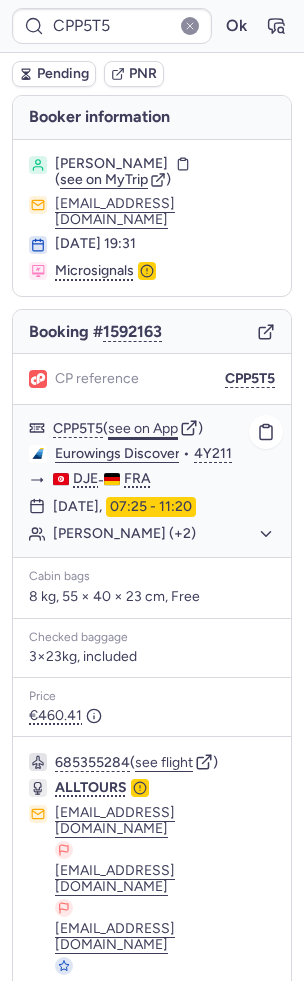 click on "see on App" 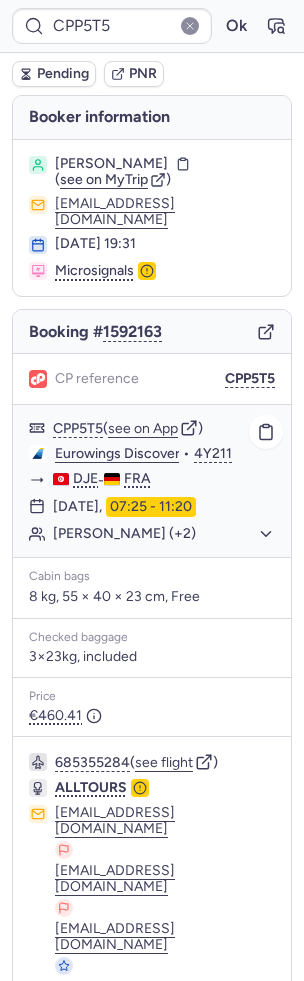 scroll, scrollTop: 2, scrollLeft: 0, axis: vertical 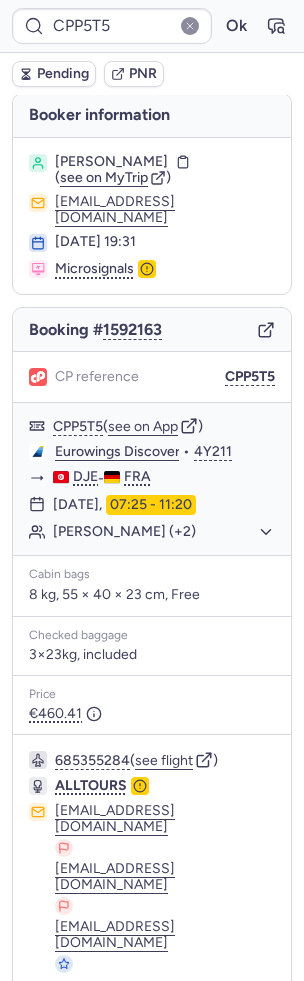 click 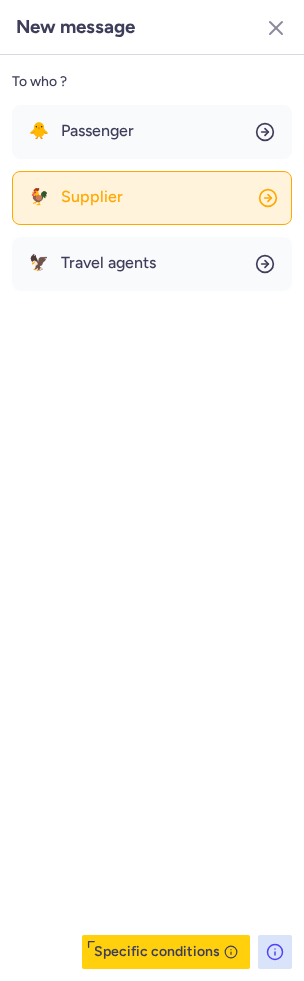 click on "🐓 Supplier" 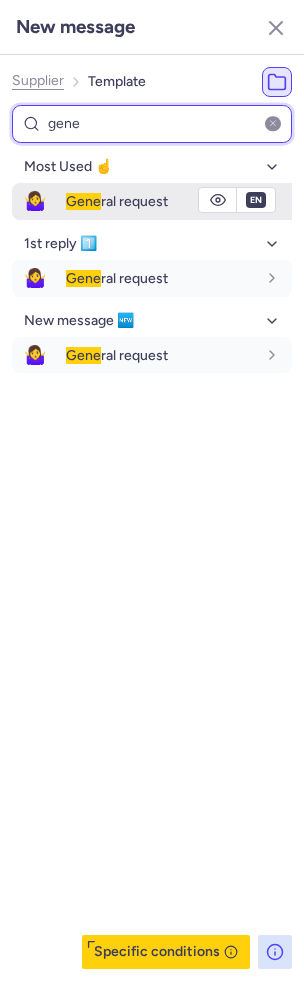 type on "gene" 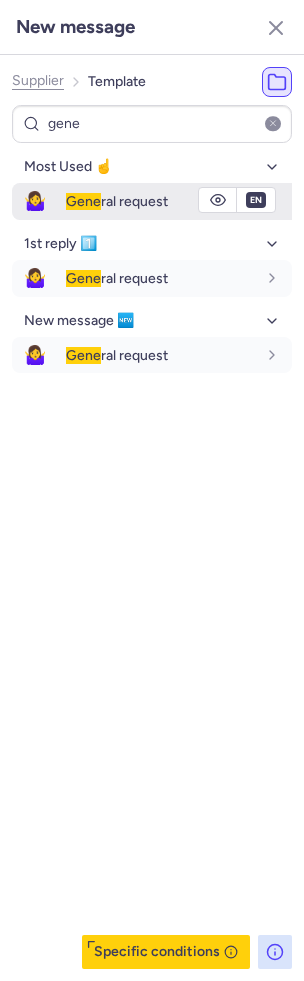 click on "Gene ral request" at bounding box center [117, 201] 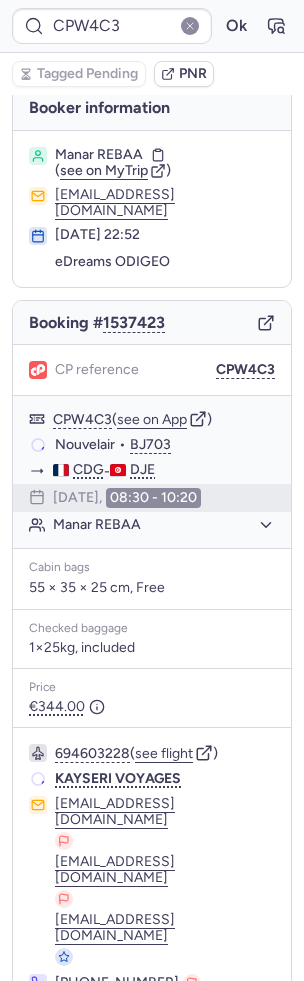 scroll, scrollTop: 0, scrollLeft: 0, axis: both 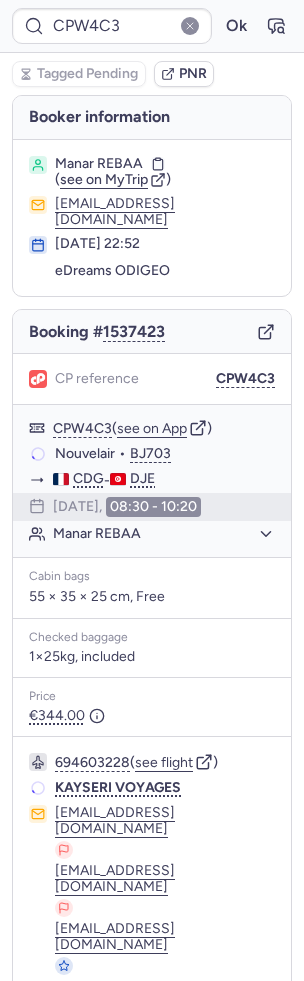 type on "CPSFHB" 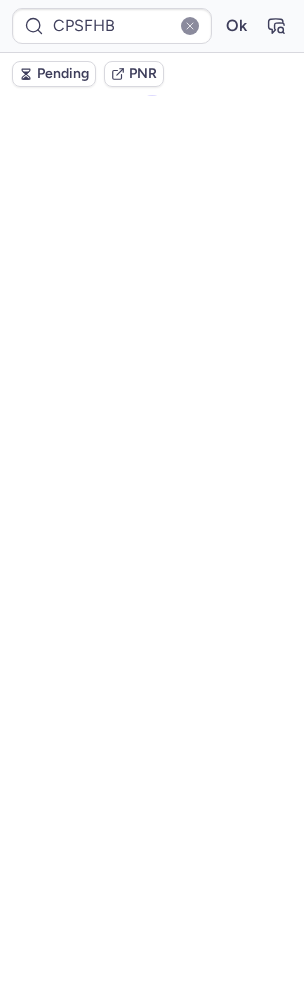 scroll, scrollTop: 40, scrollLeft: 0, axis: vertical 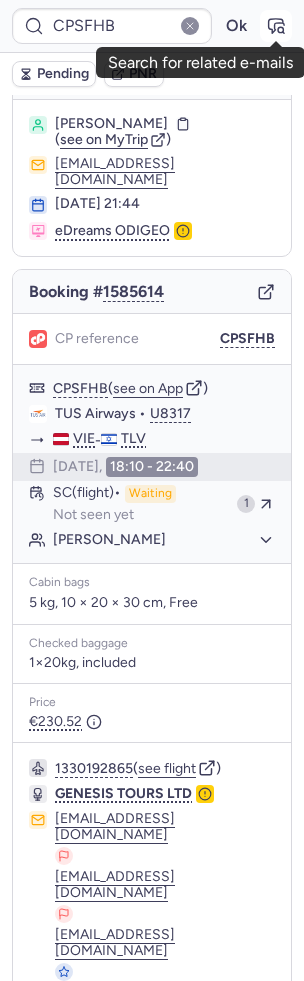 click 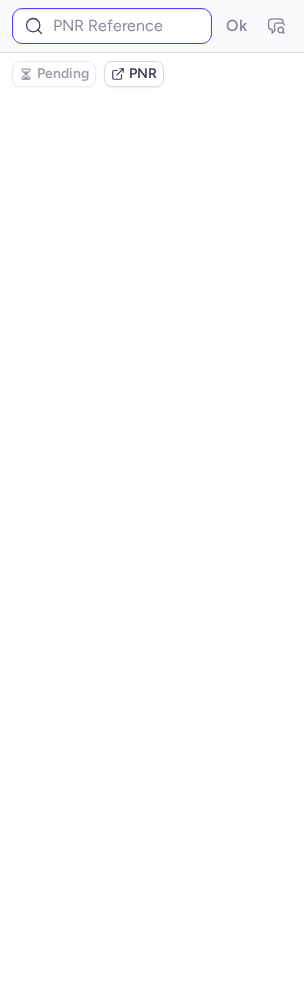 scroll, scrollTop: 0, scrollLeft: 0, axis: both 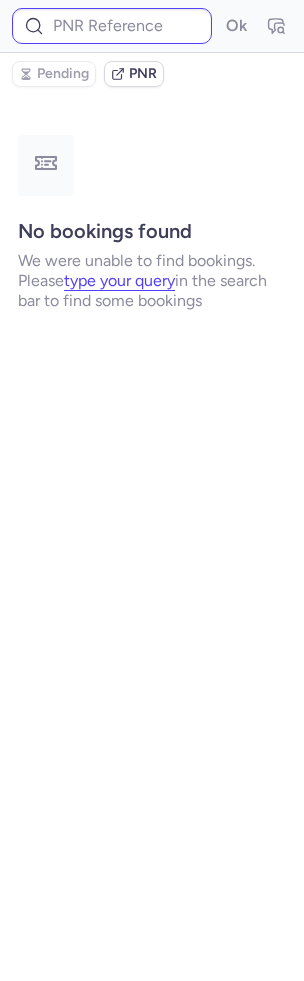 type on "CPSFHB" 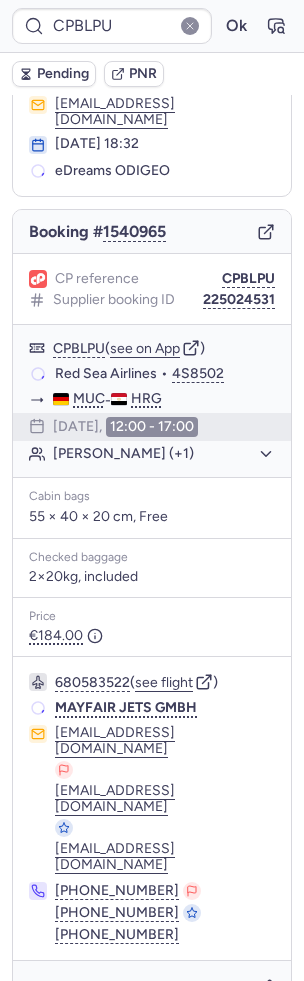 scroll, scrollTop: 60, scrollLeft: 0, axis: vertical 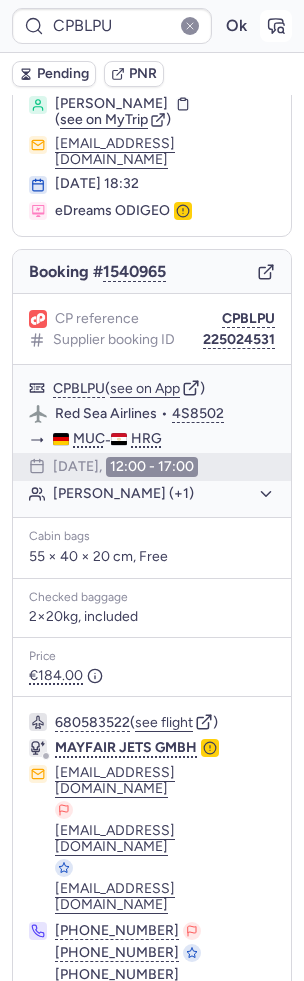click at bounding box center (276, 26) 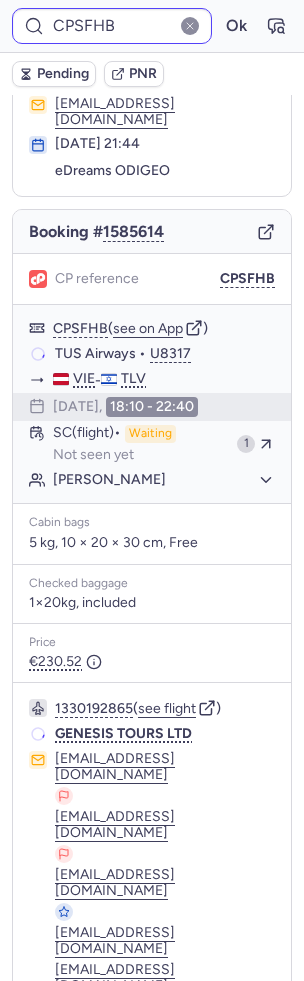 scroll, scrollTop: 100, scrollLeft: 0, axis: vertical 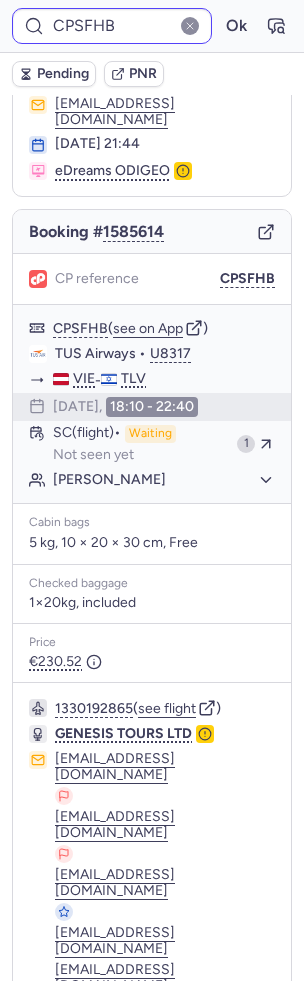 type on "CPWKUF" 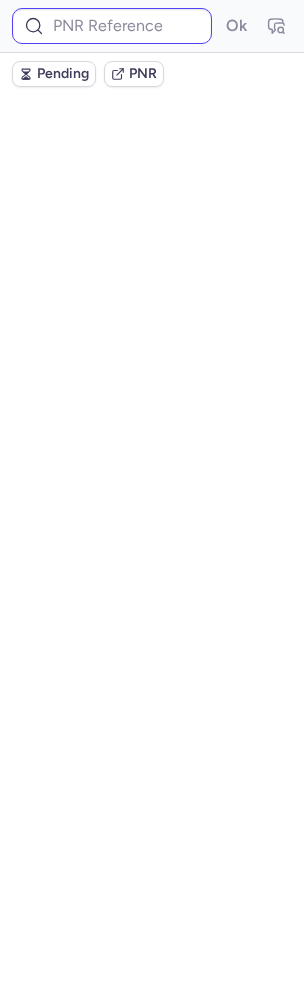 scroll, scrollTop: 0, scrollLeft: 0, axis: both 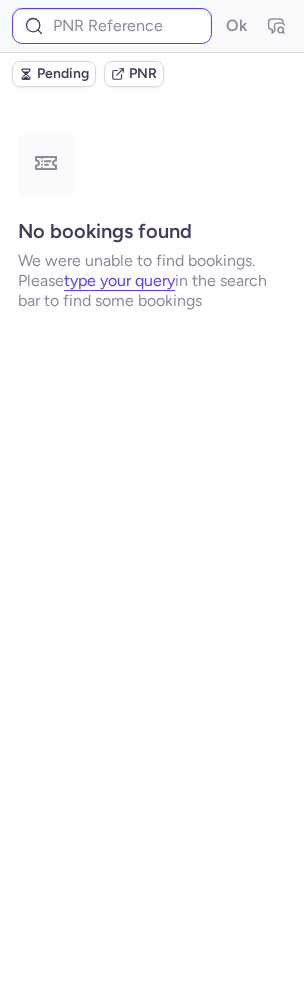 type on "CP35LT" 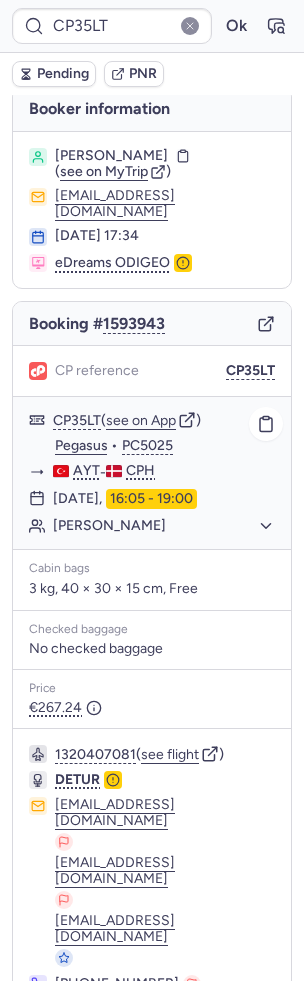 scroll, scrollTop: 22, scrollLeft: 0, axis: vertical 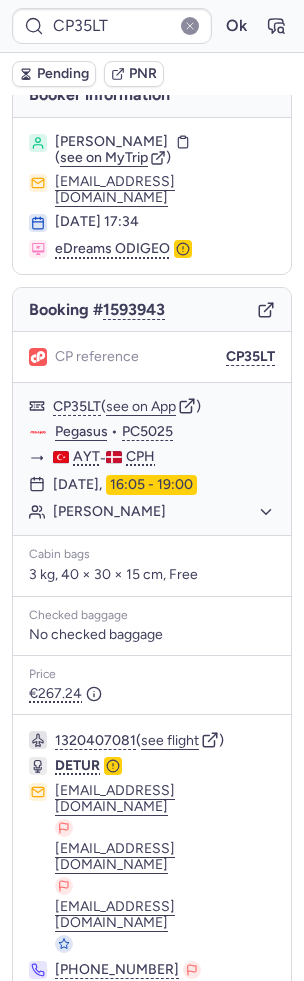 click on "Specific conditions" at bounding box center (160, 1069) 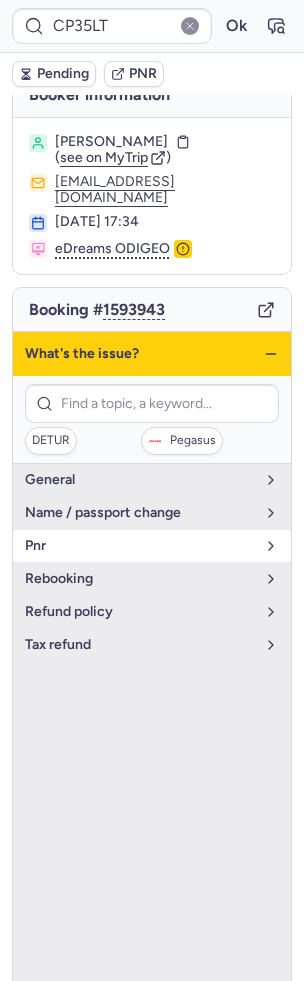 click on "pnr" at bounding box center [152, 546] 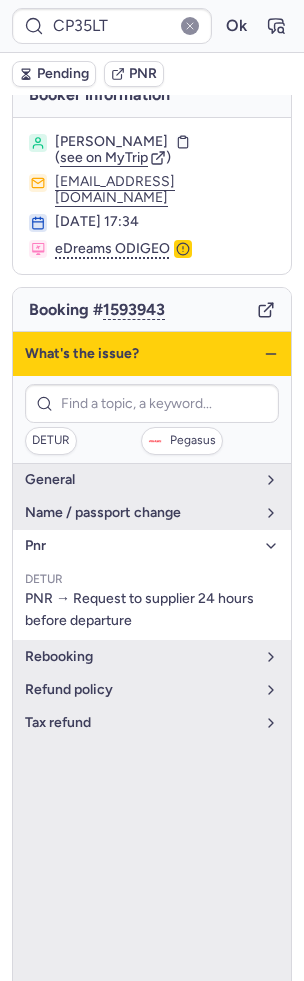 click 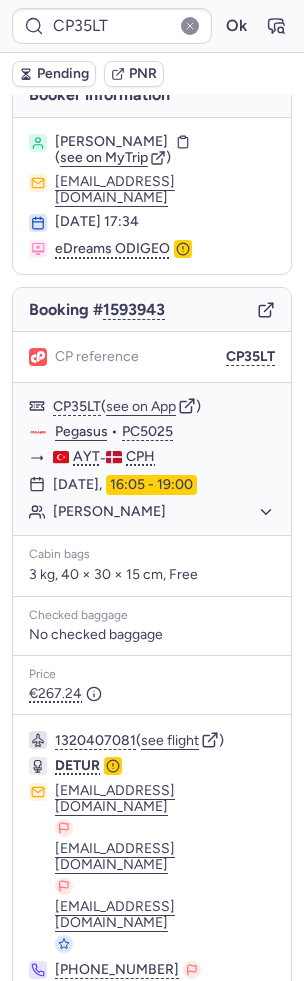 click 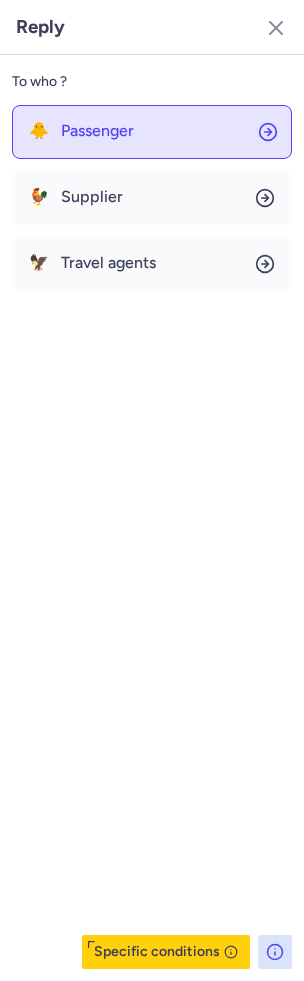 click on "Passenger" at bounding box center (97, 131) 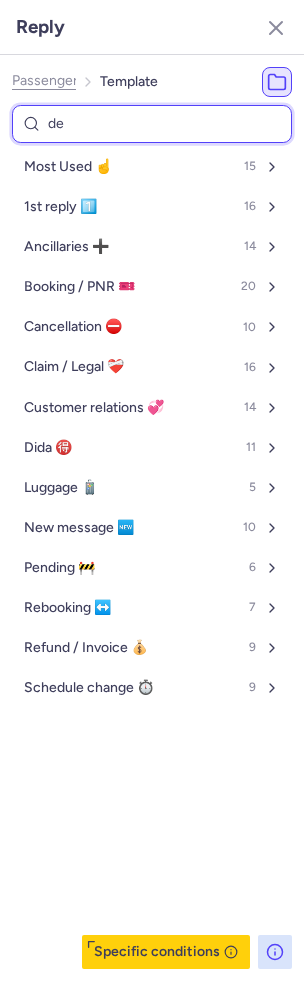 type on "del" 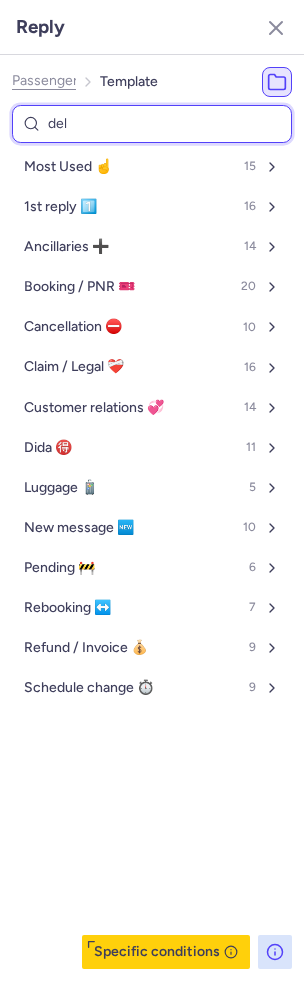 select on "en" 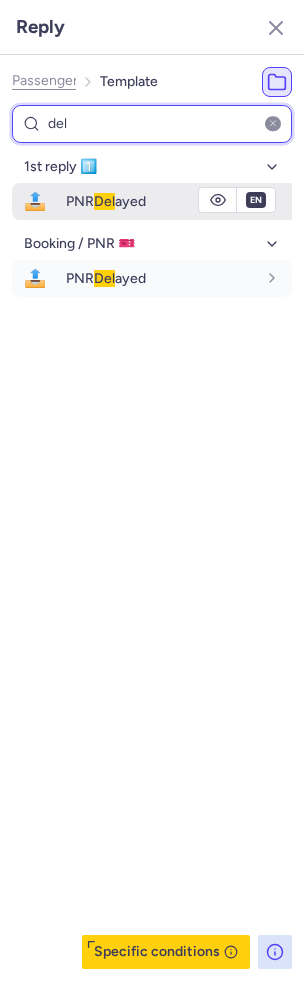 type on "del" 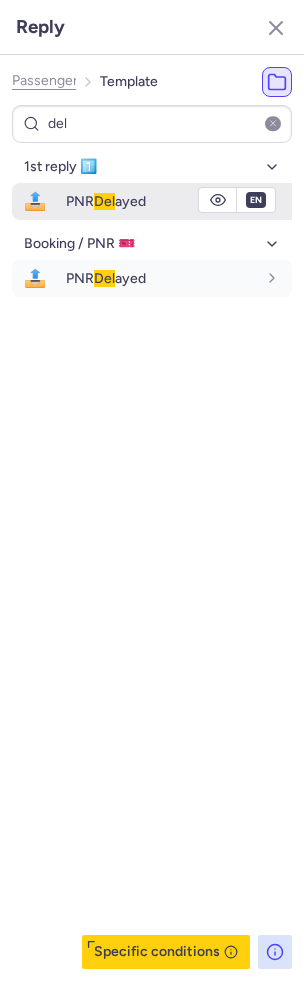 click on "PNR  Del ayed" at bounding box center [106, 201] 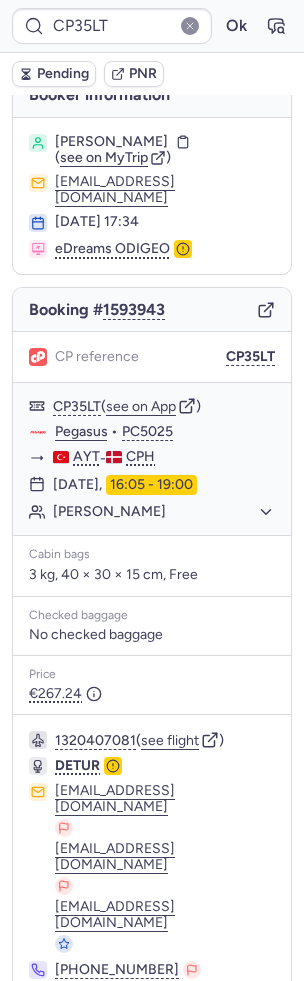 click on "Specific conditions" at bounding box center [160, 1069] 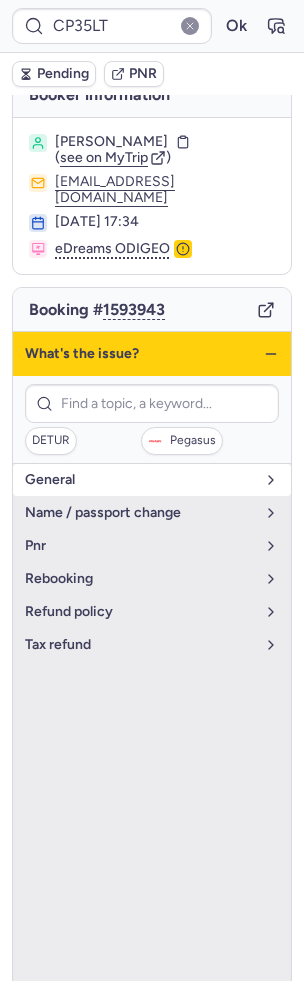 click on "general" at bounding box center (152, 480) 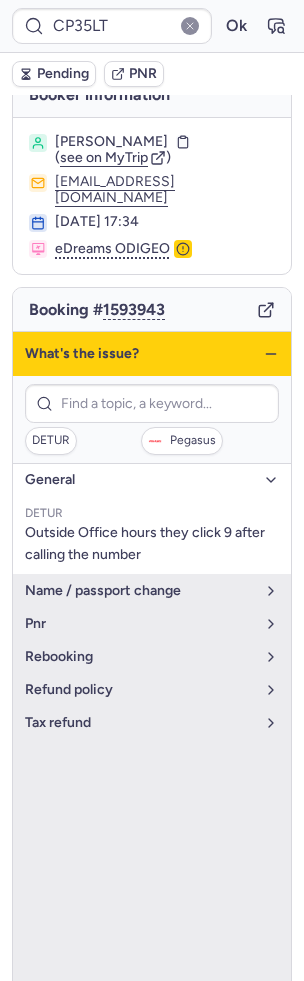 click on "general" at bounding box center [152, 480] 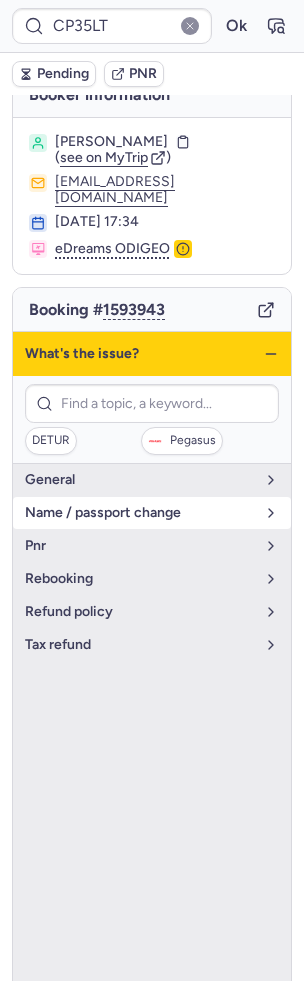 click on "name / passport change" at bounding box center (140, 513) 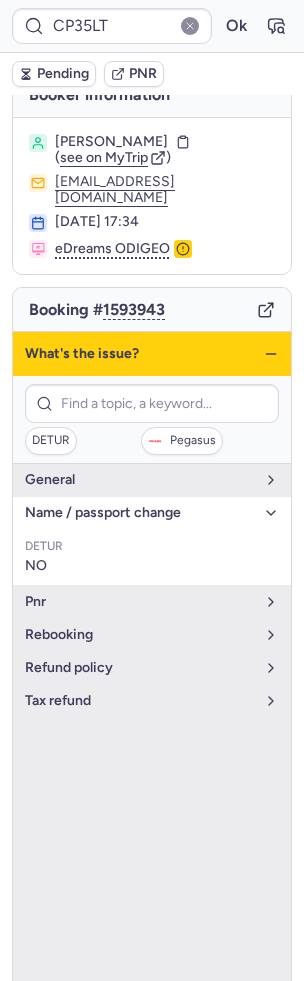 click on "name / passport change" at bounding box center [140, 513] 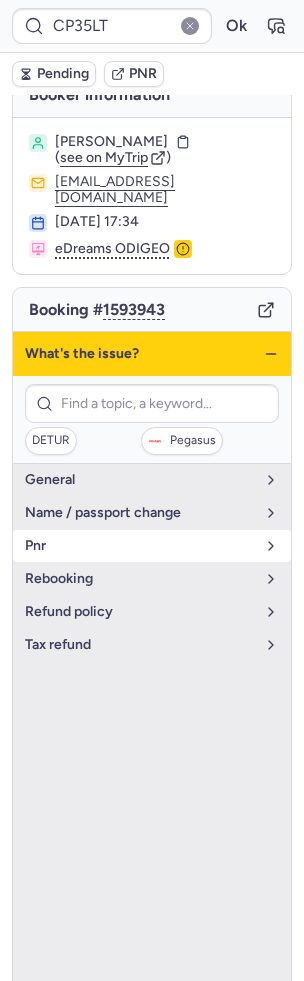 click on "pnr" at bounding box center [140, 546] 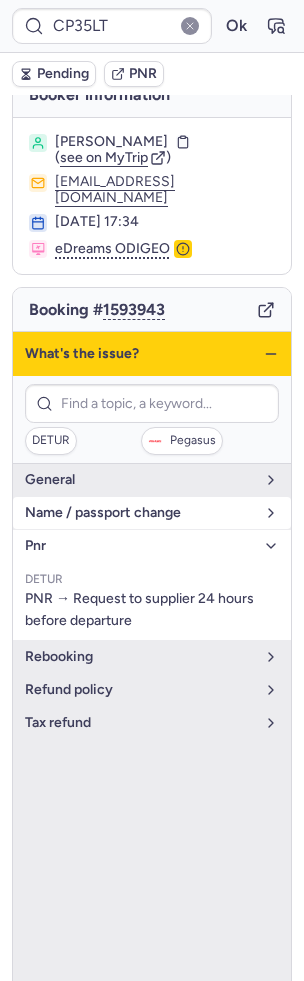 click on "name / passport change" at bounding box center [152, 513] 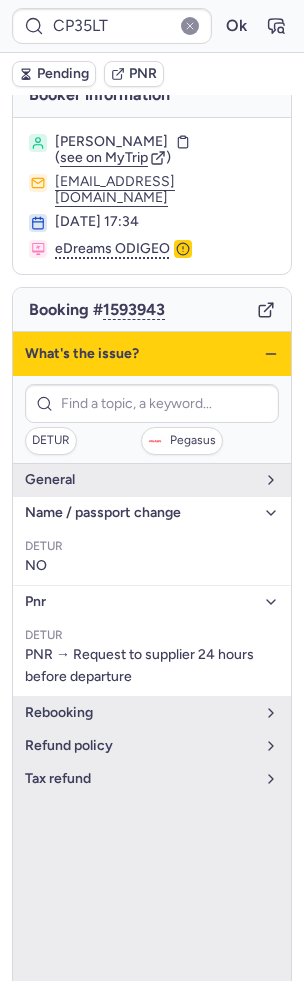 click on "name / passport change" at bounding box center (152, 513) 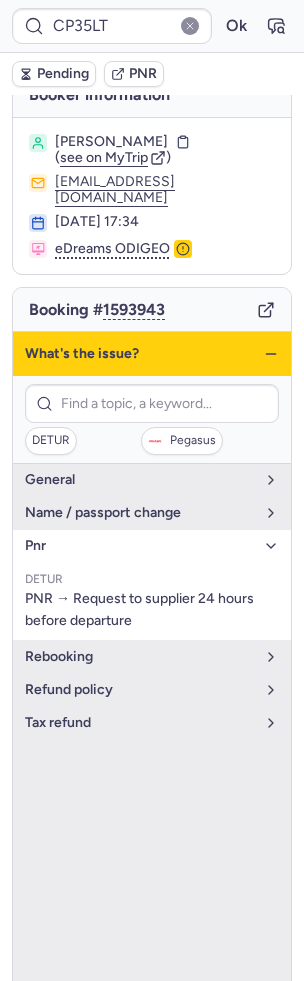 click on "pnr" at bounding box center [140, 546] 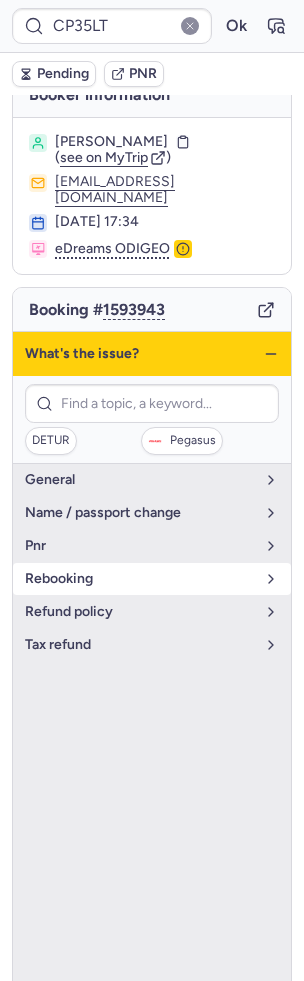 click on "rebooking" at bounding box center (140, 579) 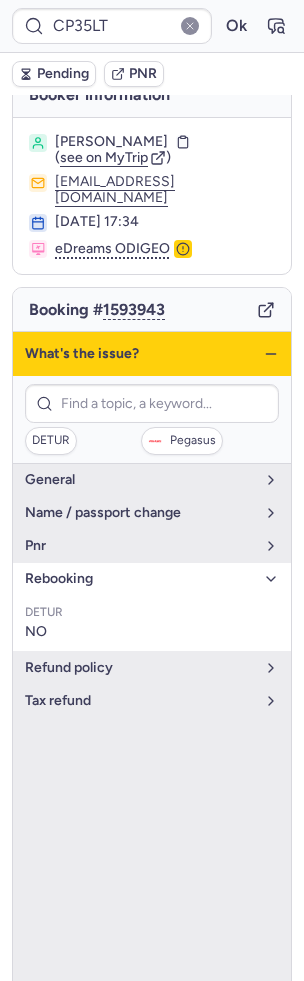 click on "rebooking" at bounding box center [140, 579] 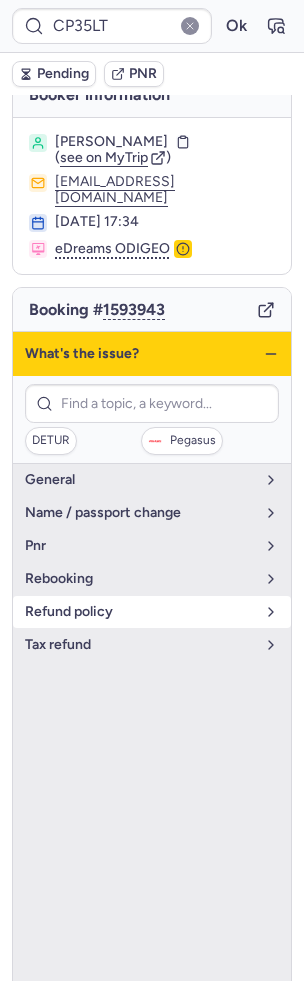click on "refund policy" at bounding box center (140, 612) 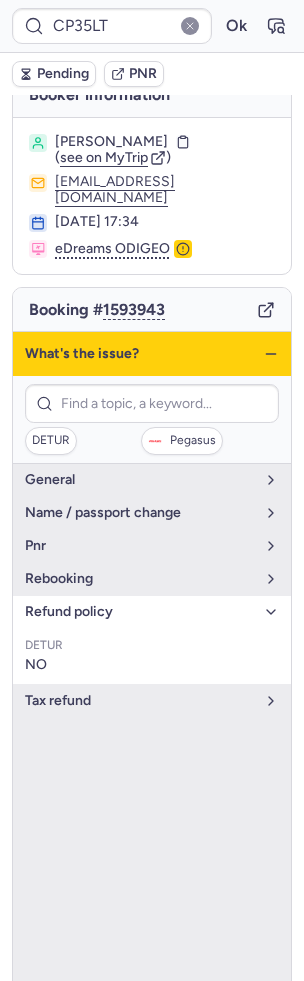 click on "refund policy" at bounding box center (140, 612) 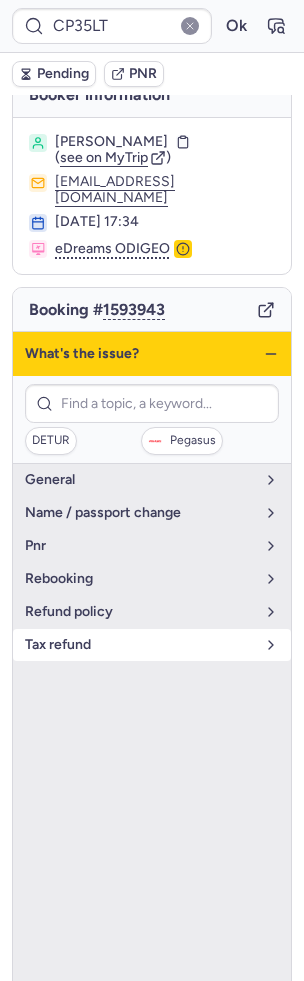 click on "tax refund" at bounding box center [140, 645] 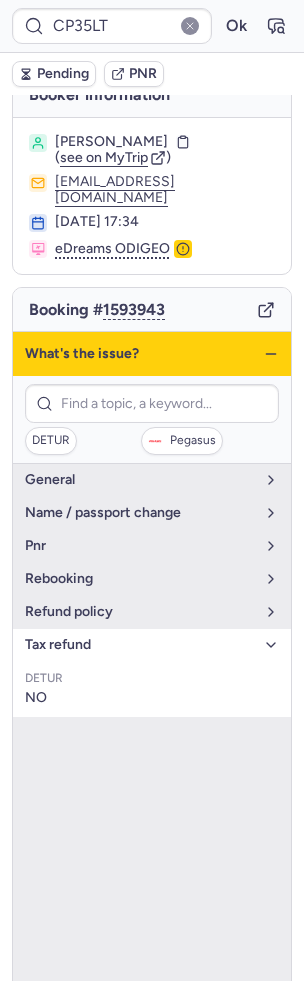 click on "tax refund" at bounding box center (140, 645) 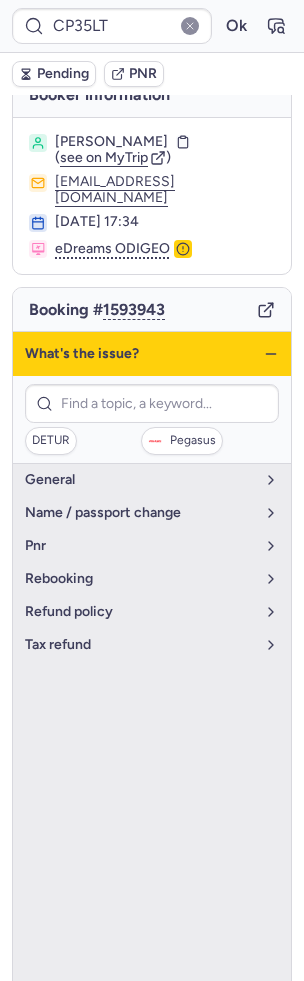 click 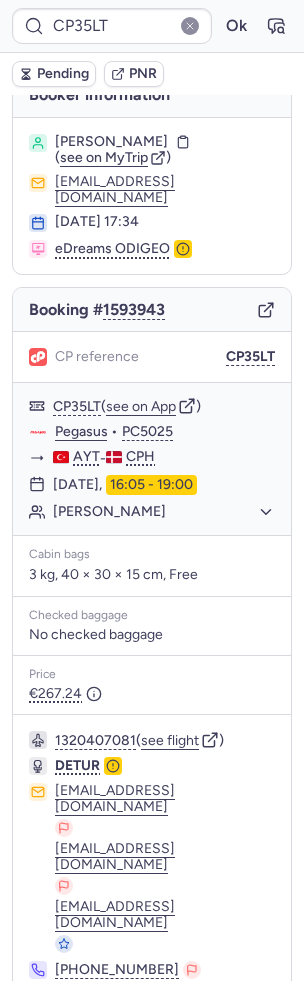 click on "Specific conditions" at bounding box center [160, 1069] 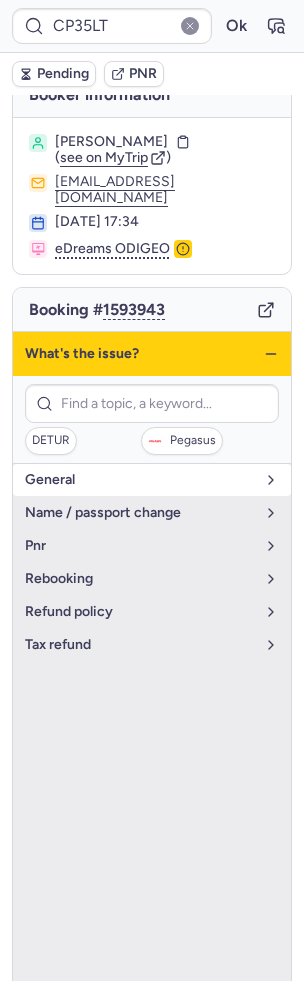 click on "general" at bounding box center (140, 480) 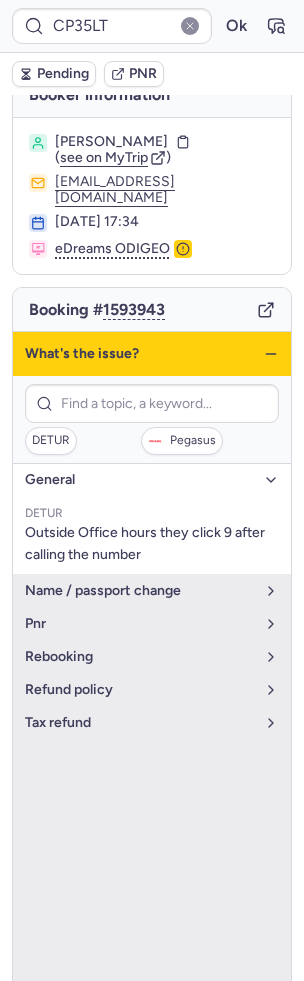 click 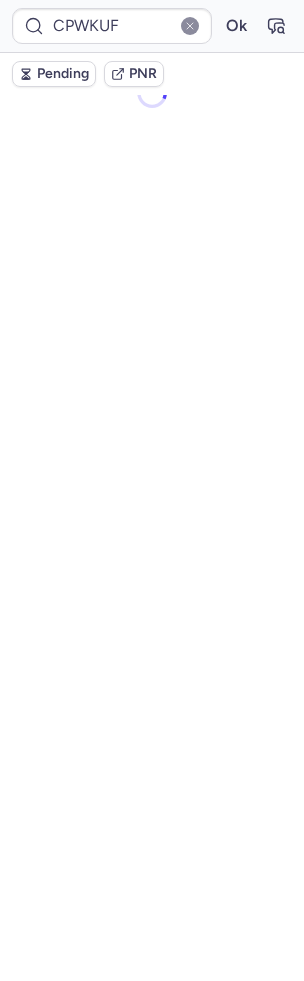 scroll, scrollTop: 62, scrollLeft: 0, axis: vertical 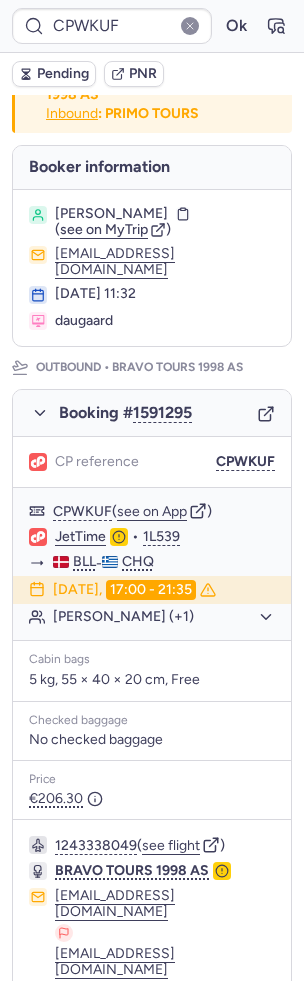 type on "CPW4C3" 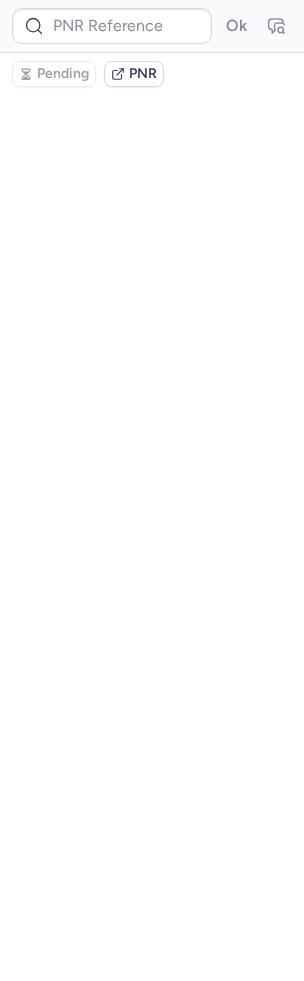 scroll, scrollTop: 0, scrollLeft: 0, axis: both 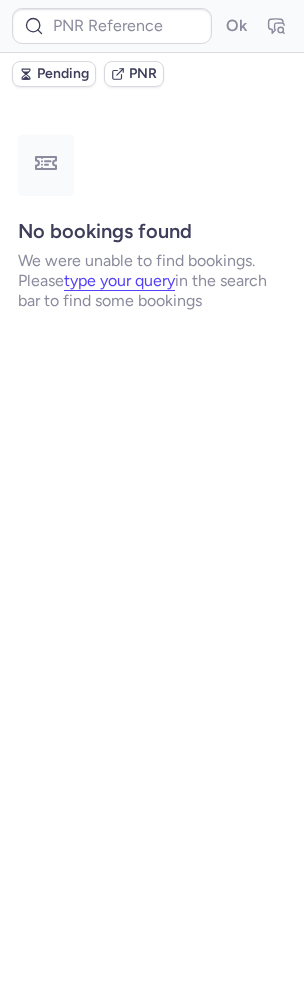 type on "CPBLPU" 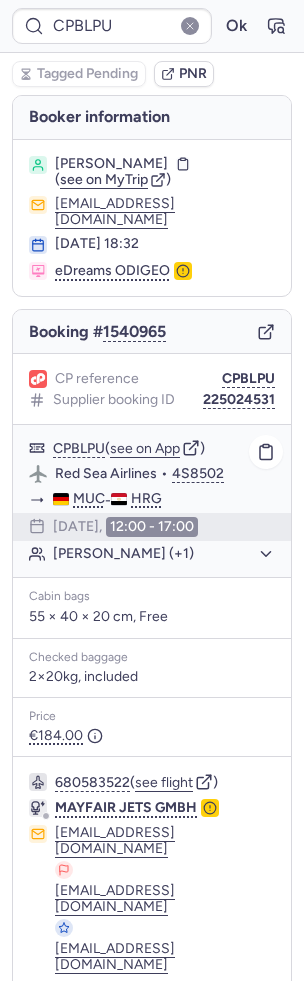 click on "Petra SOLLAT (+1)" 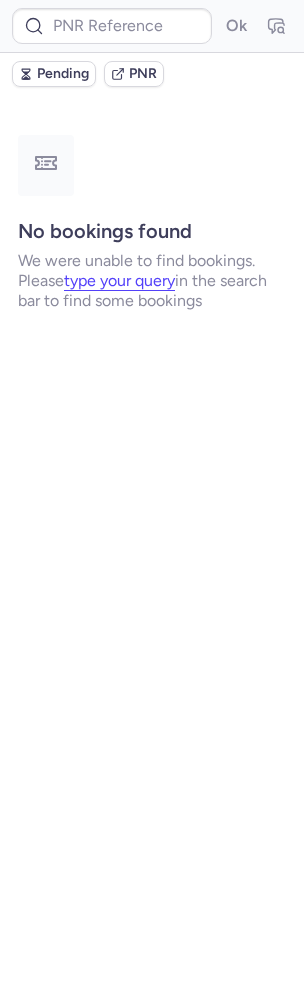 type on "DT1748878926007631" 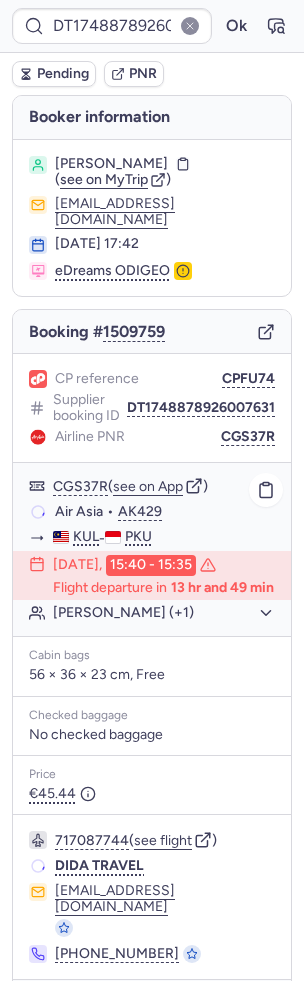 scroll, scrollTop: 32, scrollLeft: 0, axis: vertical 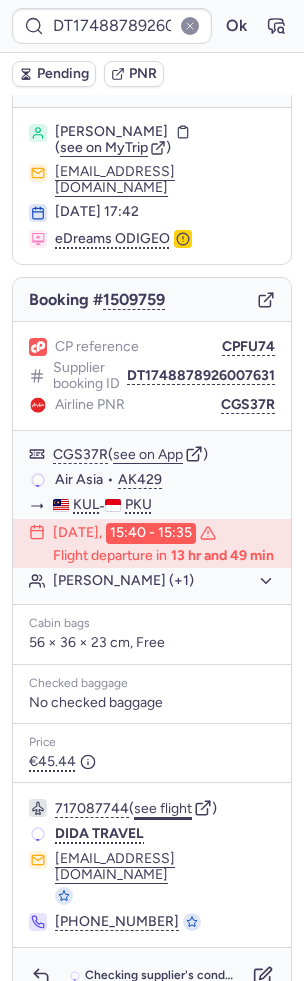 click on "see flight" 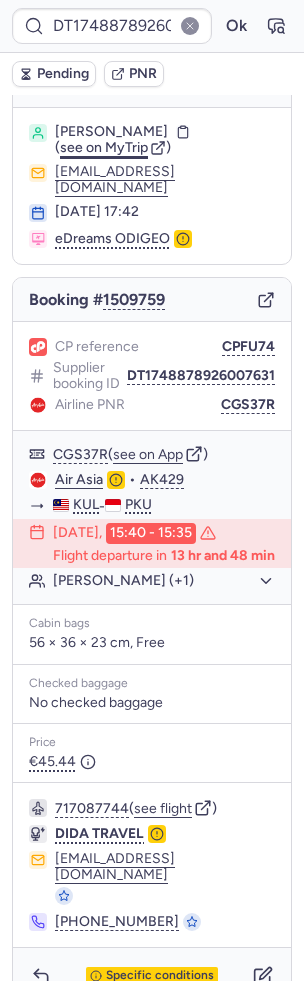 click on "see on MyTrip" at bounding box center [104, 147] 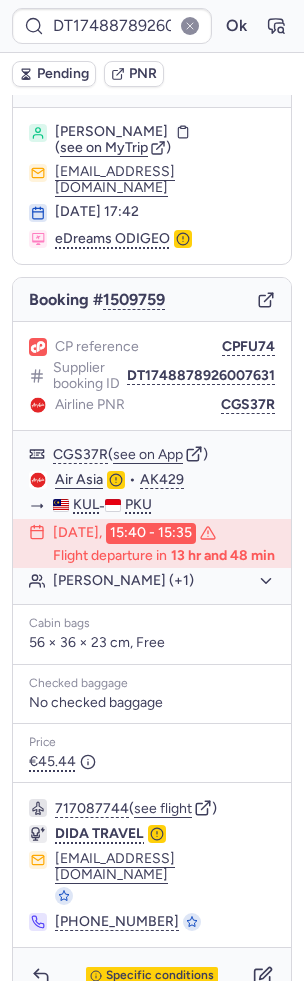 click on "Pending" at bounding box center [63, 74] 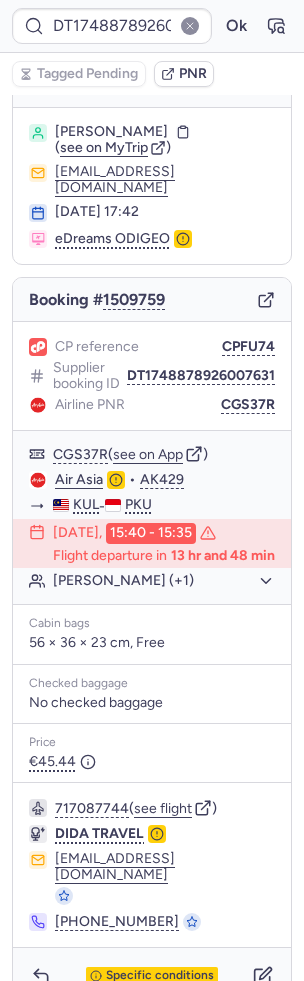 type on "CPZ6TE" 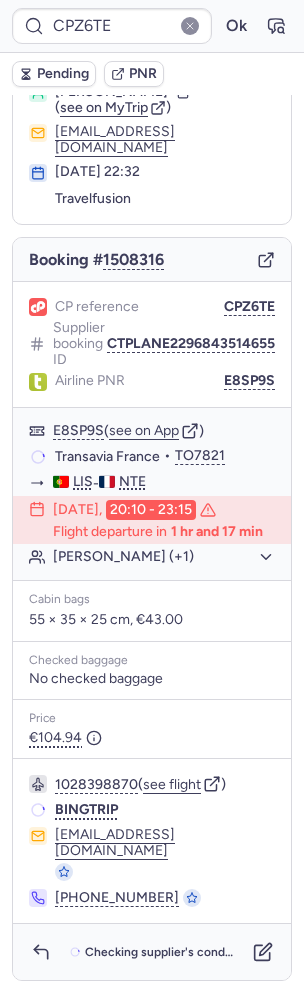 scroll, scrollTop: 68, scrollLeft: 0, axis: vertical 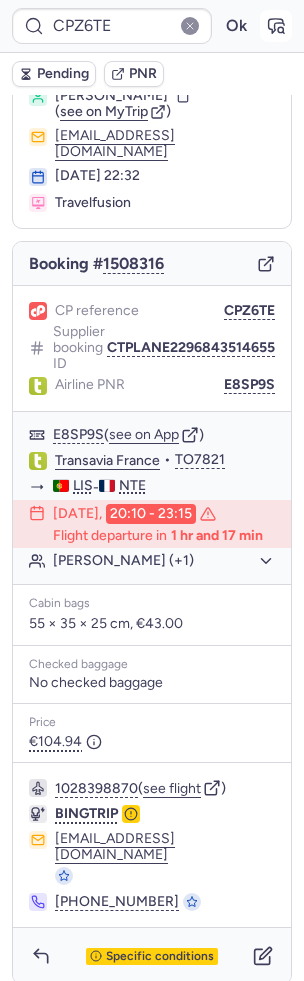click 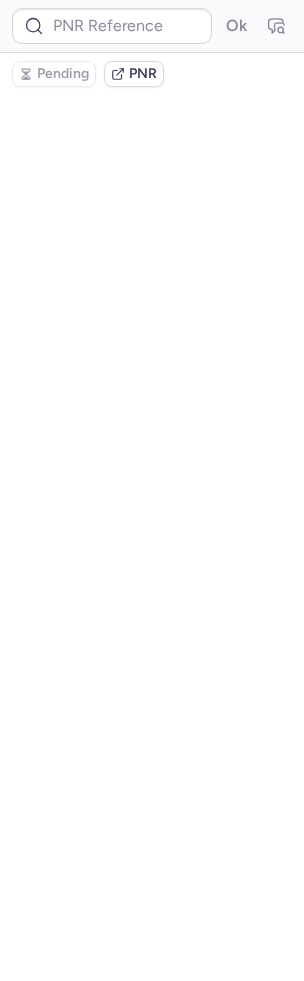 scroll, scrollTop: 0, scrollLeft: 0, axis: both 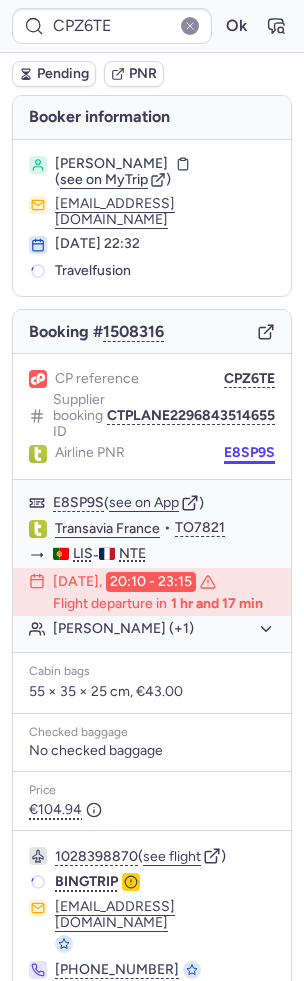 click on "E8SP9S" at bounding box center (249, 453) 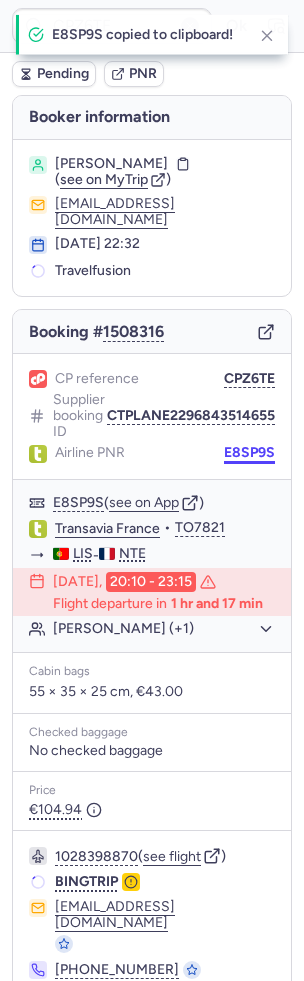 scroll, scrollTop: 68, scrollLeft: 0, axis: vertical 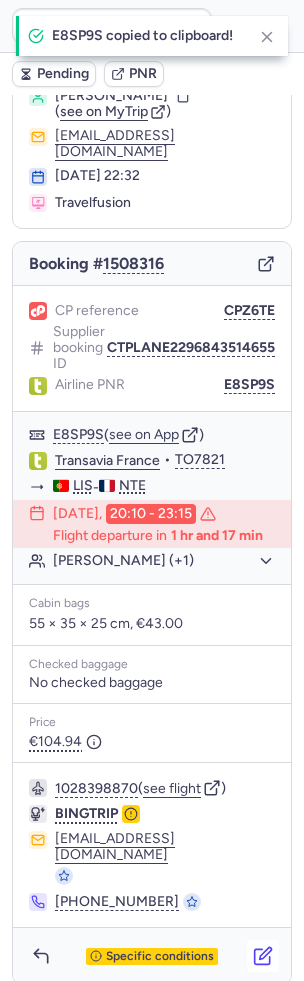 click 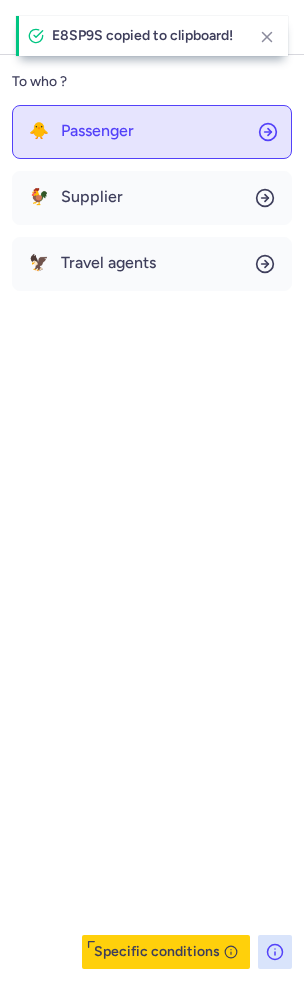 click on "🐥 Passenger" 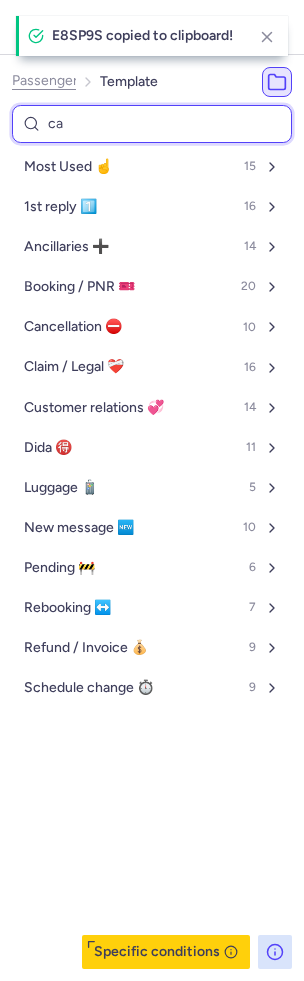 type on "can" 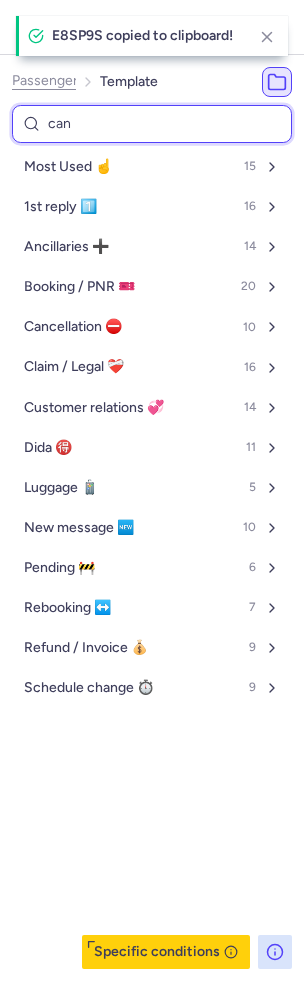 select on "en" 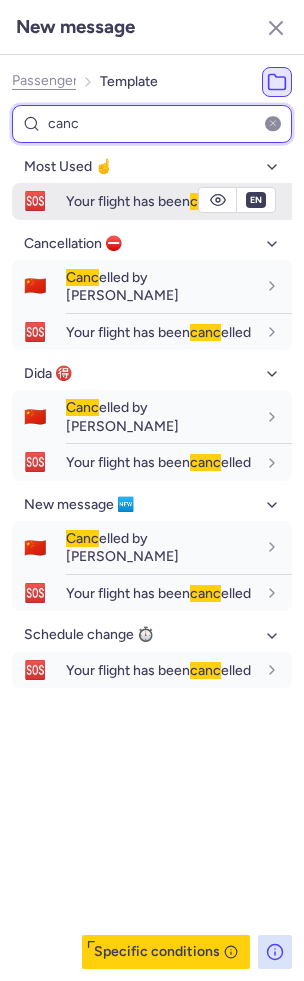 type on "canc" 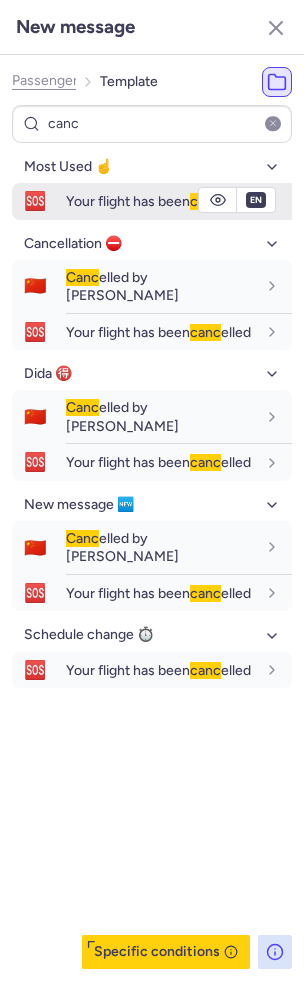 click on "Your flight has been  canc elled" at bounding box center [161, 201] 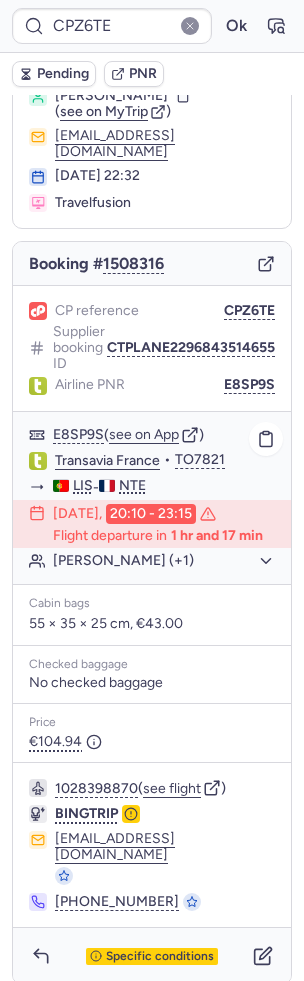 click 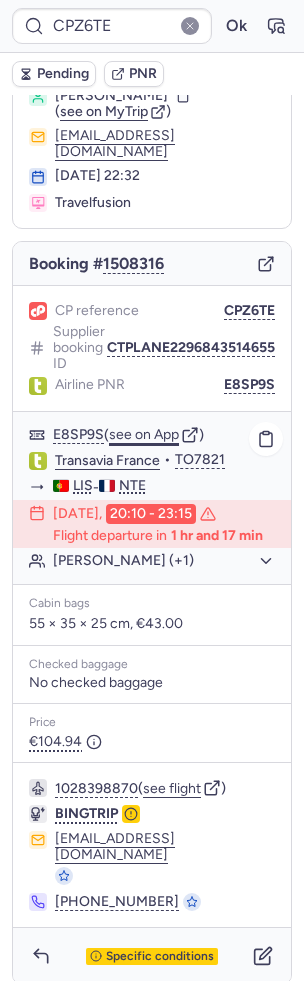 click on "see on App" 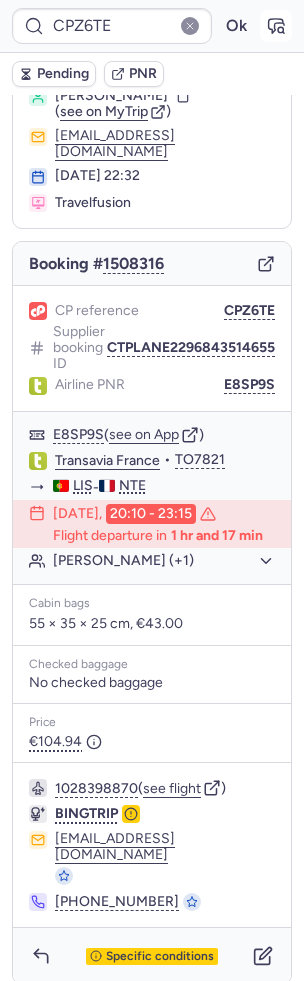 click 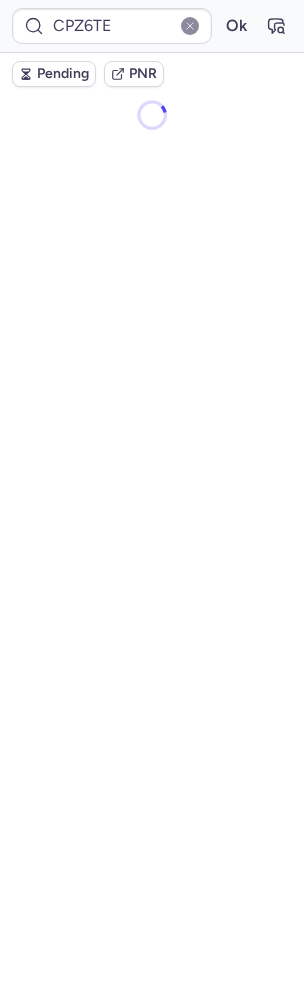 scroll, scrollTop: 0, scrollLeft: 0, axis: both 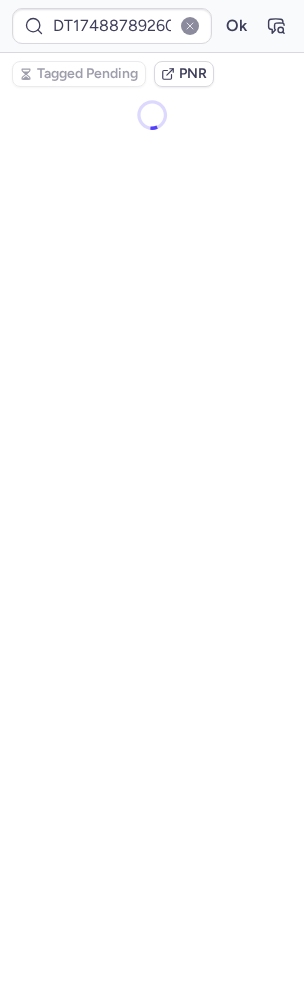 type on "CPQX89" 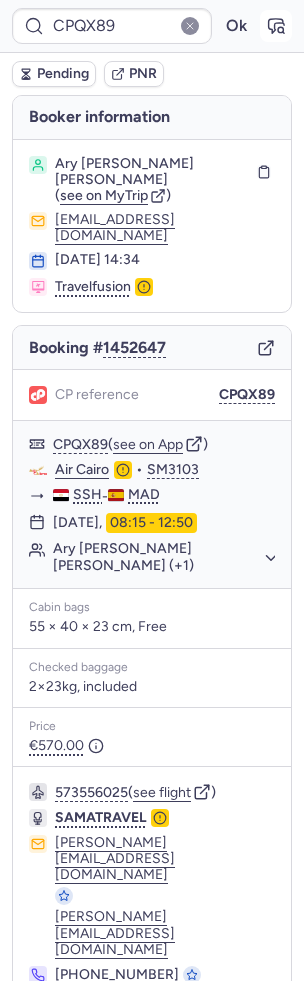 click 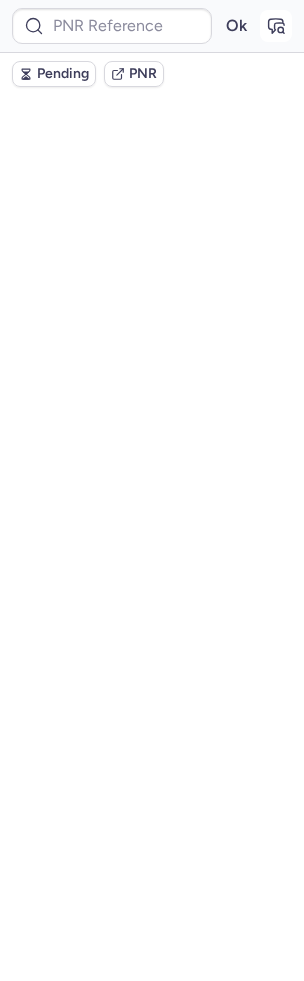 type on "CPQX89" 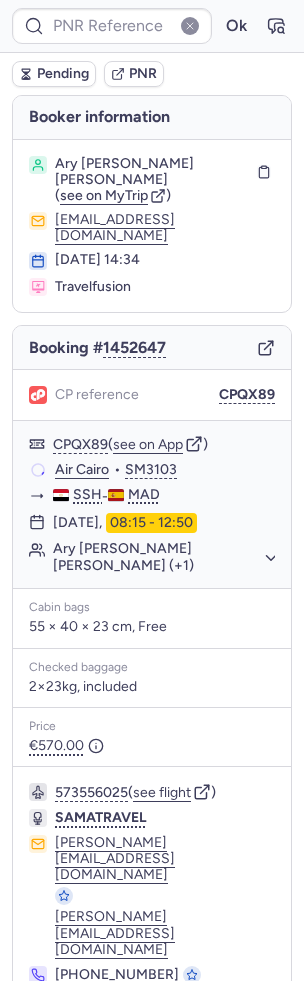 type on "CPQX89" 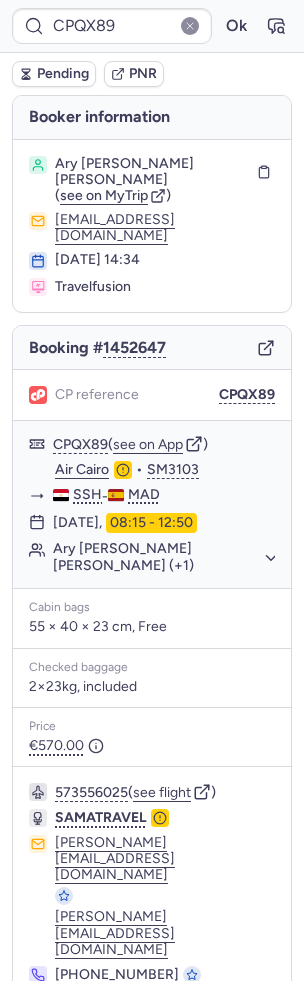 click 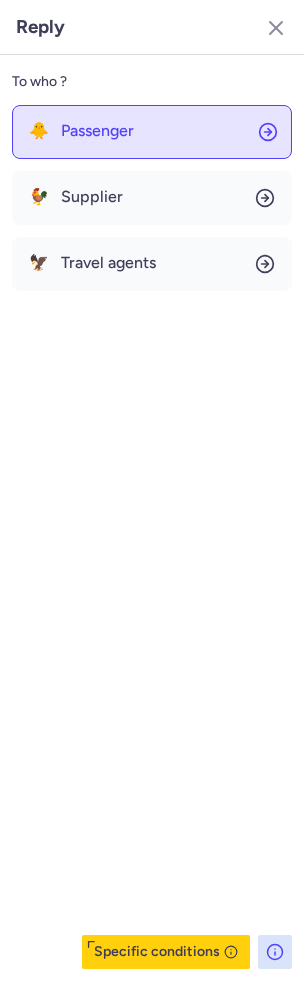 click on "🐥 Passenger" 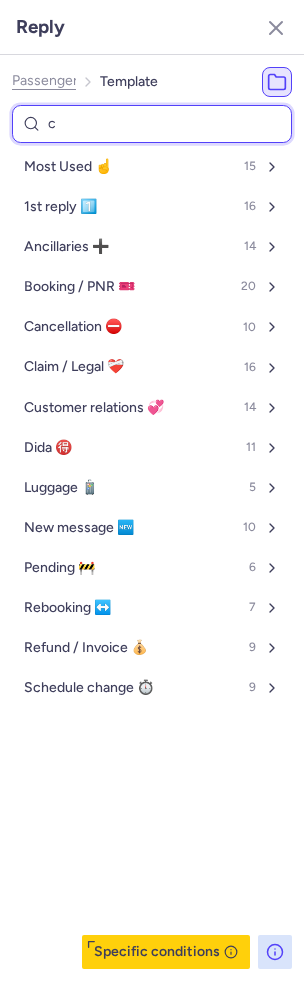 type on "ch" 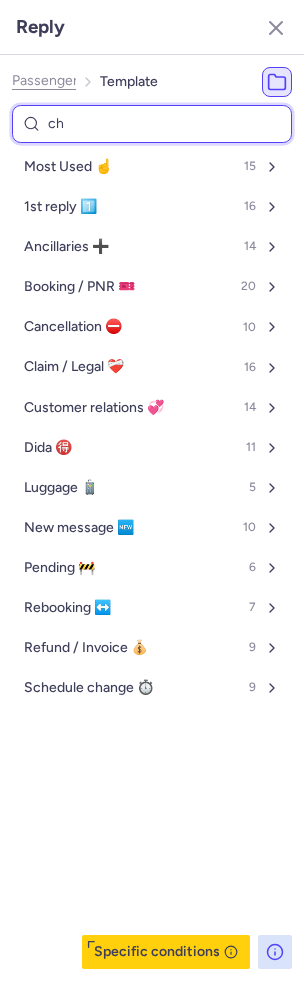 select on "en" 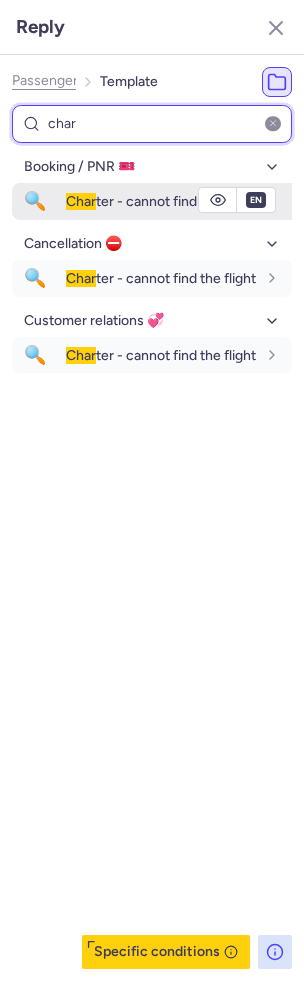 type on "char" 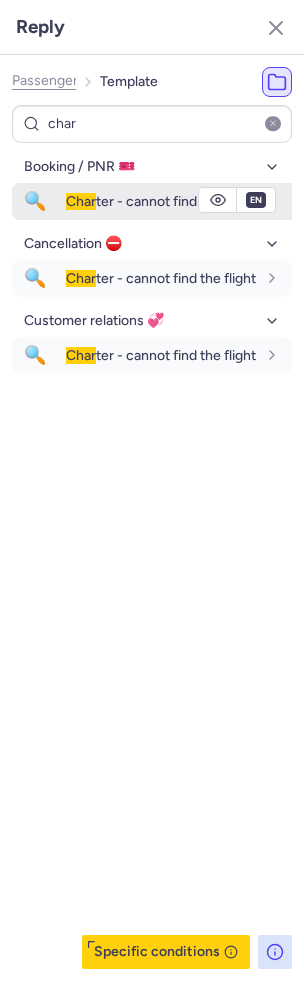 click on "Char ter - cannot find the flight" at bounding box center [161, 201] 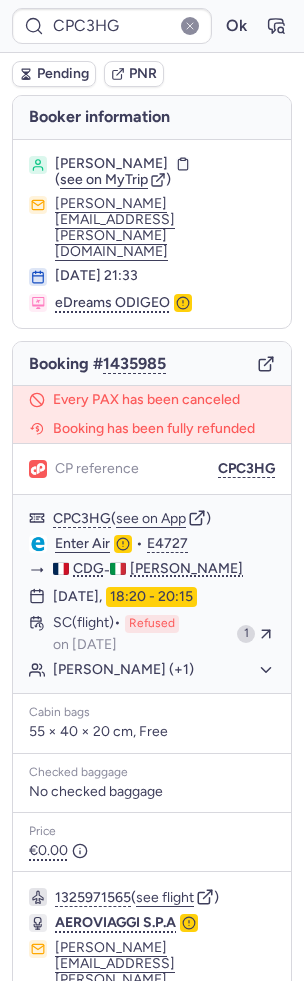 type on "CPWKUF" 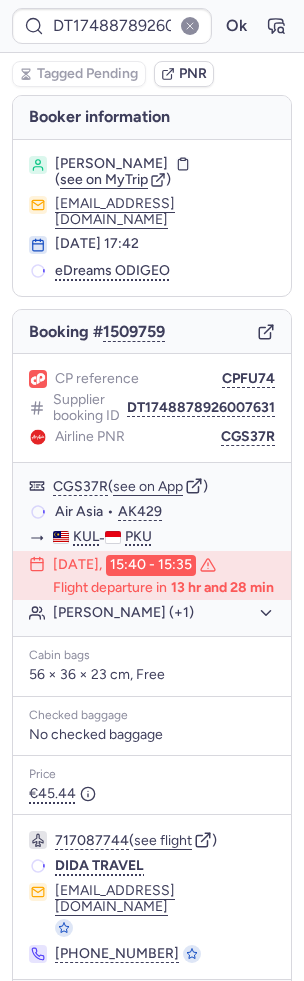 type on "CP7WVI" 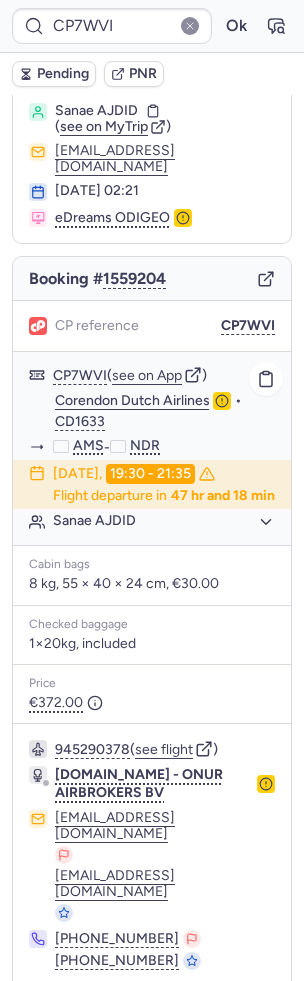 scroll, scrollTop: 56, scrollLeft: 0, axis: vertical 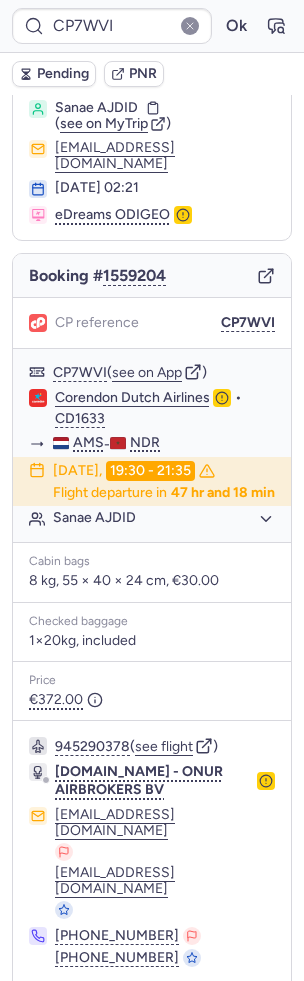 click at bounding box center [41, 1012] 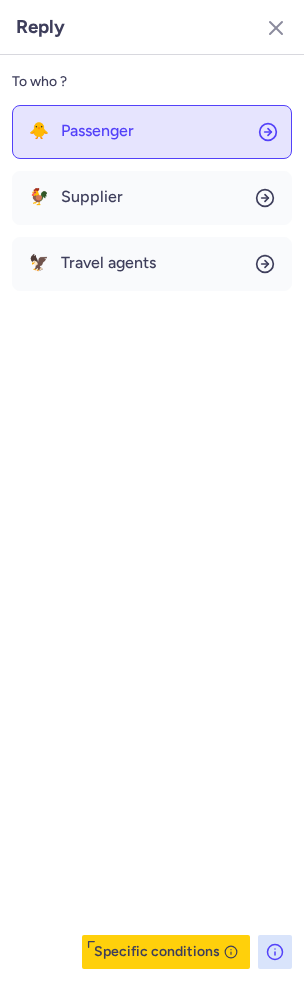 click on "Passenger" at bounding box center [97, 131] 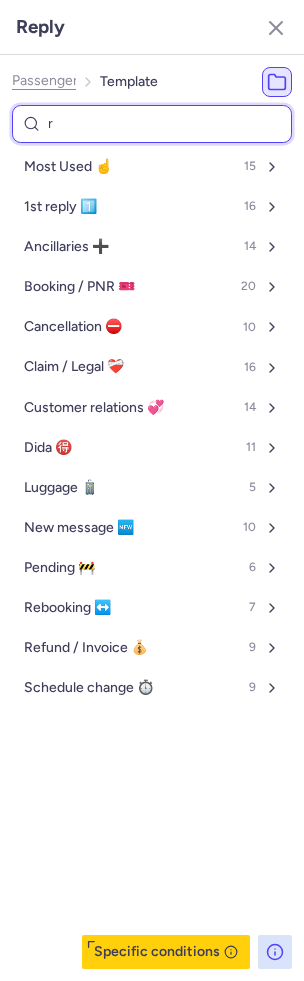 type on "re" 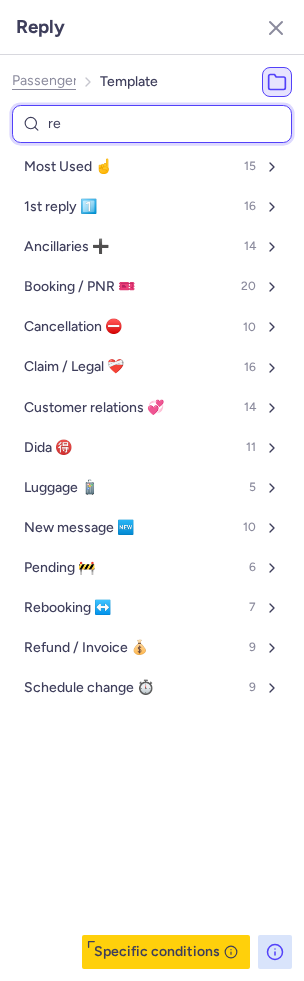select on "en" 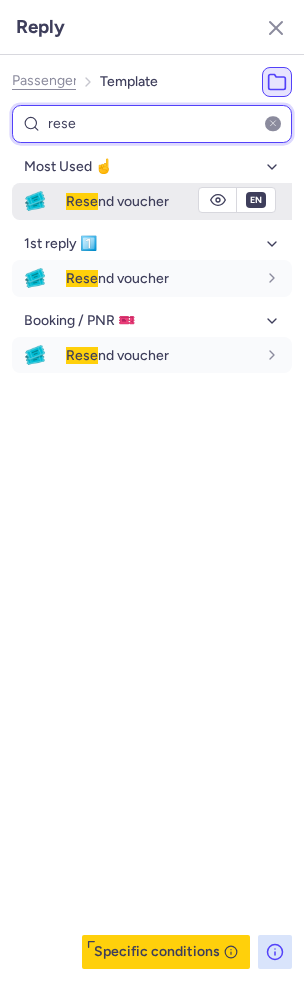 type on "rese" 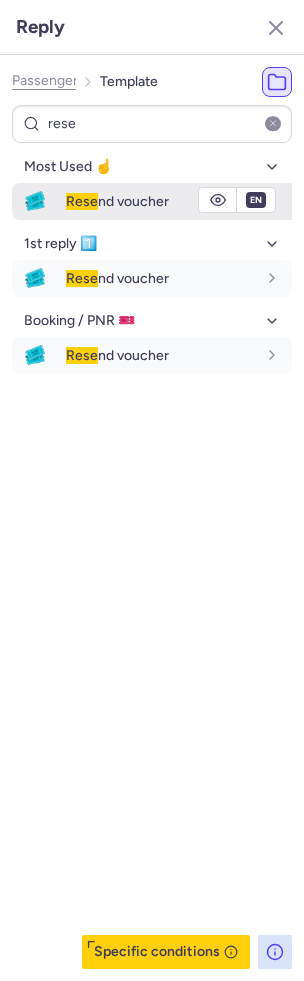 click on "Rese nd voucher" at bounding box center [179, 201] 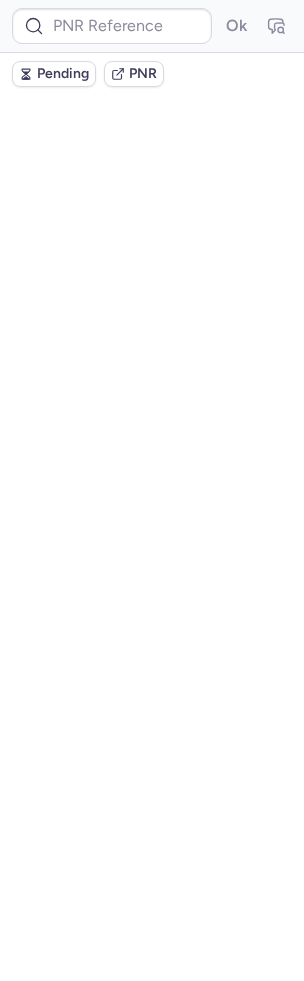 scroll, scrollTop: 0, scrollLeft: 0, axis: both 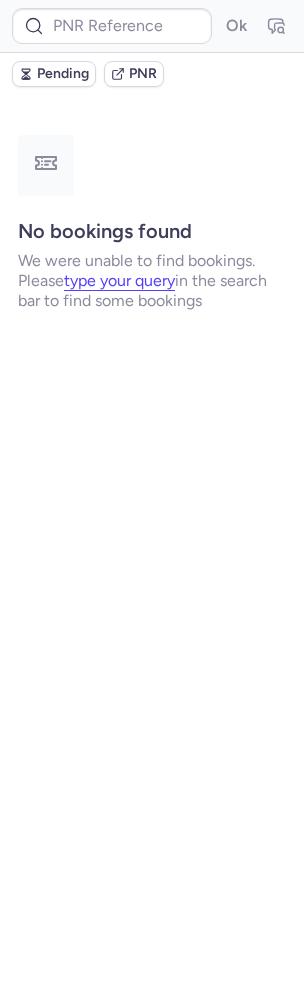 type on "CP35LT" 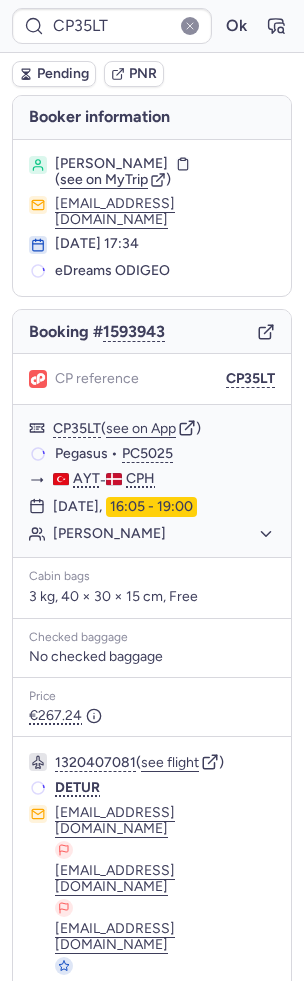 scroll, scrollTop: 22, scrollLeft: 0, axis: vertical 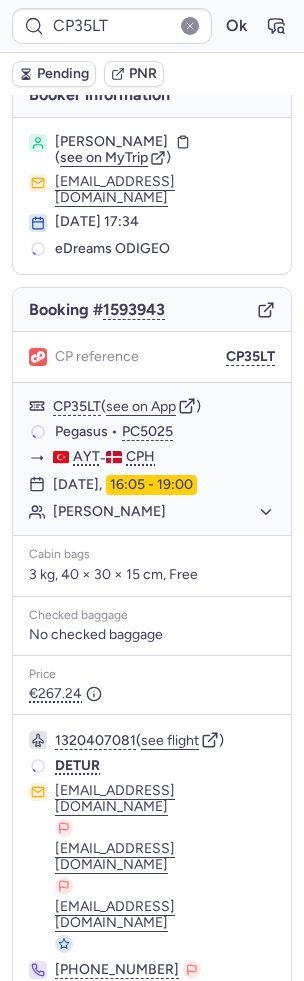 click 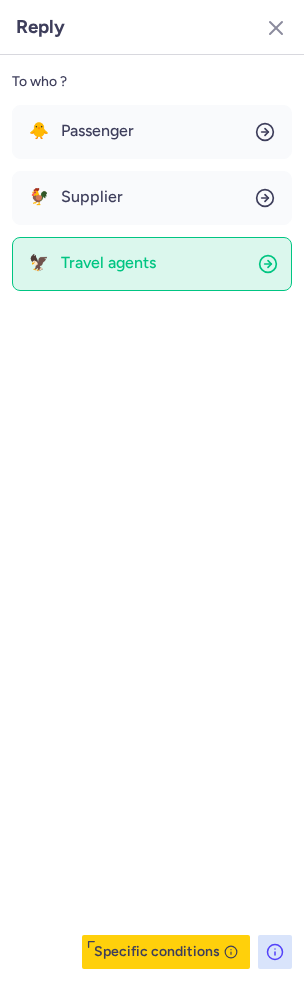 click on "Travel agents" at bounding box center [108, 263] 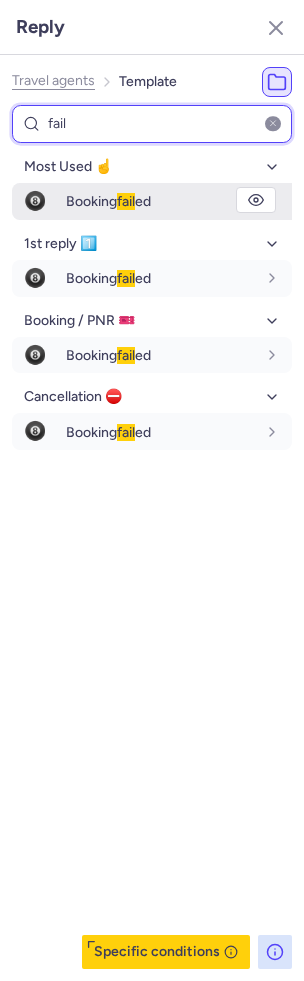 type on "fail" 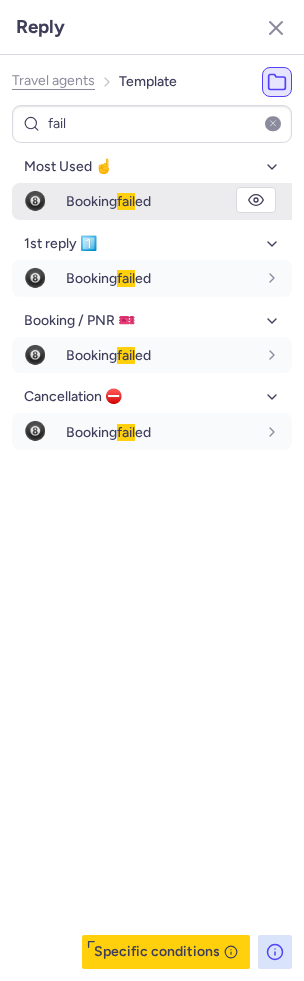 click on "fail" at bounding box center (126, 201) 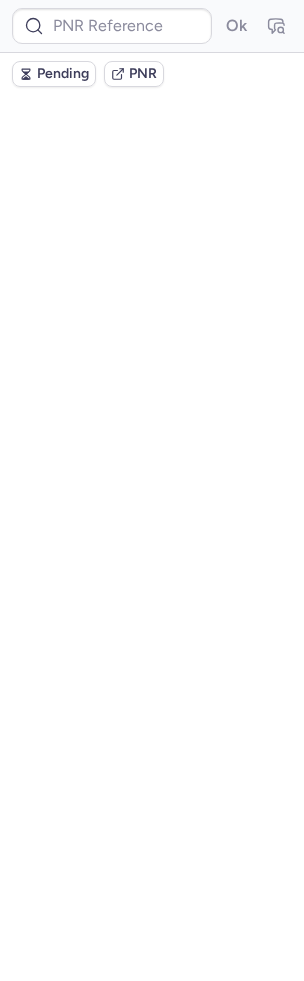 scroll, scrollTop: 0, scrollLeft: 0, axis: both 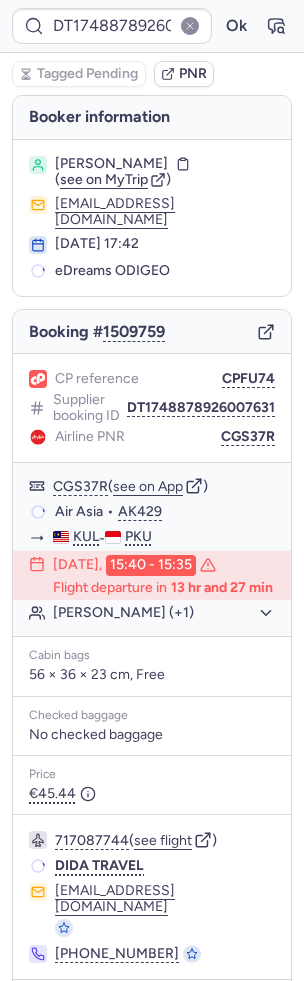 type on "CP35LT" 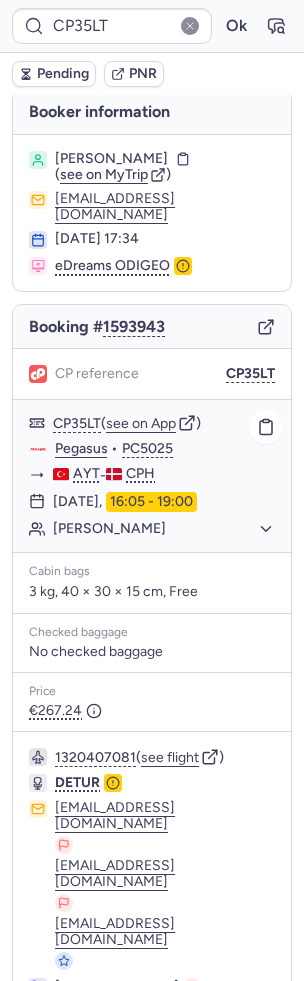 scroll, scrollTop: 22, scrollLeft: 0, axis: vertical 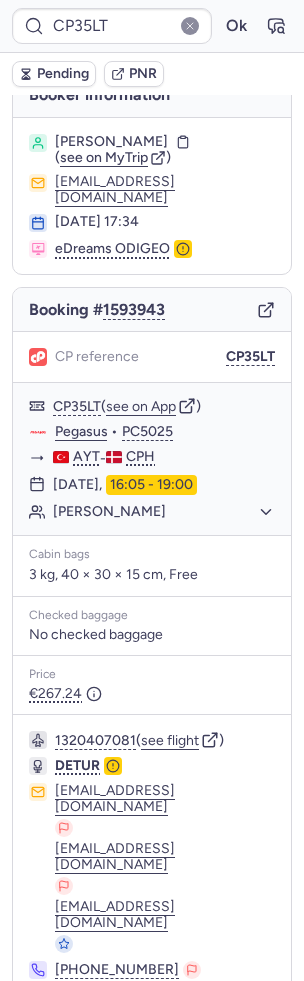 click 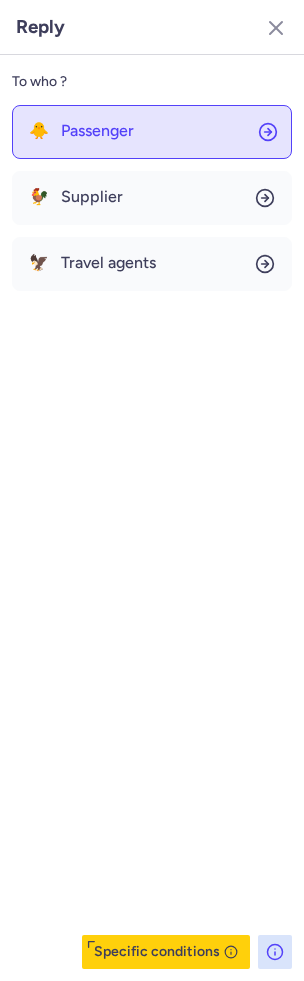 click on "🐥 Passenger" 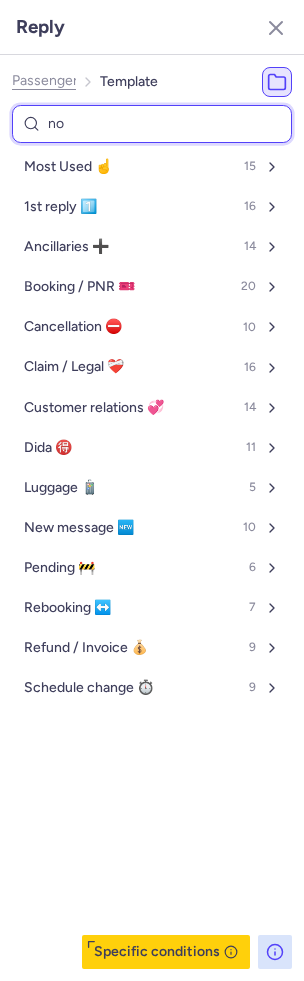 type on "non" 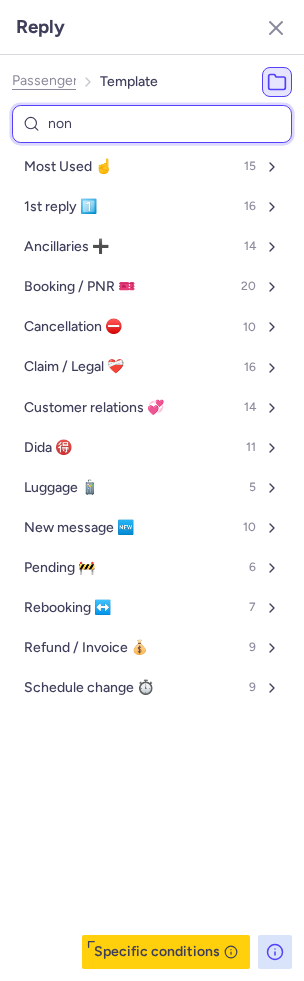 select on "en" 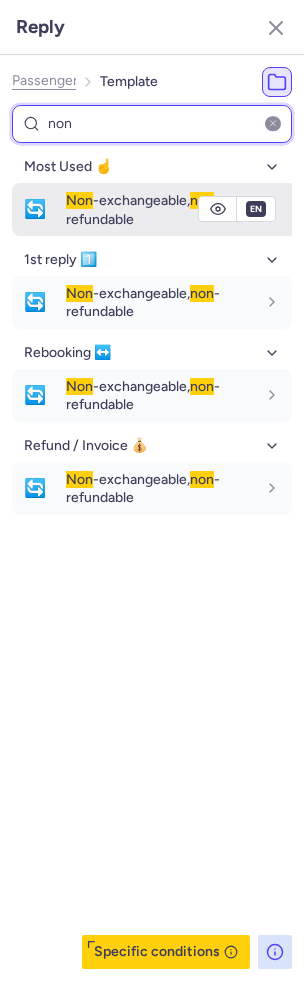type on "non" 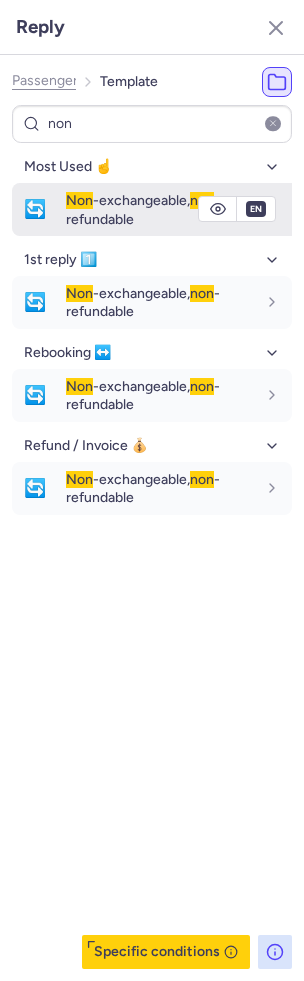 click on "Non -exchangeable,  non -refundable" at bounding box center [143, 209] 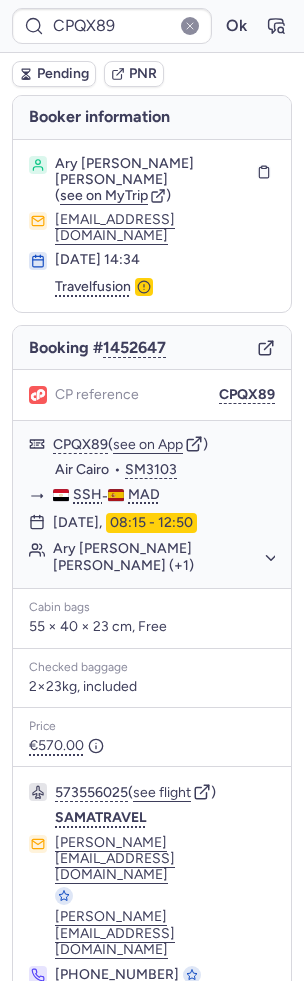 scroll, scrollTop: 0, scrollLeft: 0, axis: both 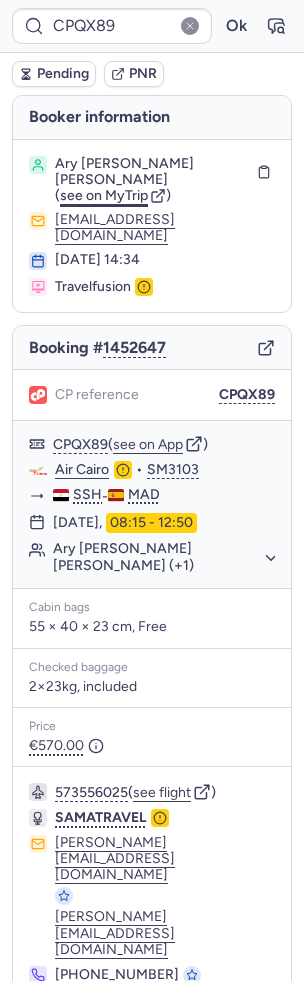 click on "see on MyTrip" at bounding box center [104, 195] 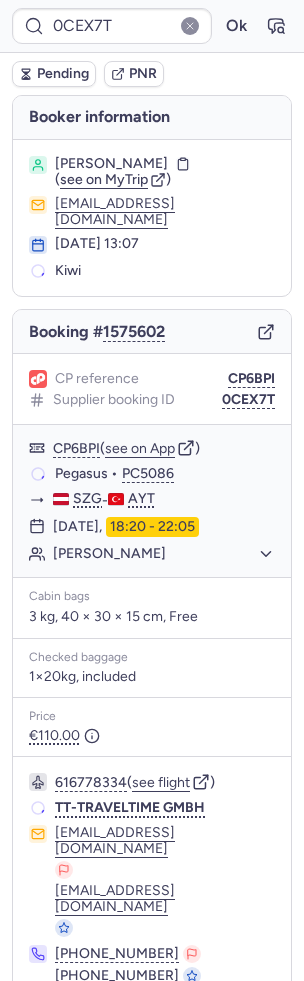 type on "CPWKUF" 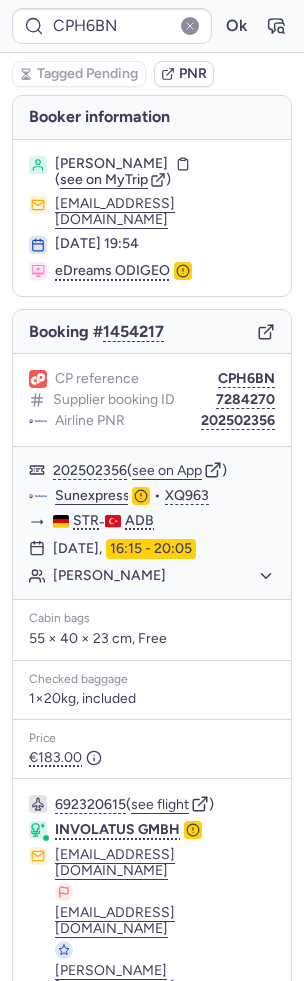 type on "CPD2XE" 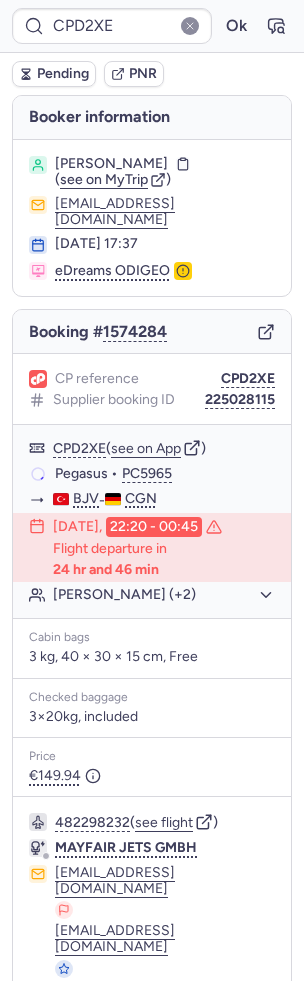 scroll, scrollTop: 115, scrollLeft: 0, axis: vertical 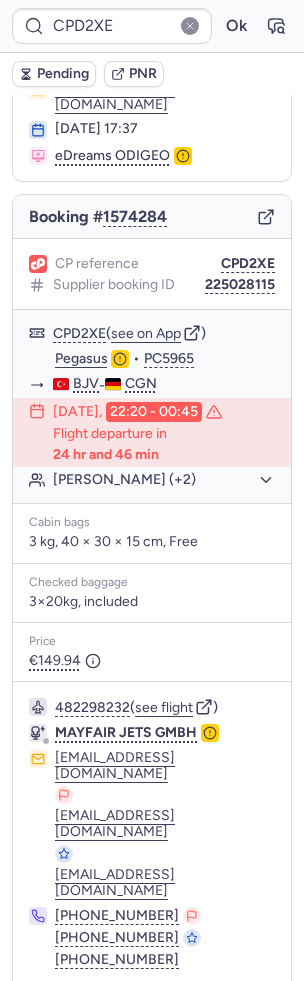 click 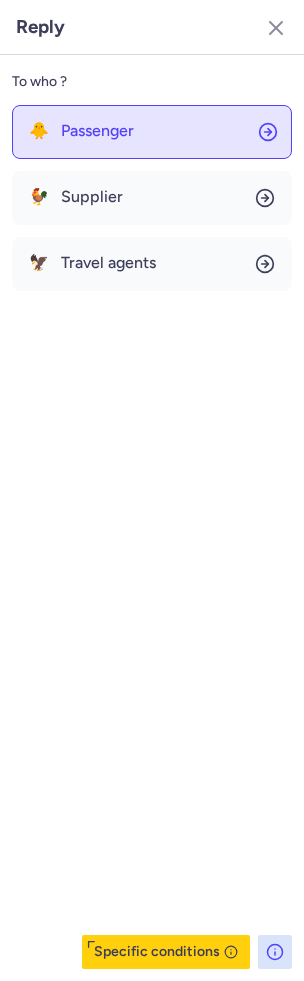 click on "🐥 Passenger" 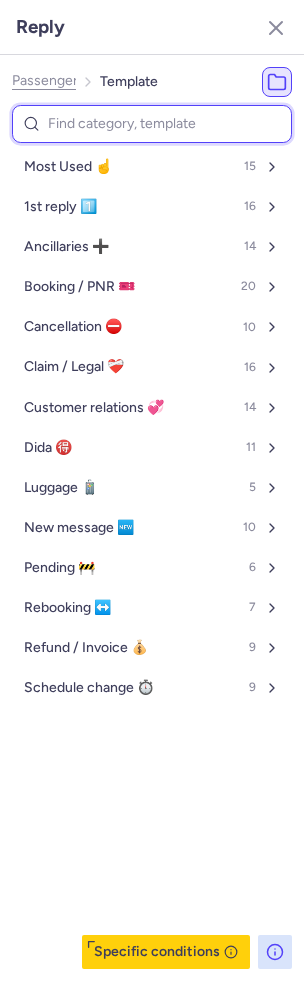 type on "c" 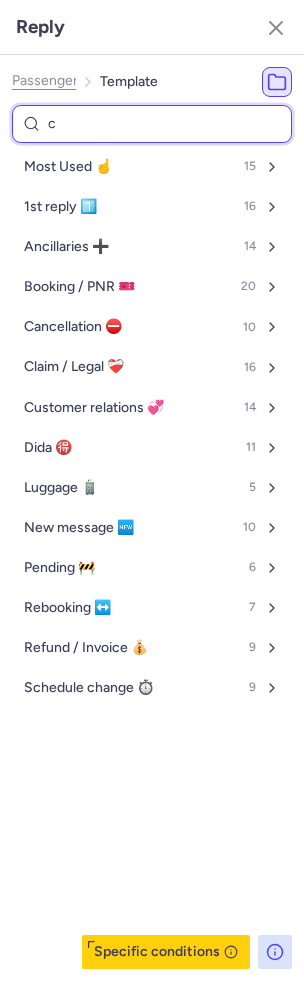 select on "en" 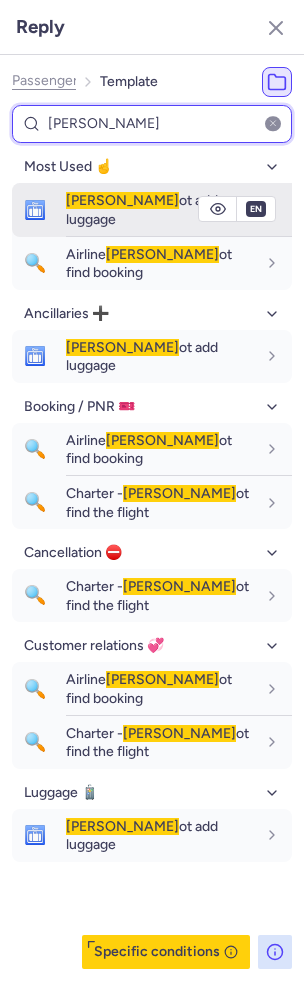 type on "cann" 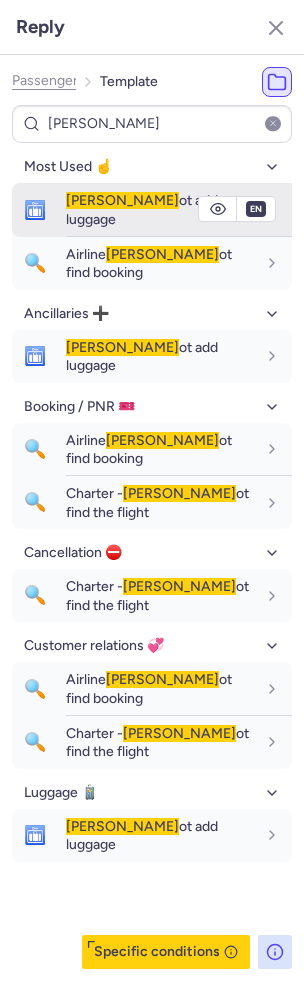 click on "Cann ot add luggage" at bounding box center (142, 209) 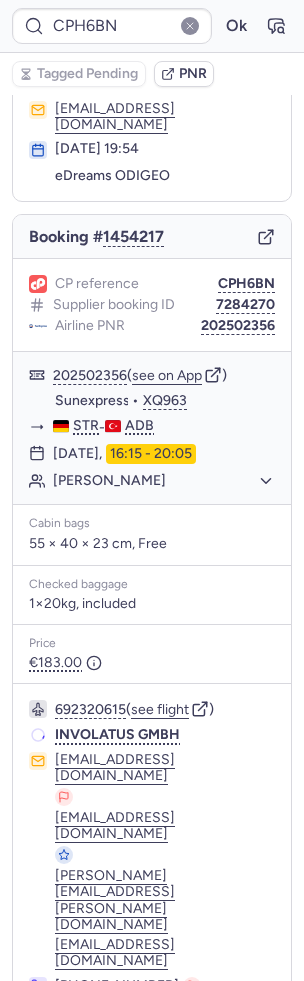 scroll, scrollTop: 82, scrollLeft: 0, axis: vertical 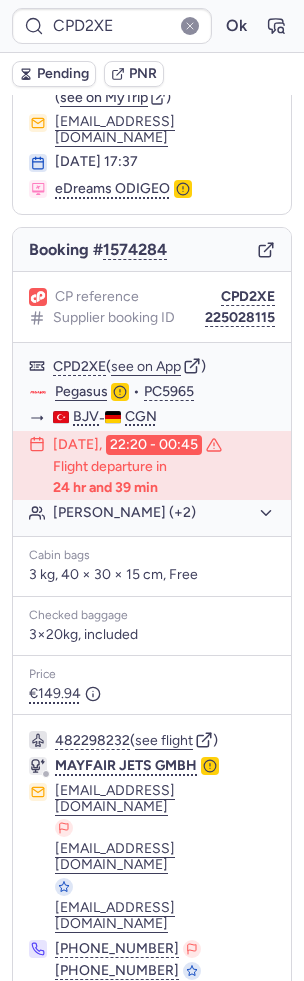 type on "CPH6BN" 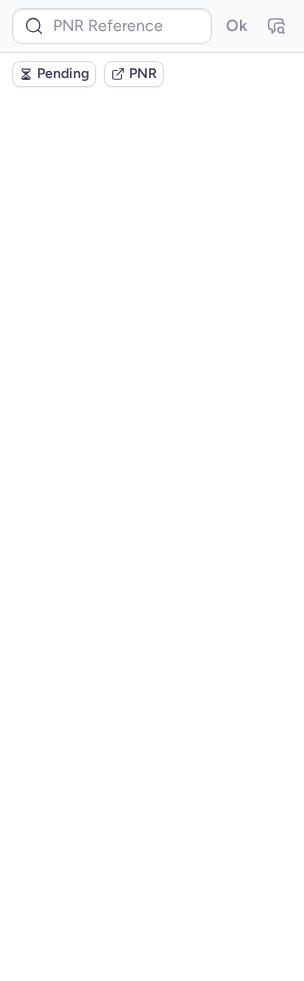 scroll, scrollTop: 0, scrollLeft: 0, axis: both 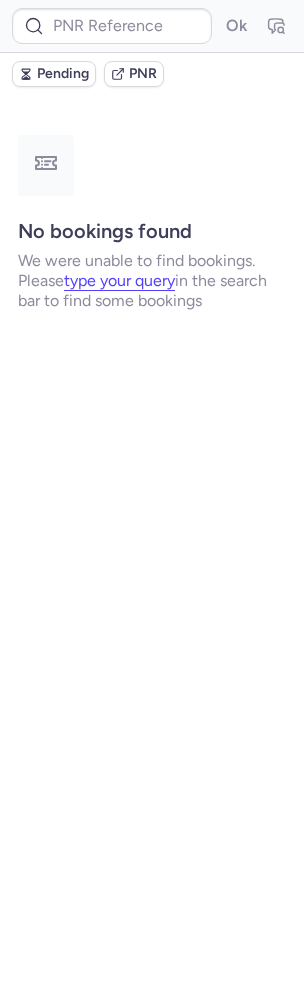 type on "CPX5SL" 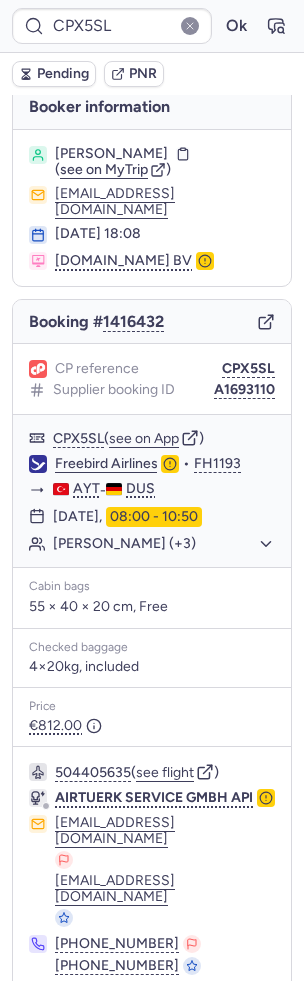 scroll, scrollTop: 16, scrollLeft: 0, axis: vertical 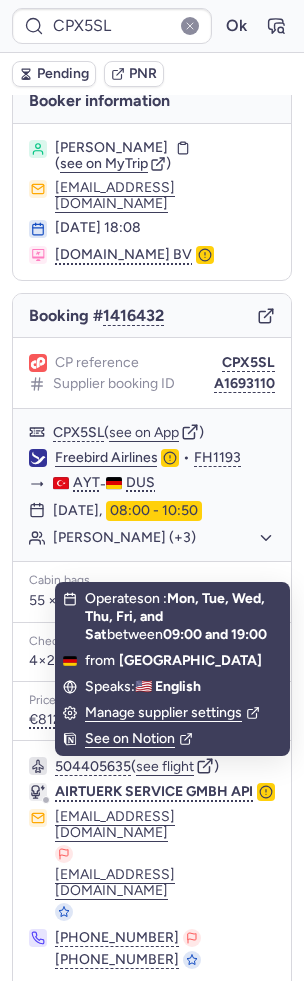 click on "Specific conditions" at bounding box center [152, 1014] 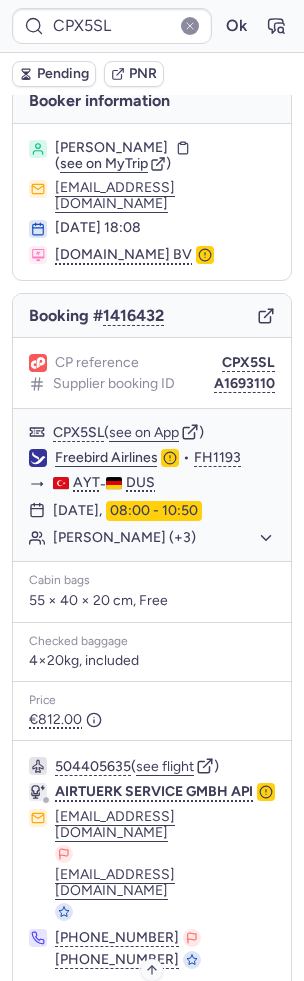 click on "Specific conditions" at bounding box center (160, 1014) 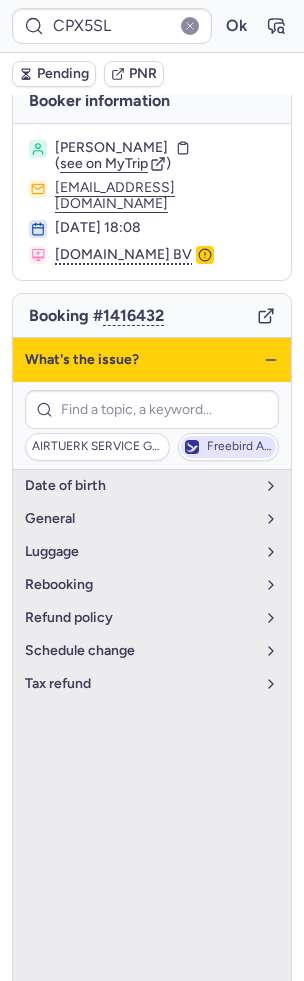click on "Freebird Airlines" at bounding box center (239, 447) 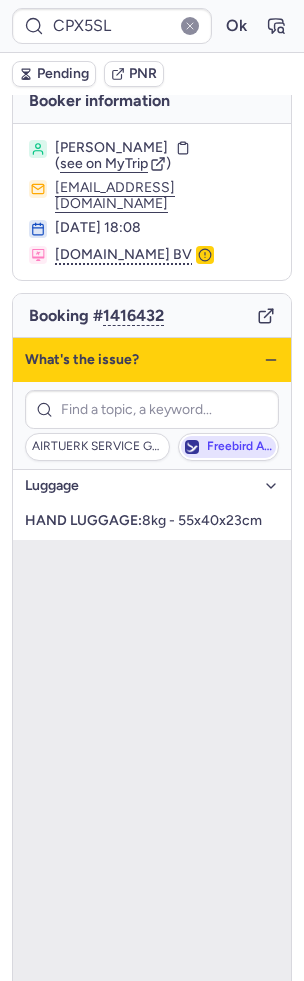 click on "Freebird Airlines" at bounding box center (239, 447) 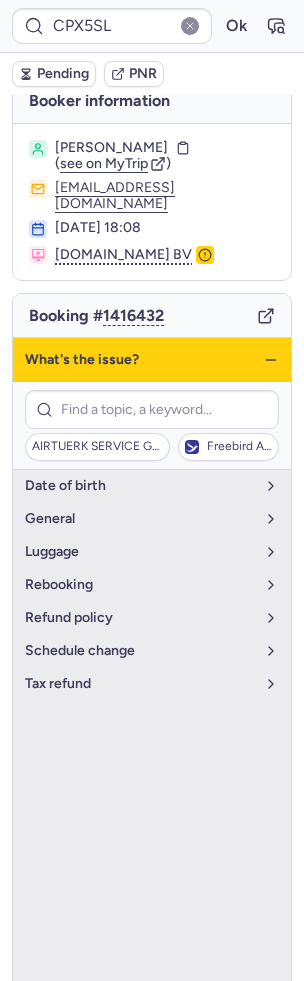 click 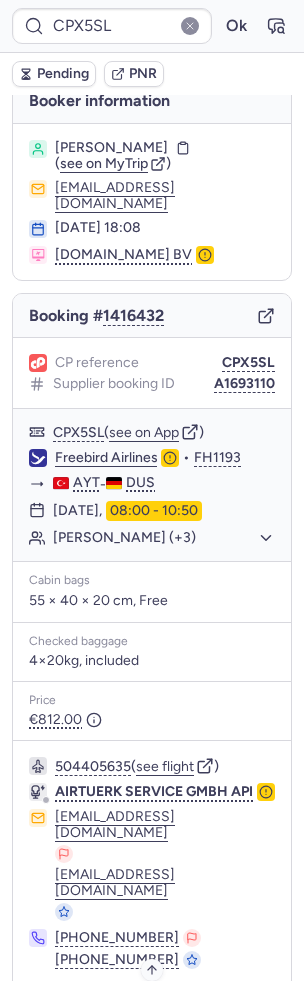 click on "Specific conditions" at bounding box center (160, 1014) 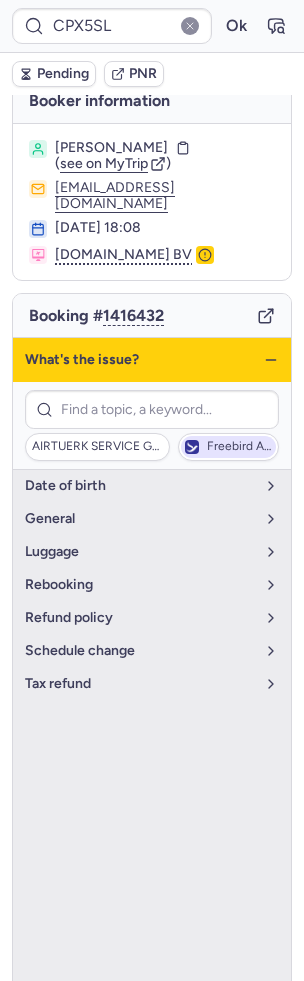 click on "Freebird Airlines" at bounding box center [239, 447] 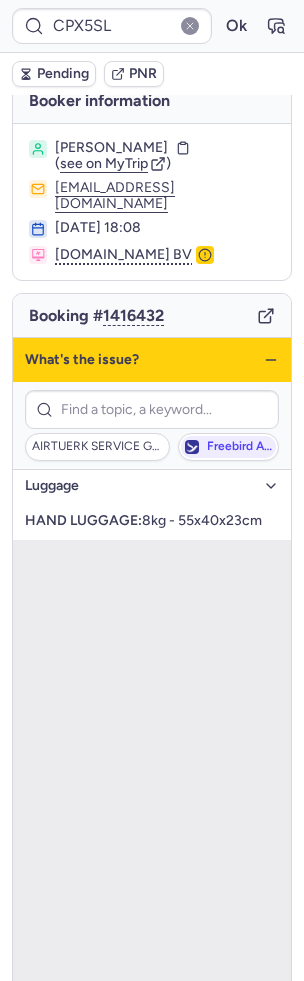 click 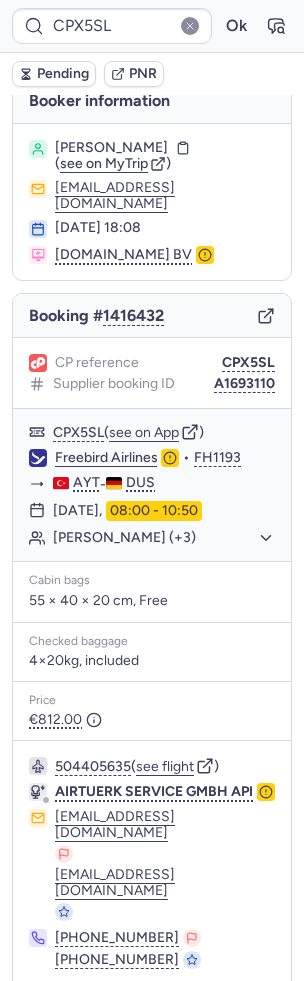 click 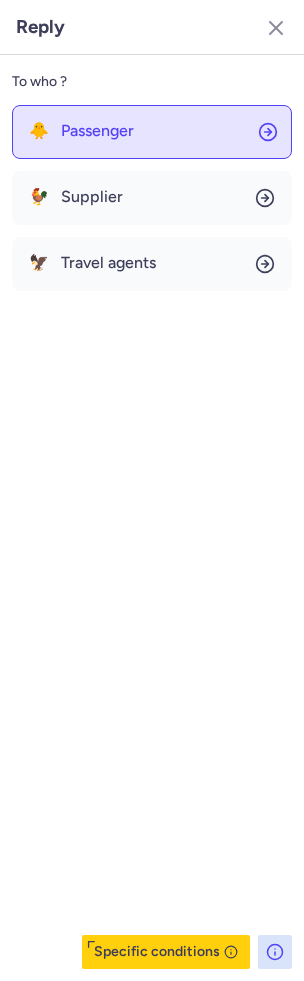 click on "🐥 Passenger" 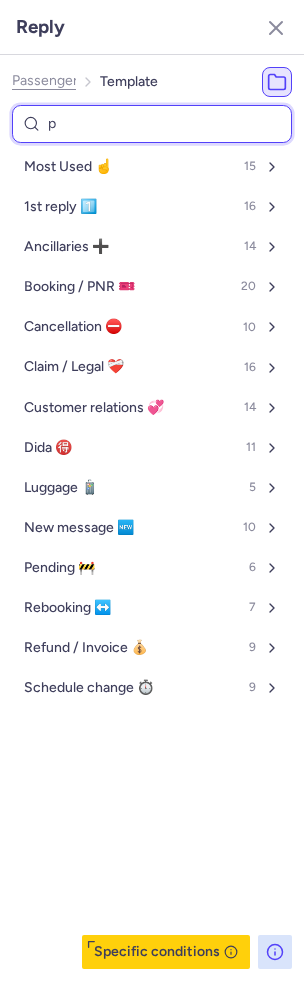 type on "pe" 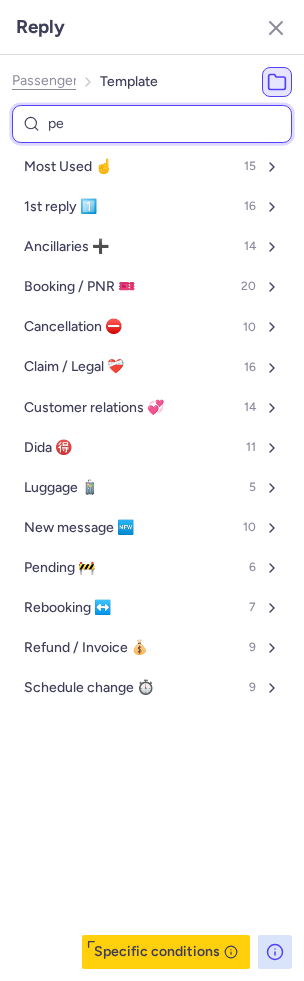 select on "en" 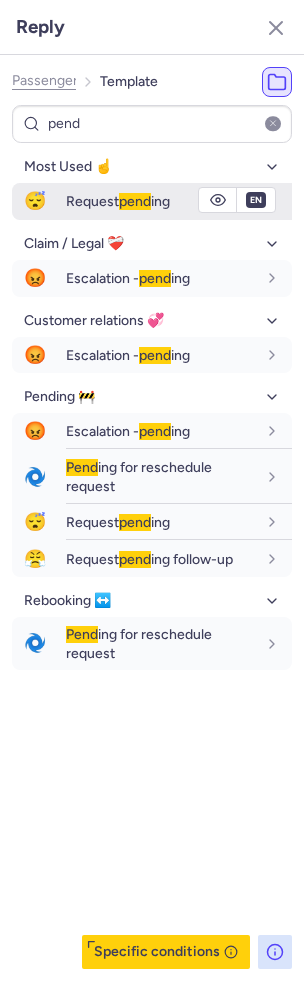 click on "Request  pend ing" at bounding box center (179, 201) 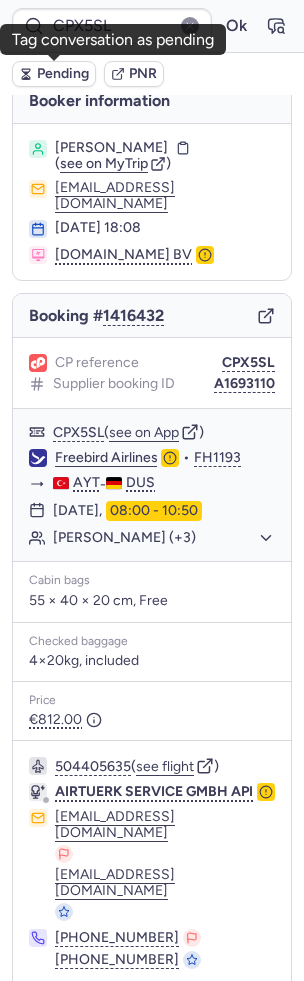 click on "Pending" at bounding box center [63, 74] 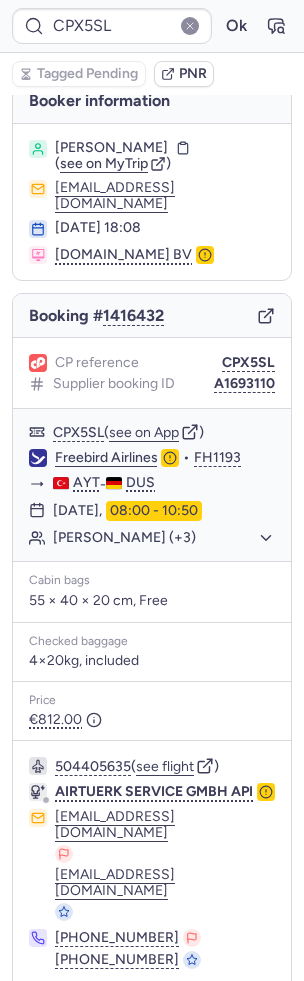 click 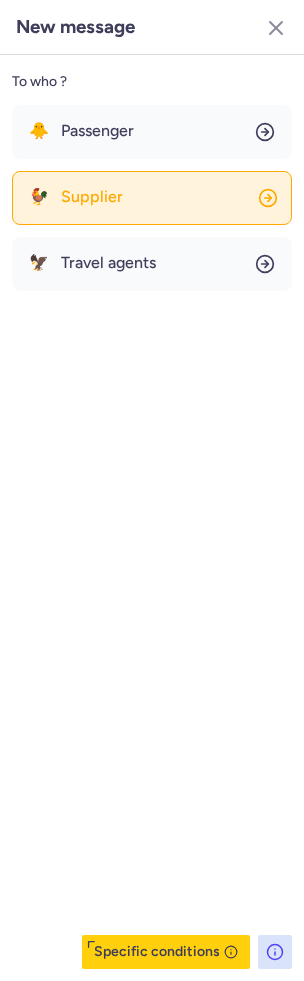 click on "🐓 Supplier" 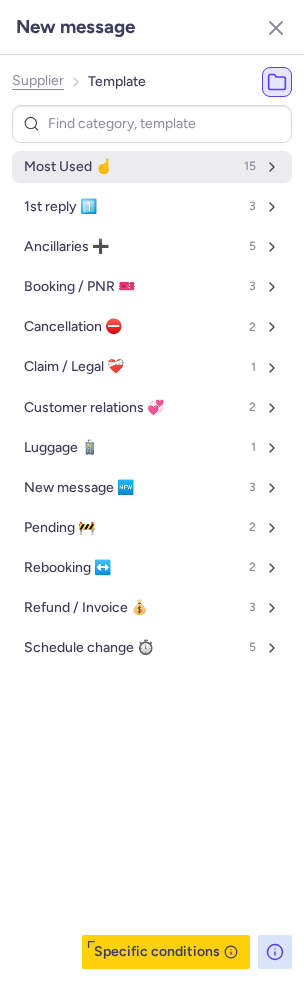 click on "Most Used ☝️ 15" at bounding box center [152, 167] 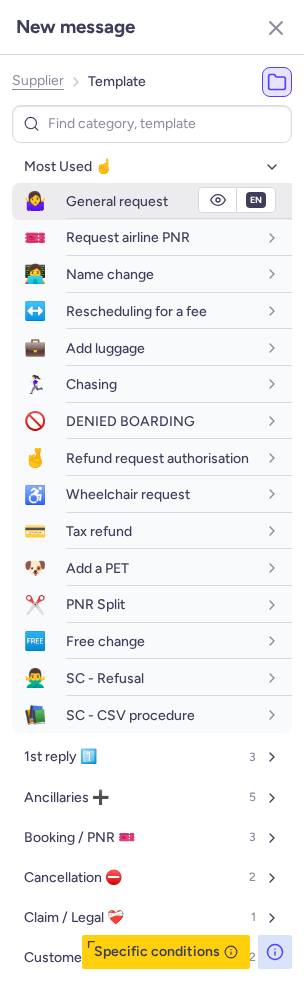 click on "General request" at bounding box center [117, 201] 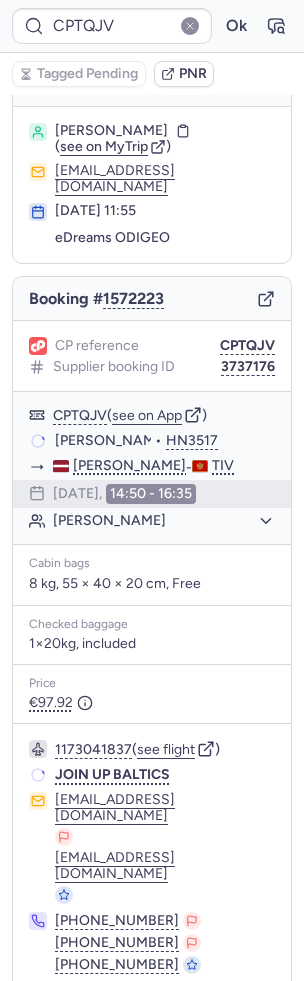 scroll, scrollTop: 20, scrollLeft: 0, axis: vertical 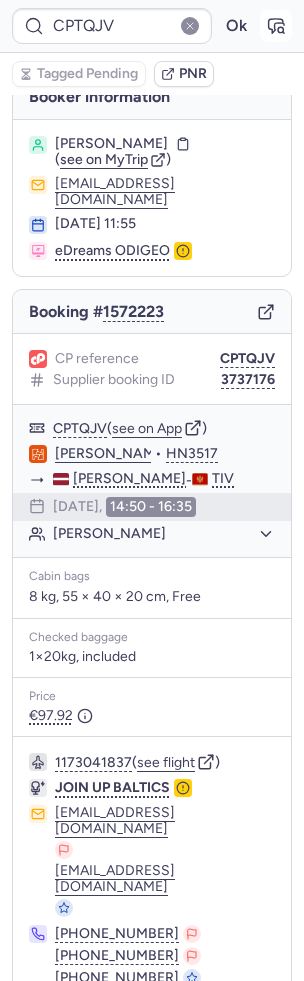 click at bounding box center (276, 26) 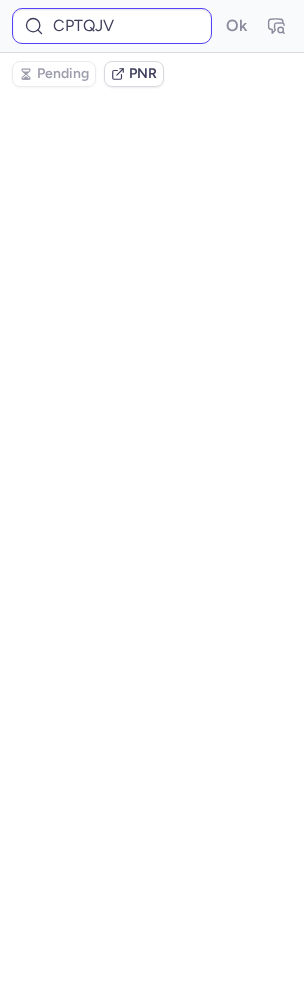 scroll, scrollTop: 0, scrollLeft: 0, axis: both 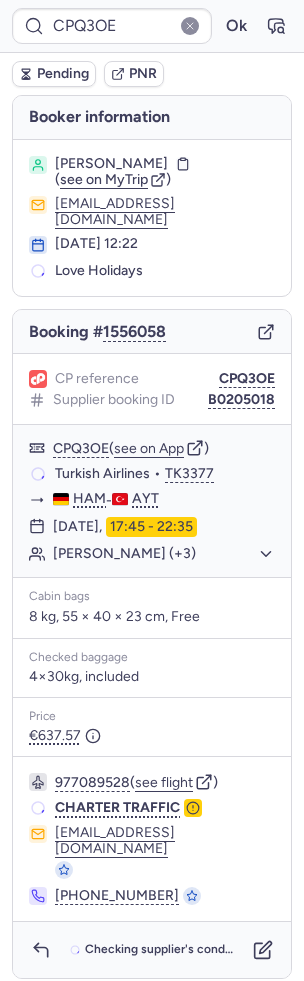 type on "CPSFHB" 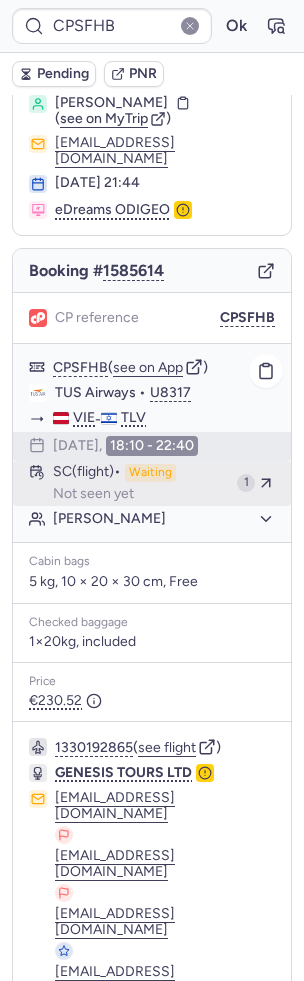 scroll, scrollTop: 194, scrollLeft: 0, axis: vertical 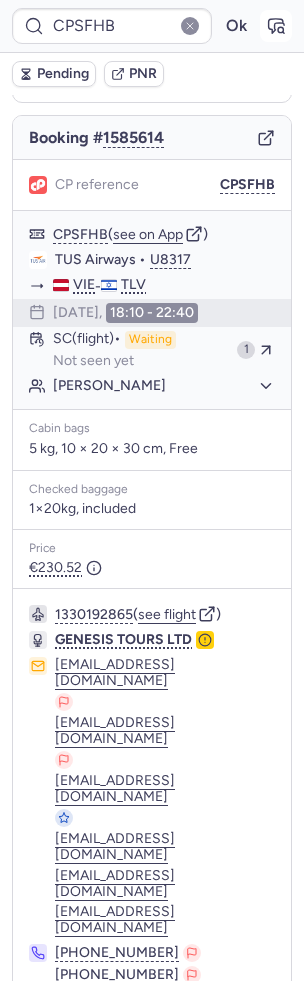 click 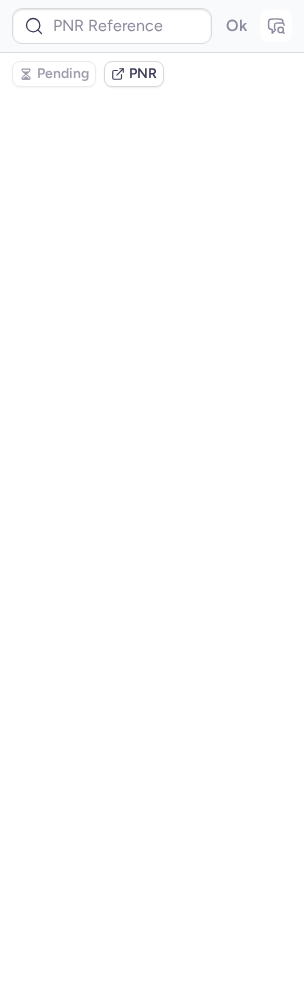 scroll, scrollTop: 0, scrollLeft: 0, axis: both 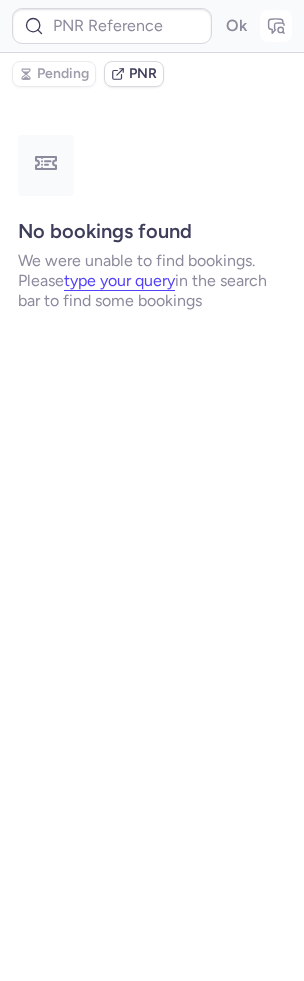 type on "CPSFHB" 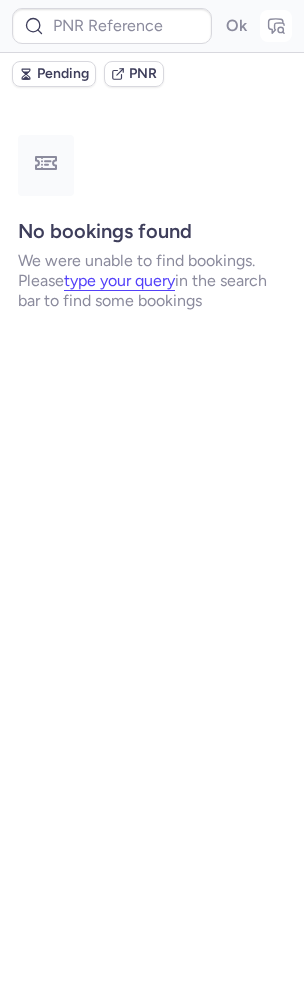 type on "CPP5T5" 